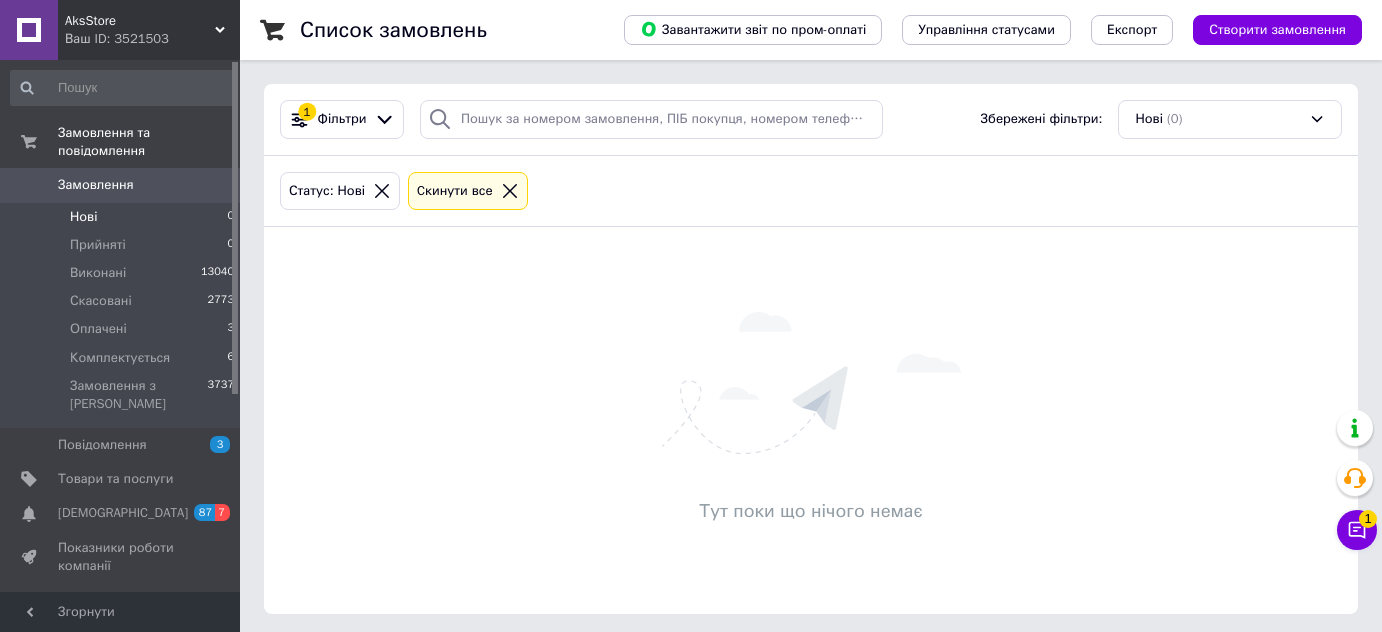 scroll, scrollTop: 0, scrollLeft: 0, axis: both 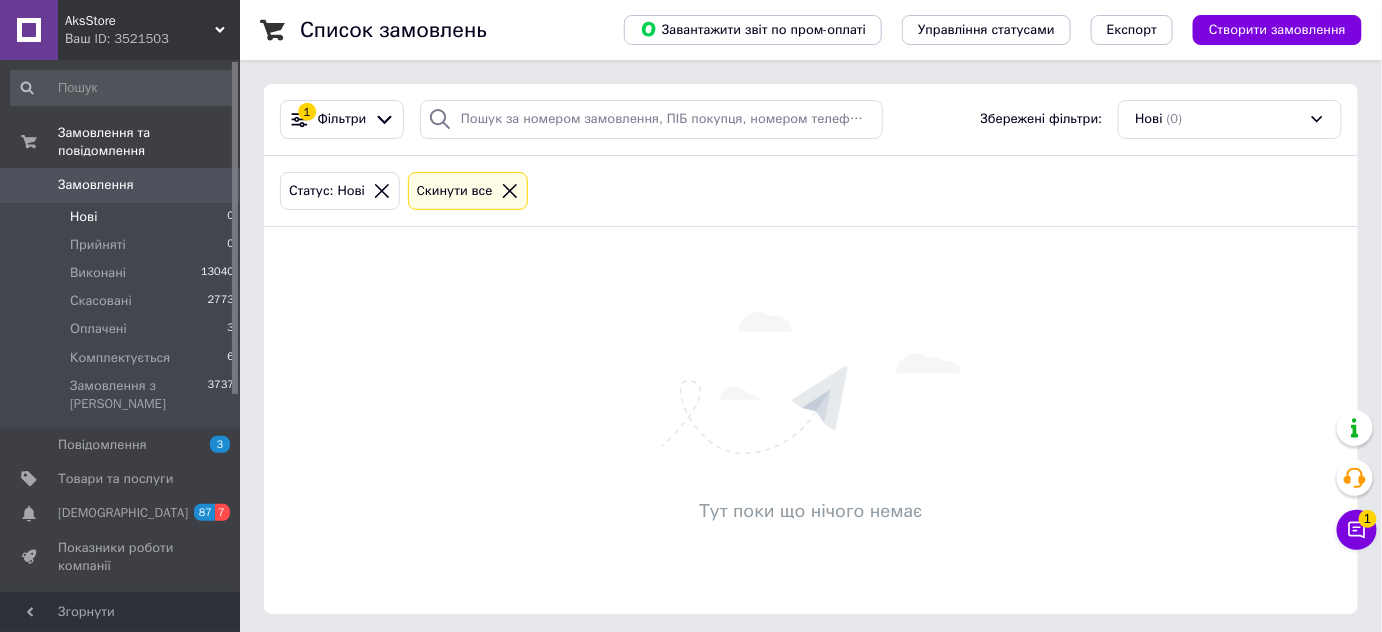 click on "Нові 0" at bounding box center [123, 217] 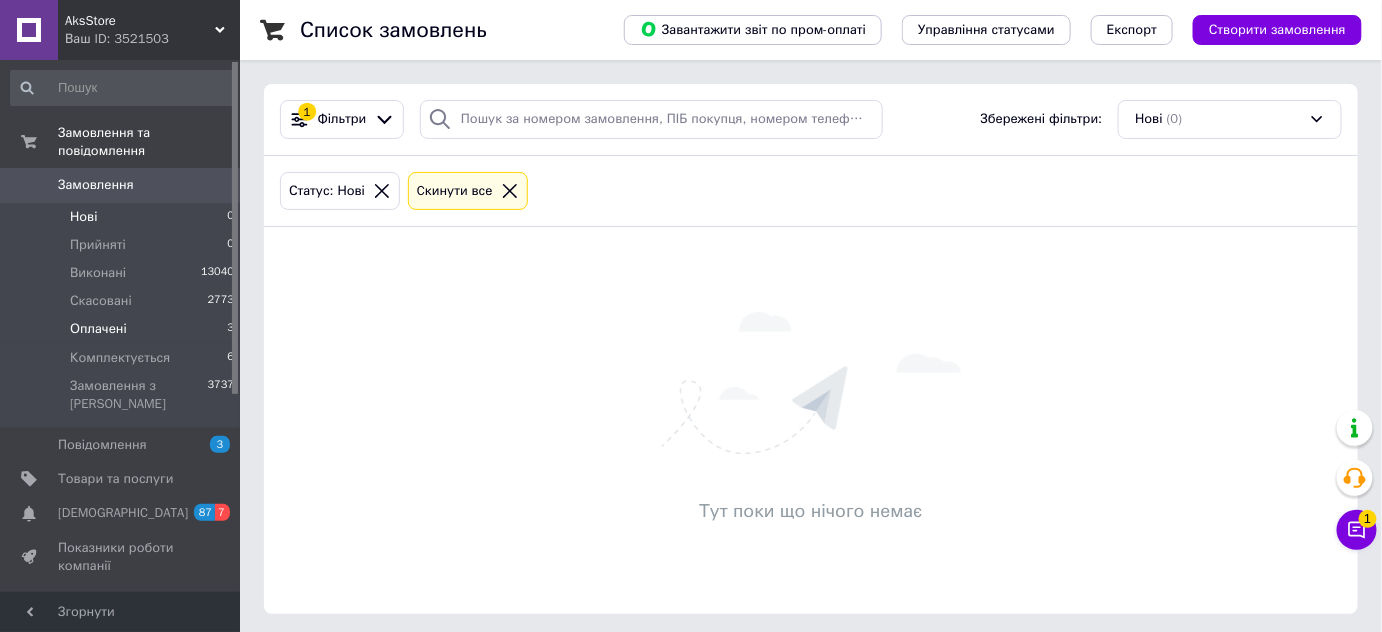 click on "Оплачені" at bounding box center [98, 329] 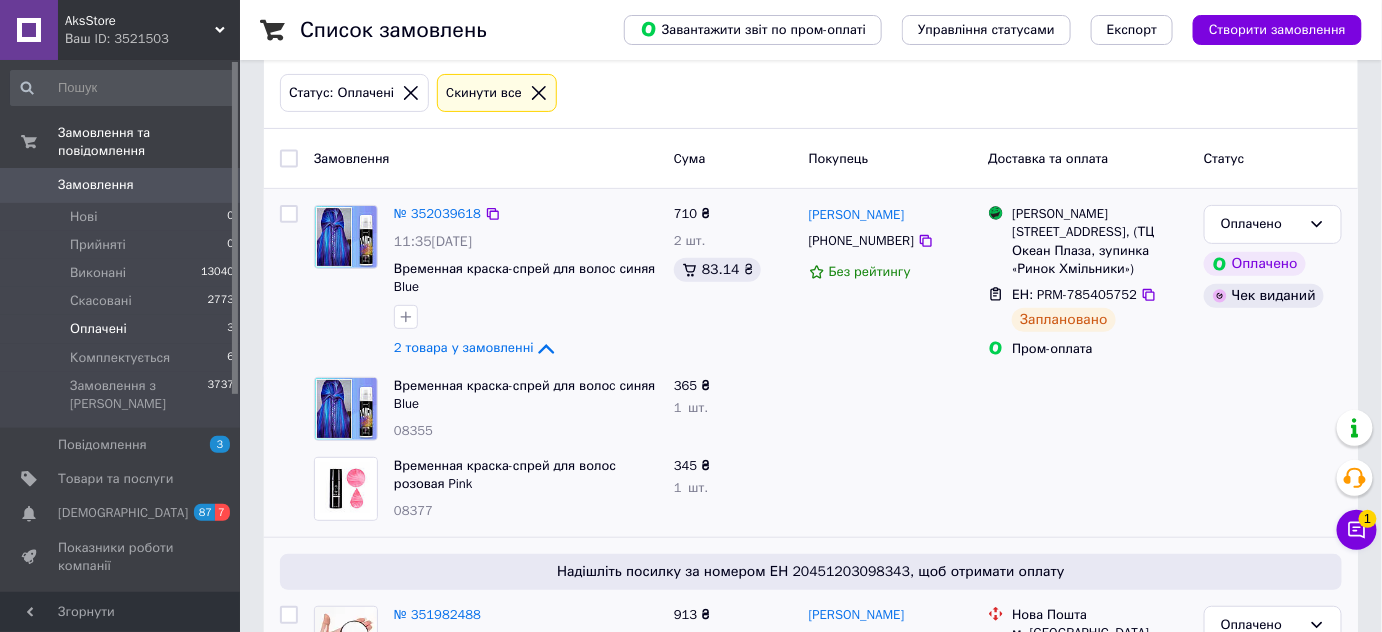 scroll, scrollTop: 272, scrollLeft: 0, axis: vertical 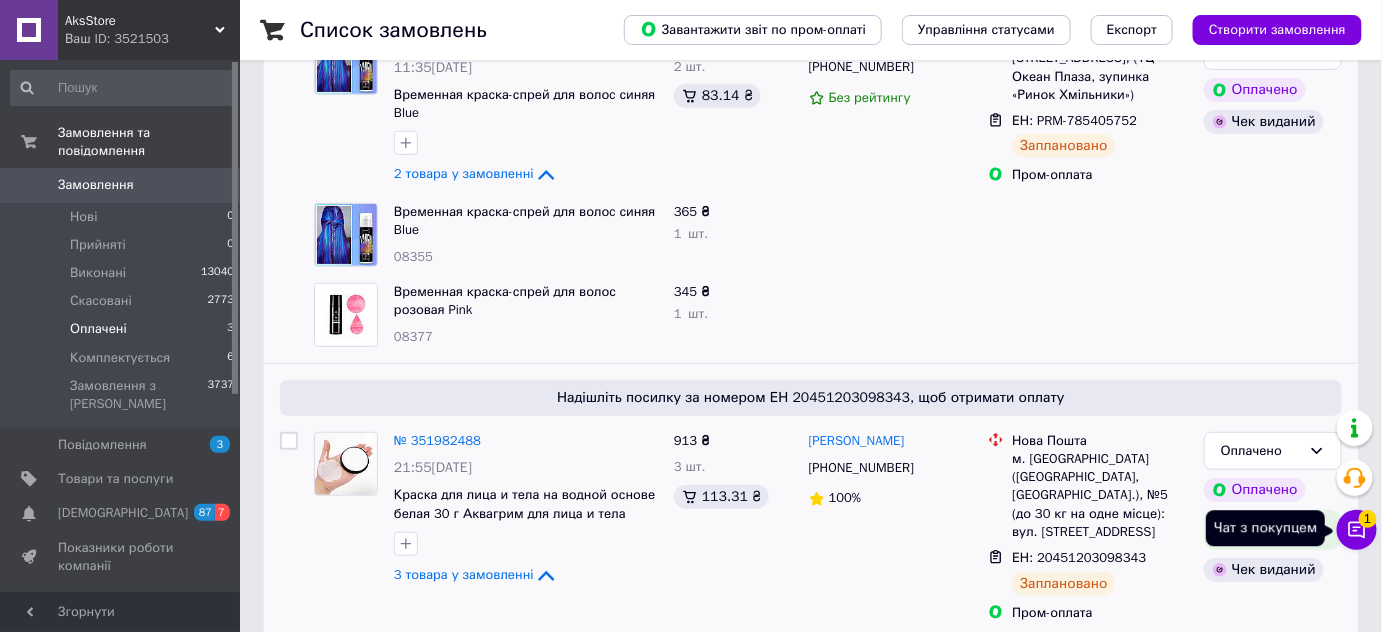 click on "1" at bounding box center [1368, 519] 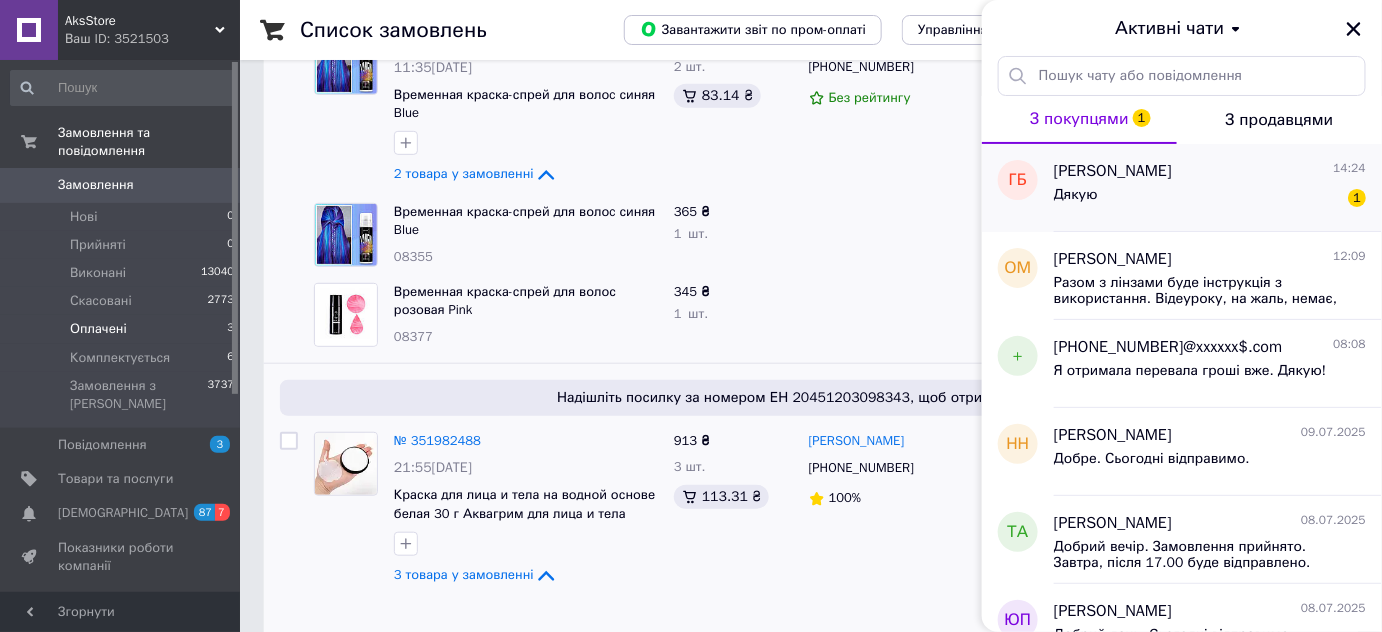 click on "Ганна Бендюк 14:24 Дякую 1" at bounding box center [1218, 188] 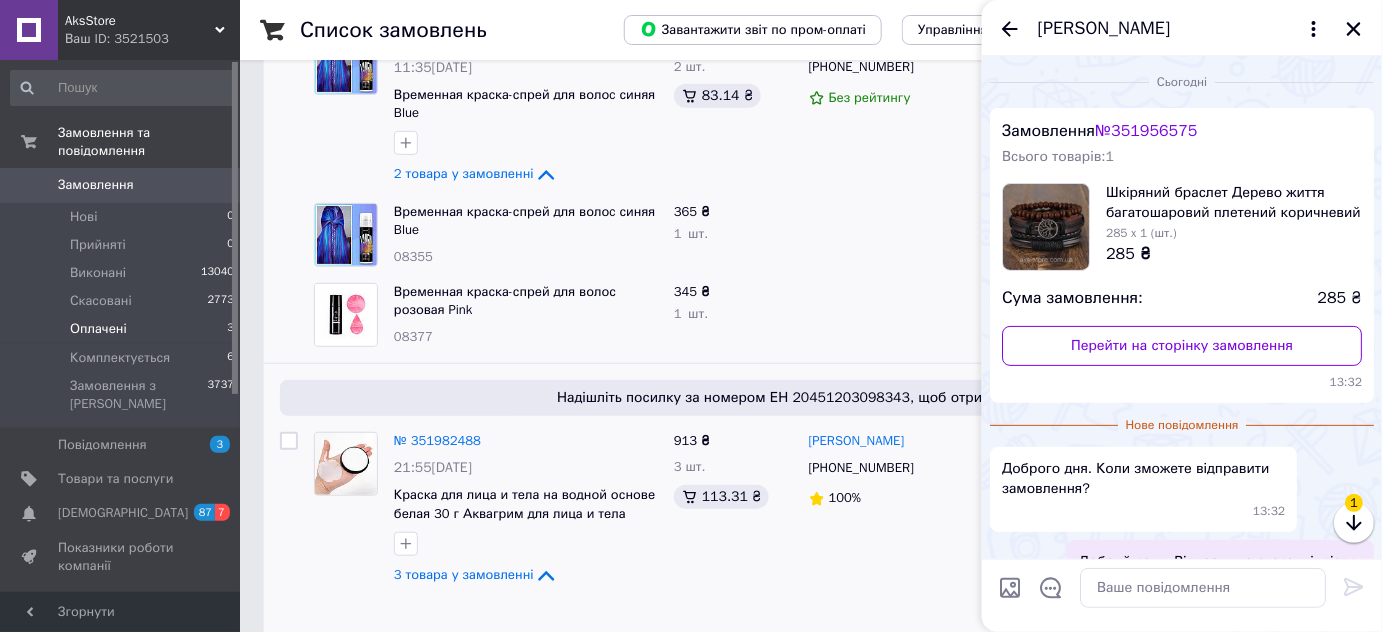 scroll, scrollTop: 210, scrollLeft: 0, axis: vertical 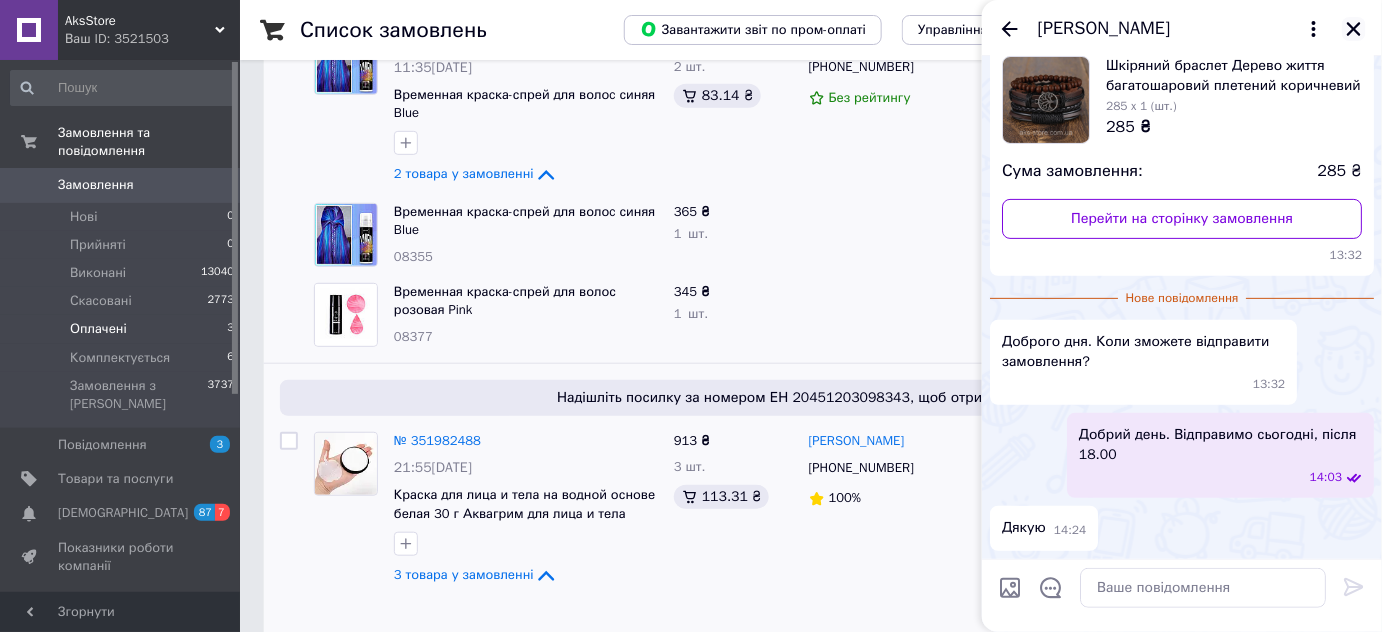 click 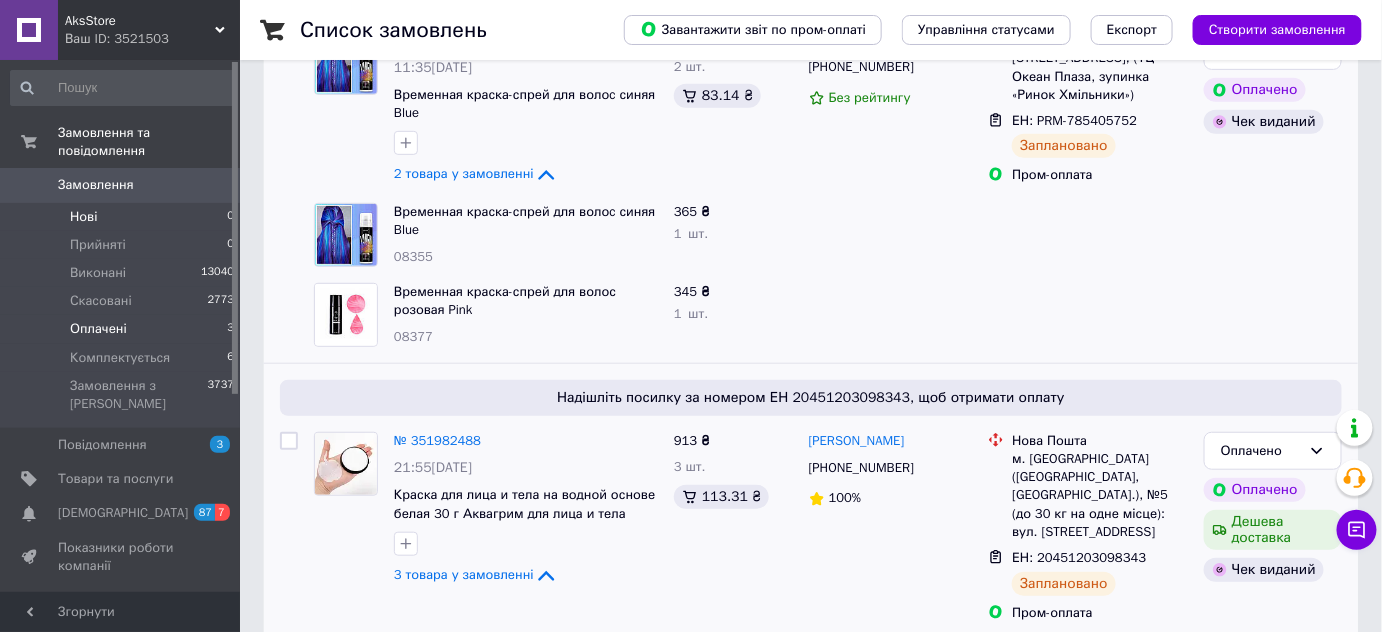 click on "Нові" at bounding box center (83, 217) 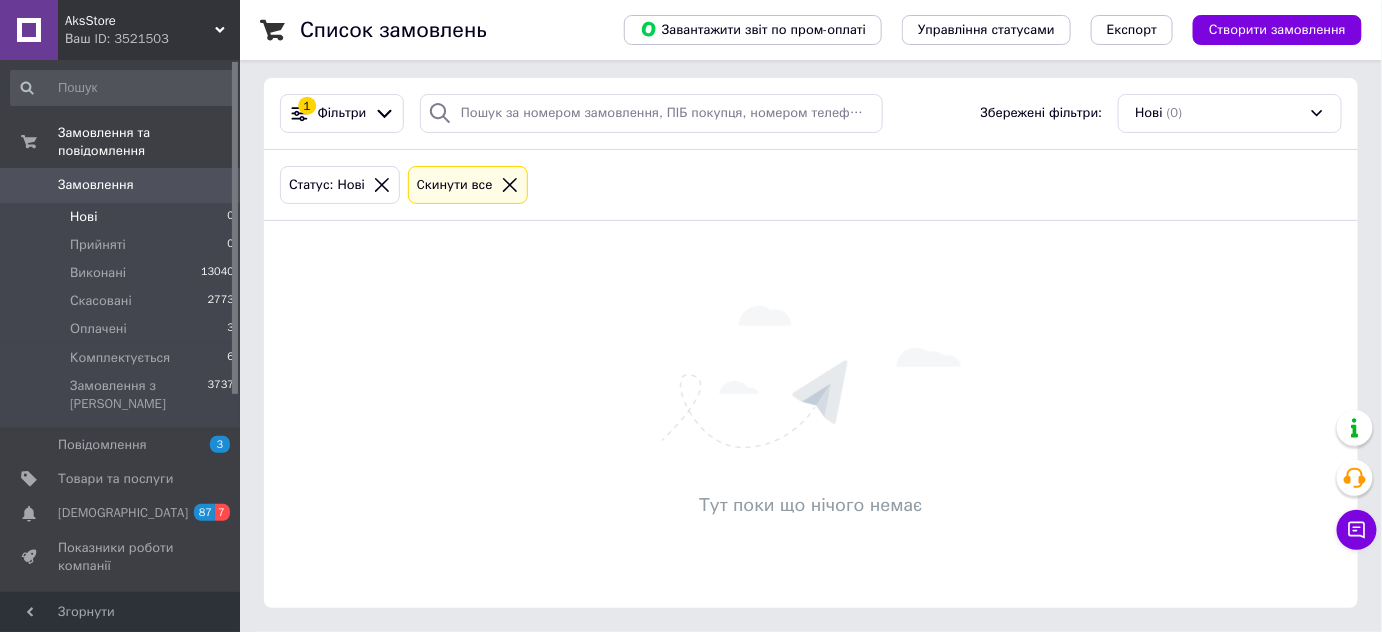 scroll, scrollTop: 0, scrollLeft: 0, axis: both 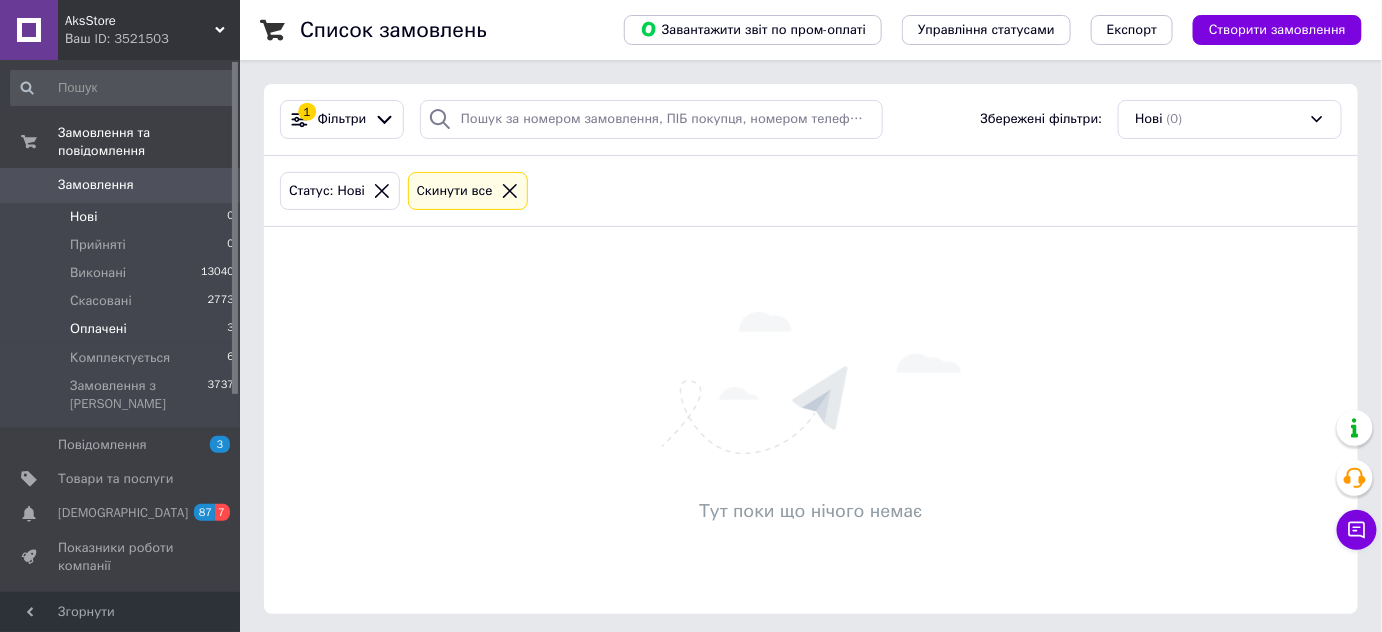 click on "Оплачені 3" at bounding box center [123, 329] 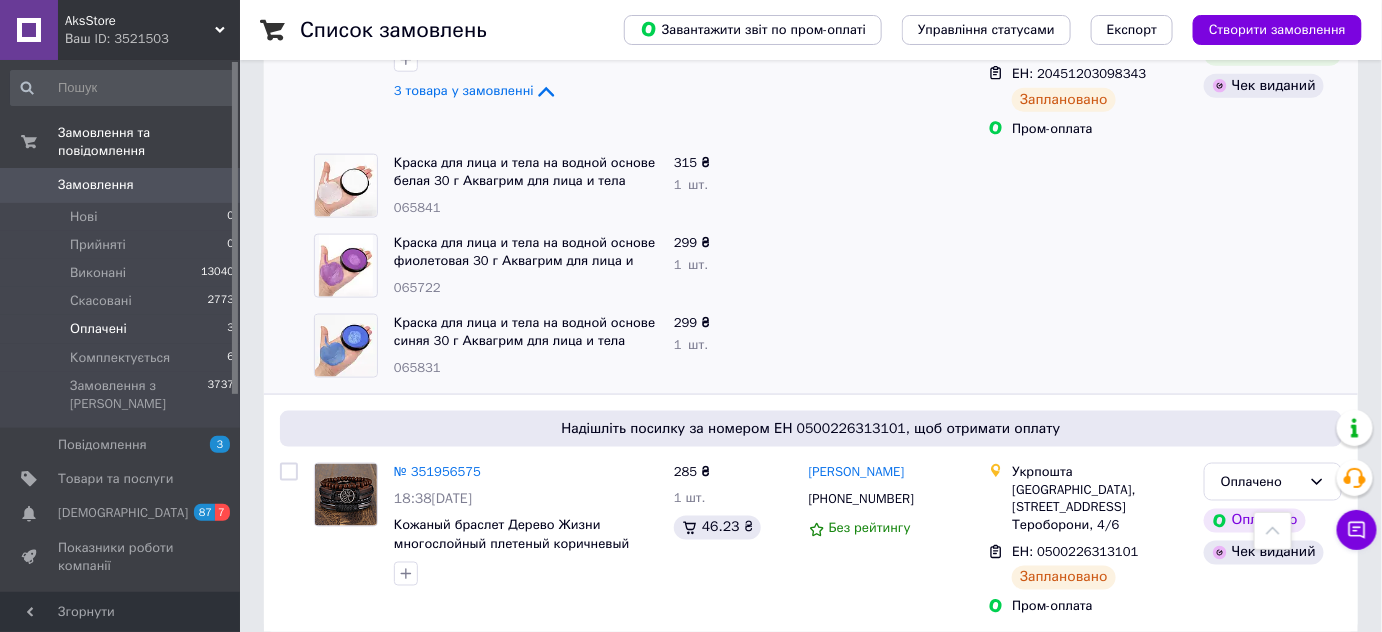 scroll, scrollTop: 772, scrollLeft: 0, axis: vertical 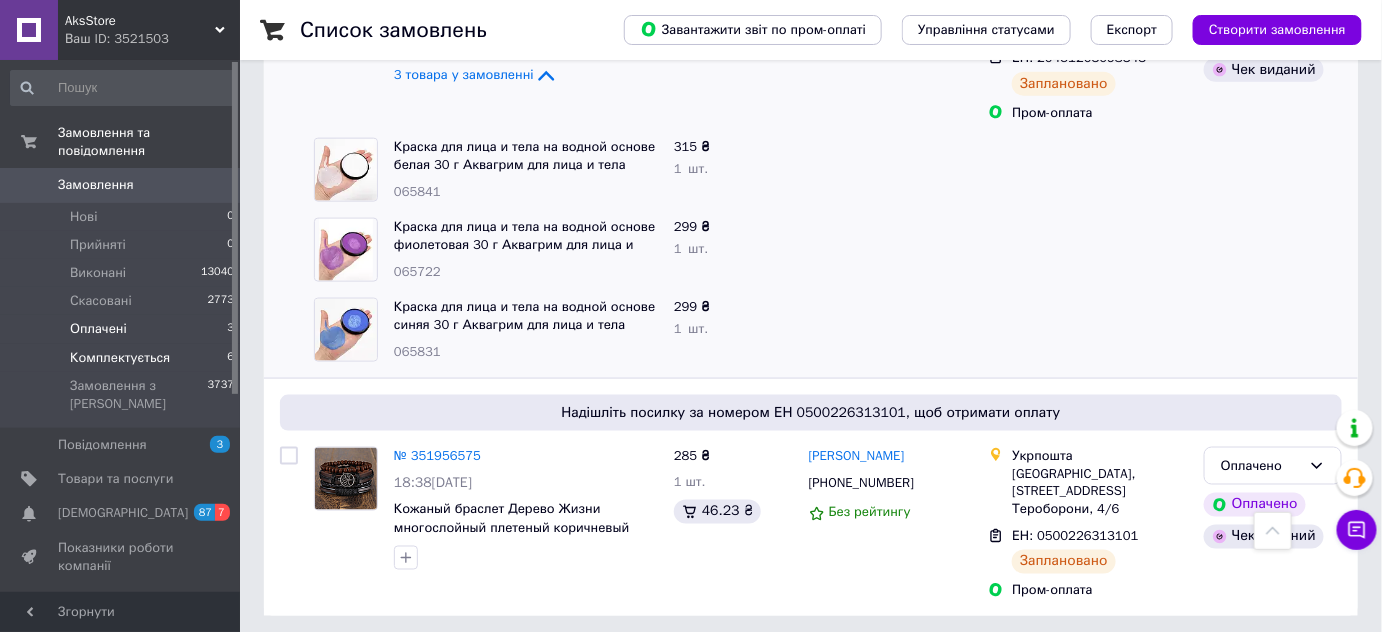 click on "Комплектується" at bounding box center [120, 358] 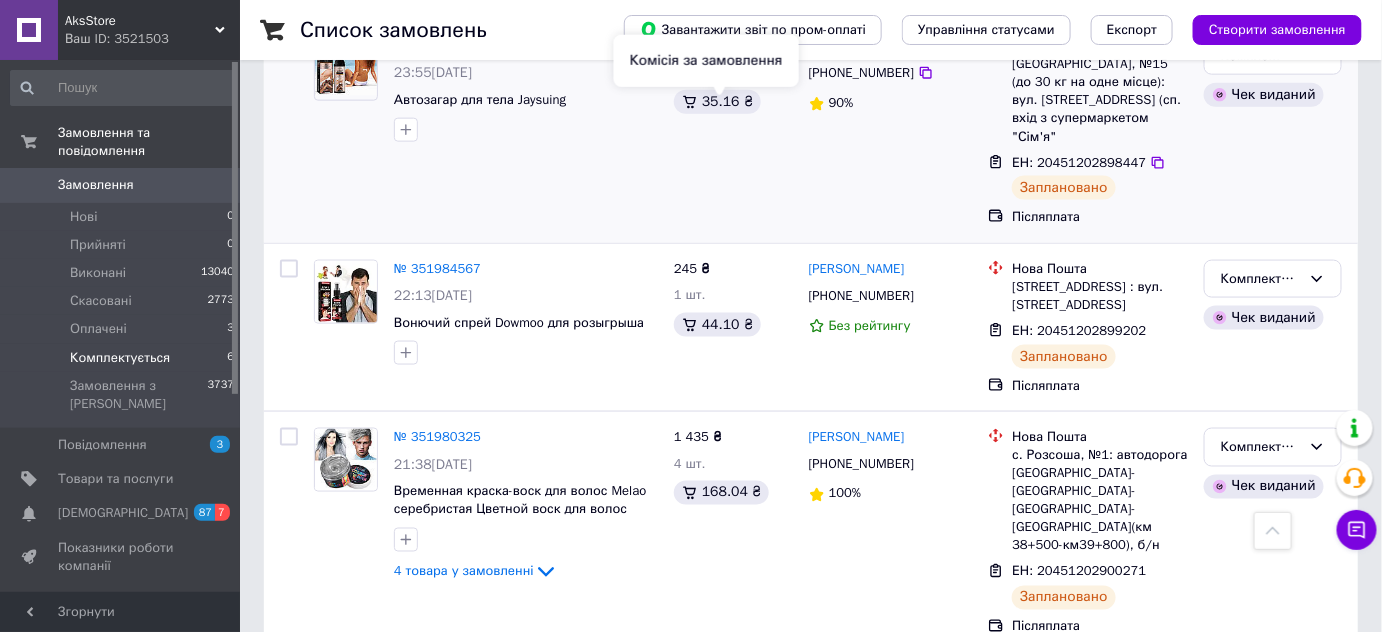 scroll, scrollTop: 790, scrollLeft: 0, axis: vertical 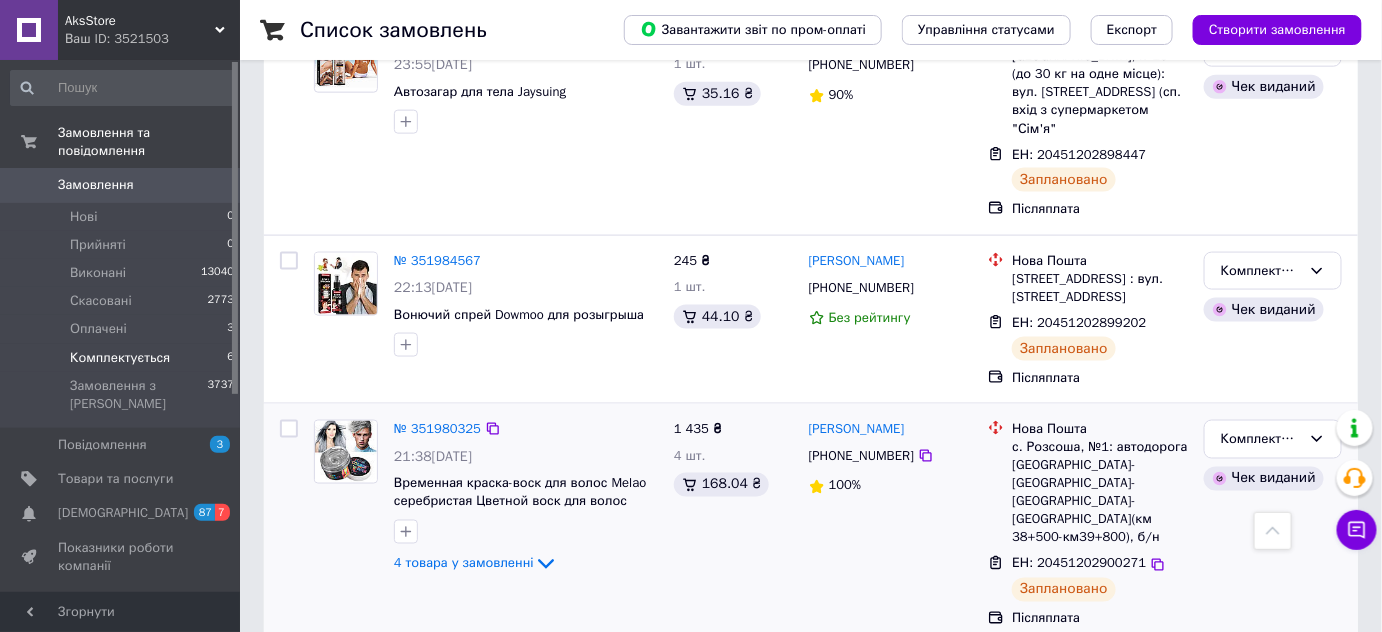 drag, startPoint x: 543, startPoint y: 569, endPoint x: 550, endPoint y: 557, distance: 13.892444 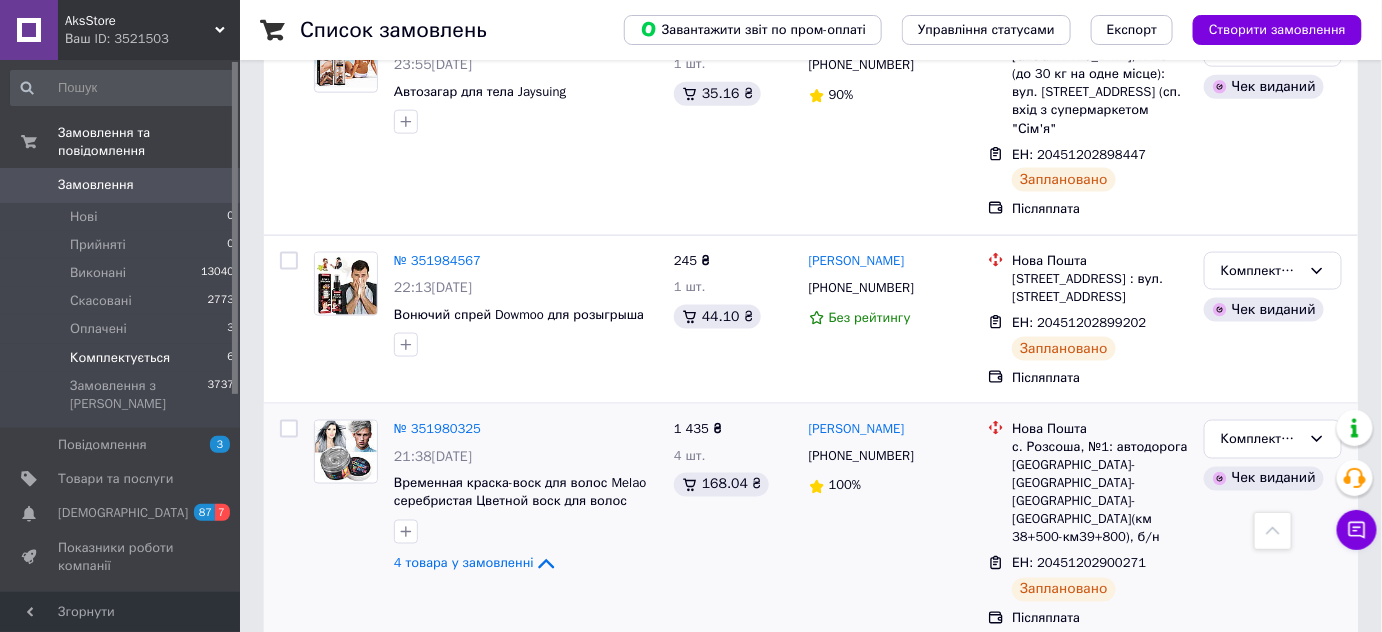 scroll, scrollTop: 1111, scrollLeft: 0, axis: vertical 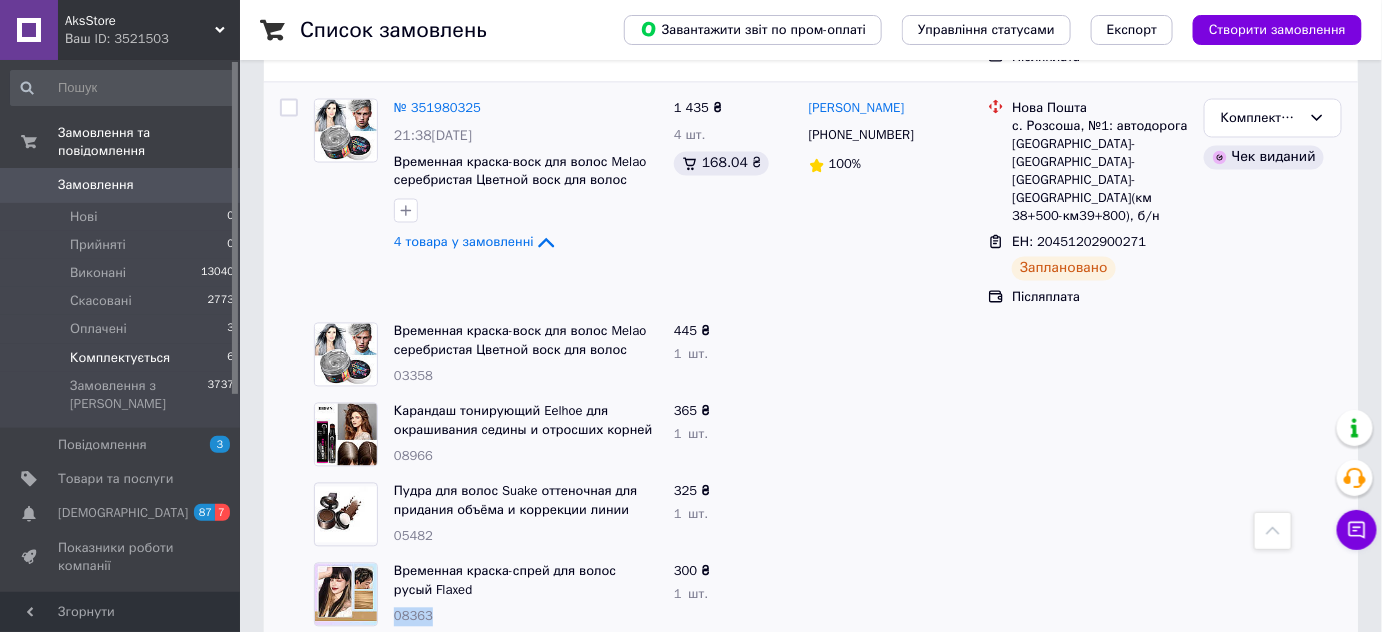 drag, startPoint x: 394, startPoint y: 583, endPoint x: 456, endPoint y: 582, distance: 62.008064 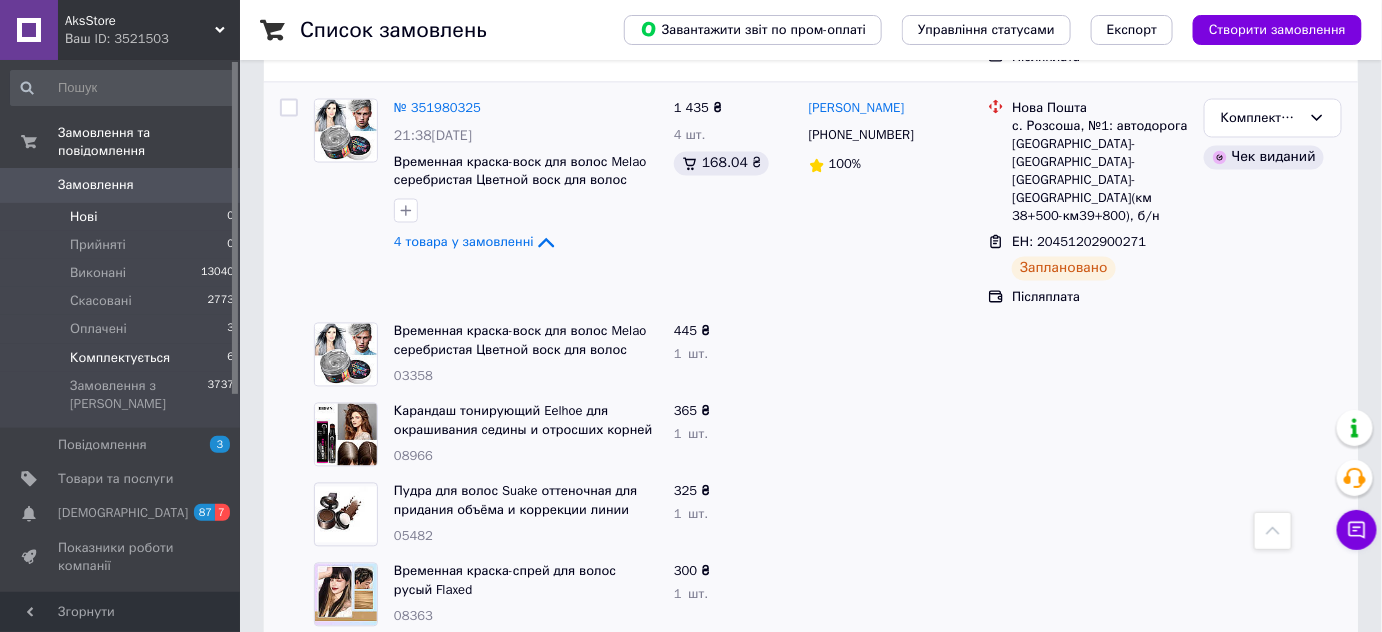 click on "Нові" at bounding box center [83, 217] 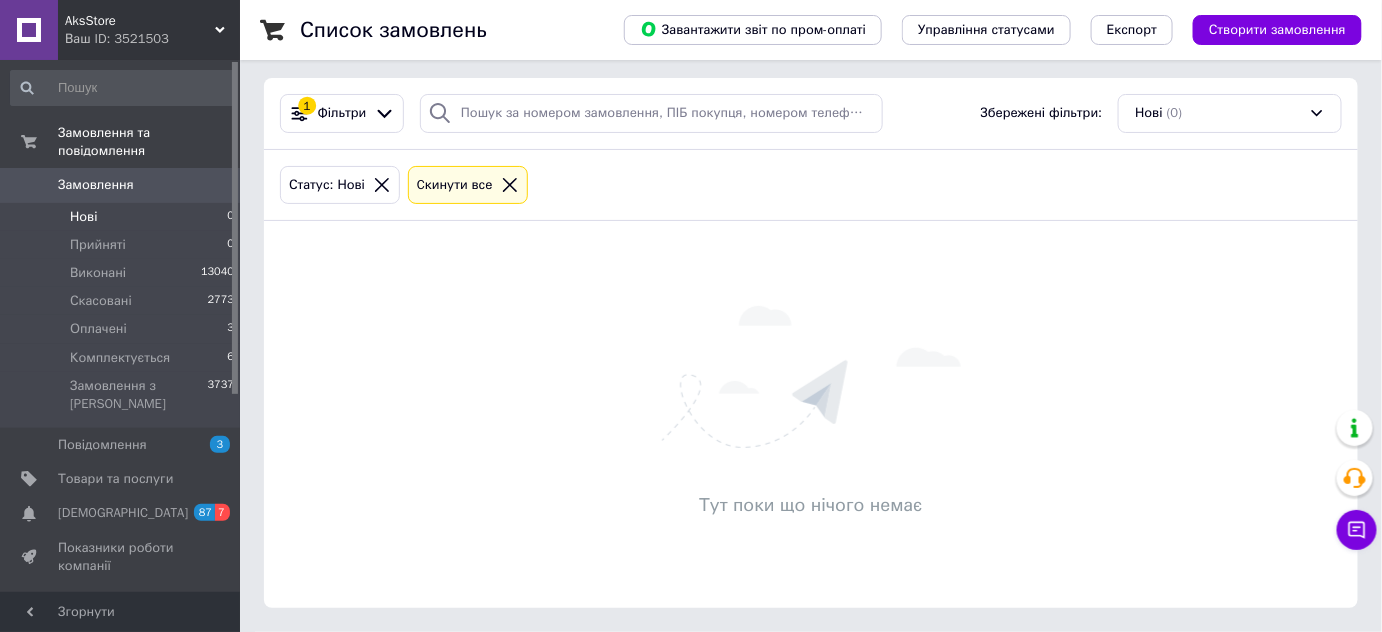 scroll, scrollTop: 0, scrollLeft: 0, axis: both 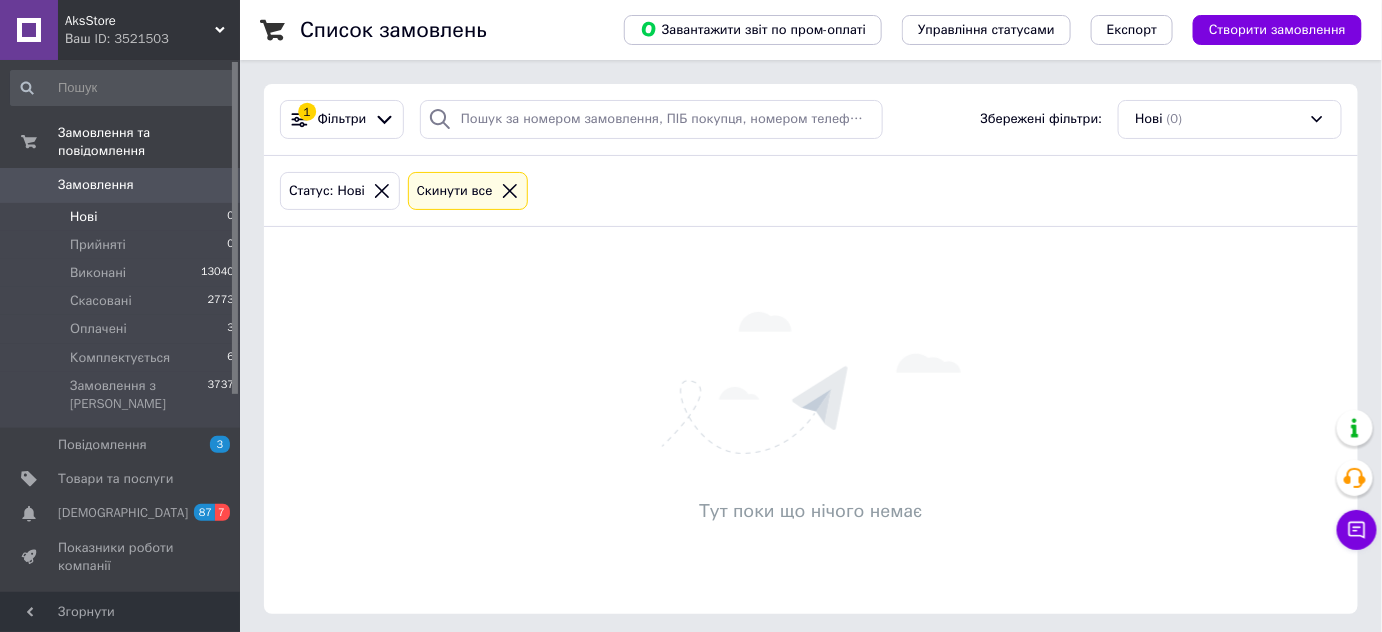click on "Нові" at bounding box center [83, 217] 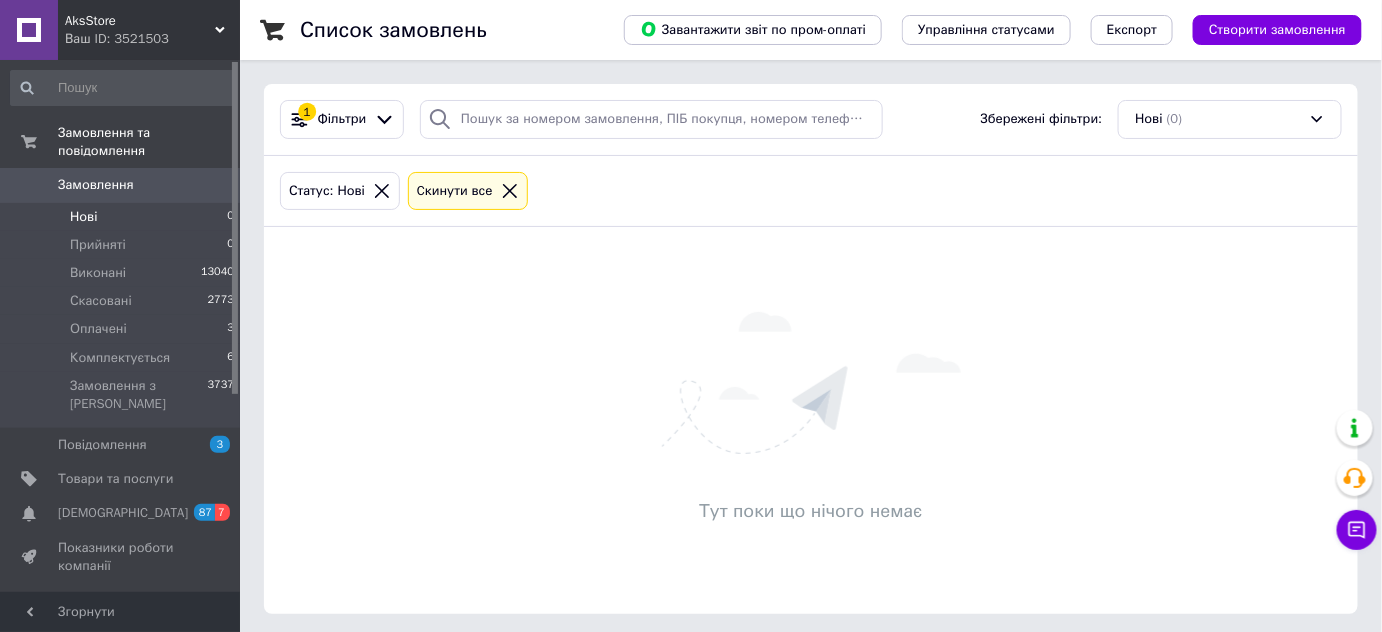 click on "[DEMOGRAPHIC_DATA]" at bounding box center [123, 513] 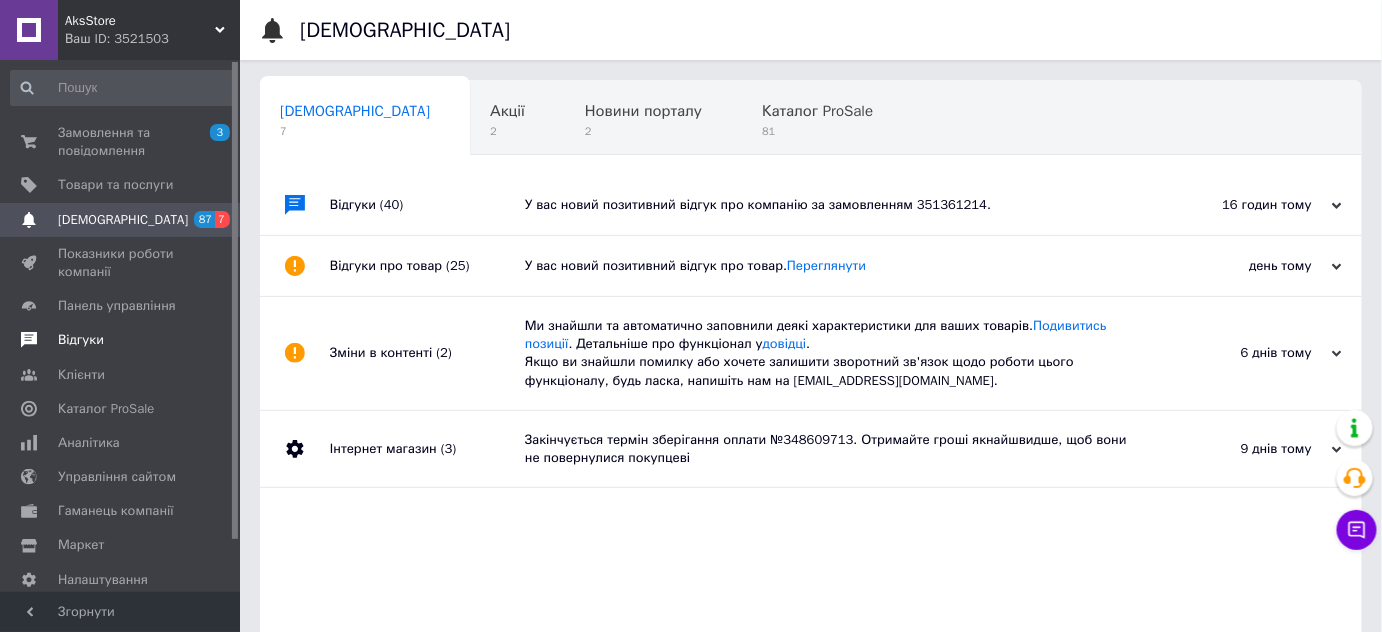 click on "Відгуки" at bounding box center (121, 340) 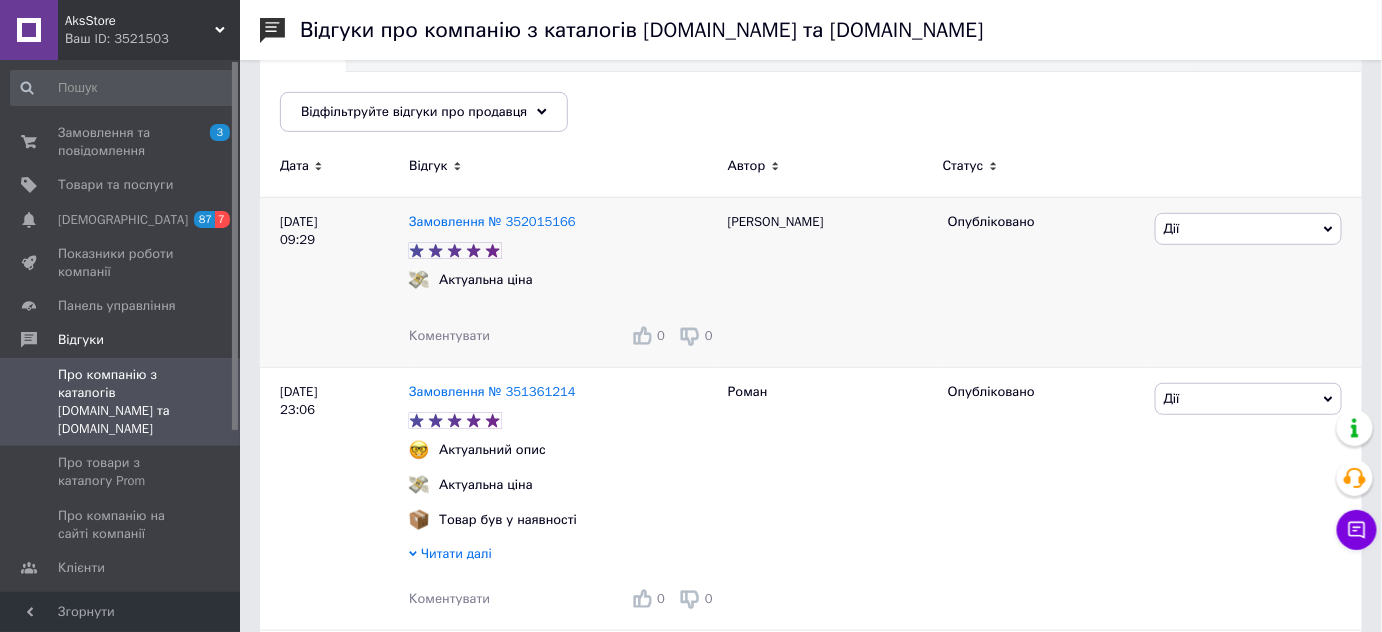 scroll, scrollTop: 272, scrollLeft: 0, axis: vertical 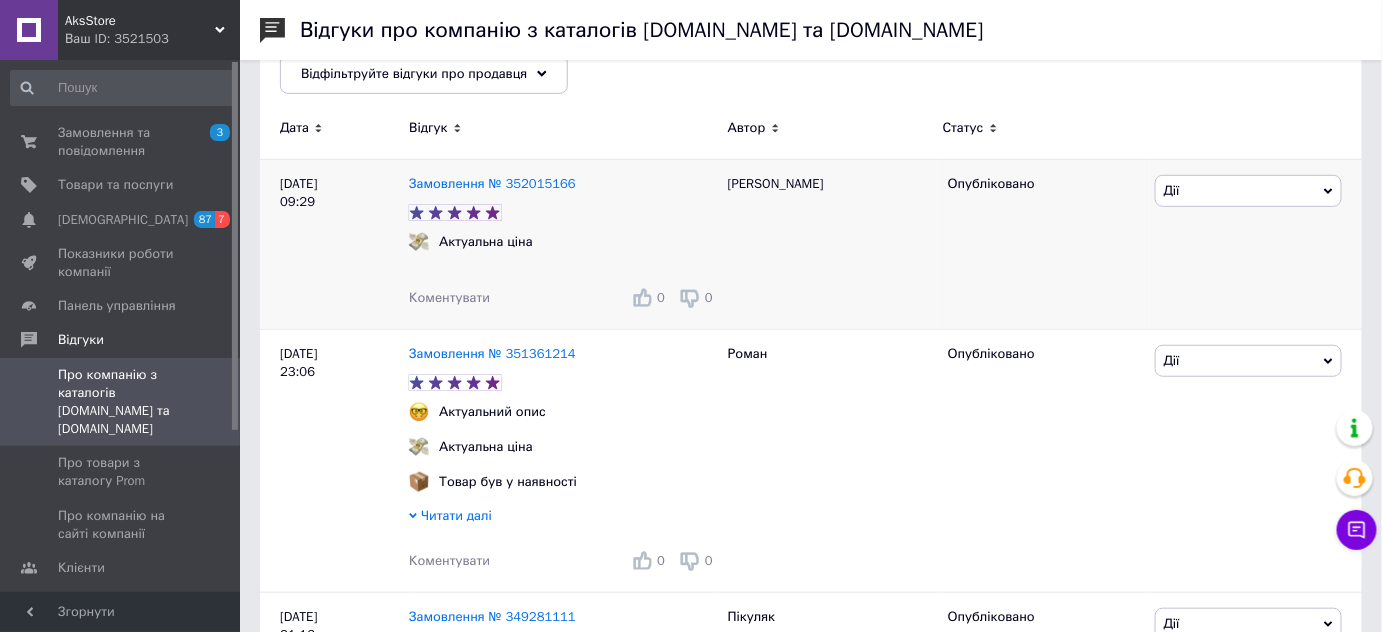 click on "Дії" at bounding box center (1248, 191) 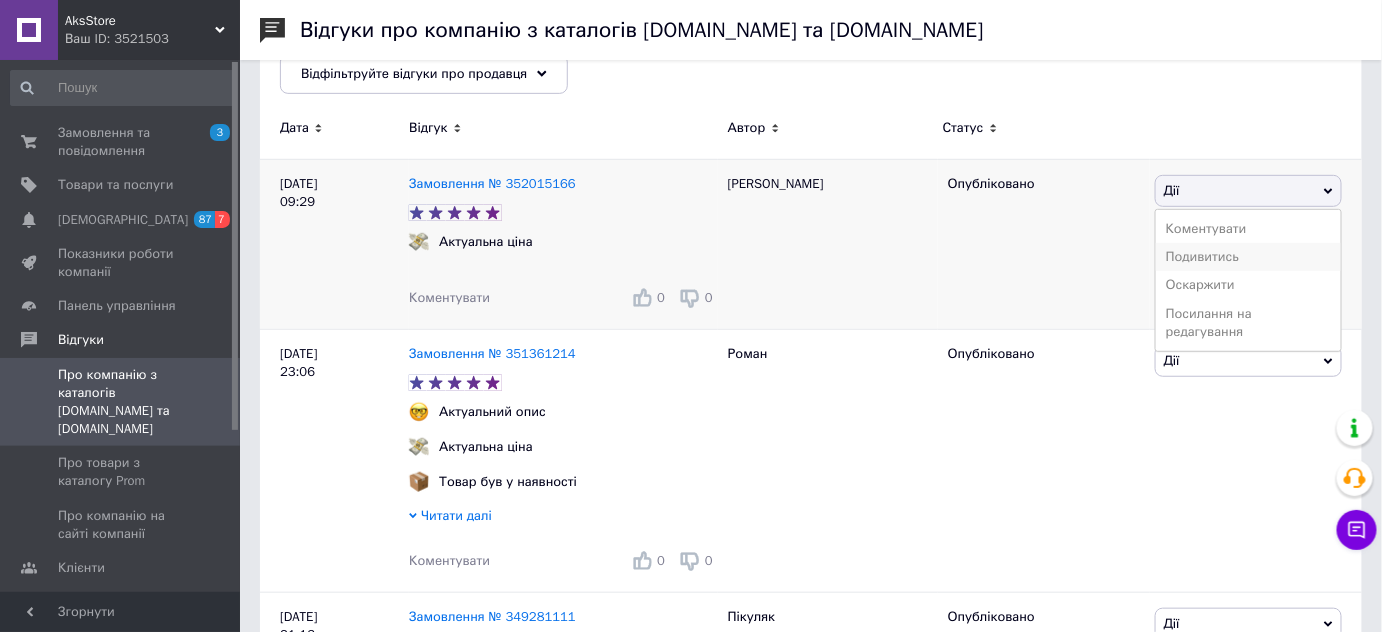 click on "Подивитись" at bounding box center (1248, 257) 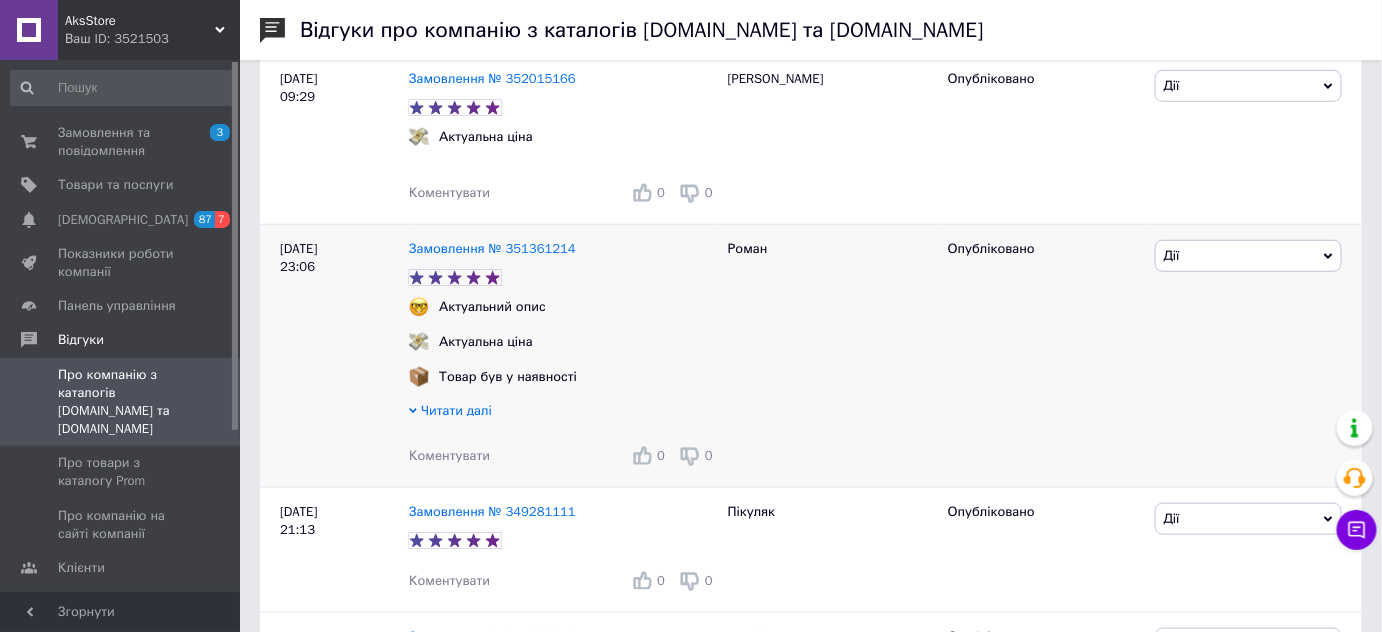 scroll, scrollTop: 454, scrollLeft: 0, axis: vertical 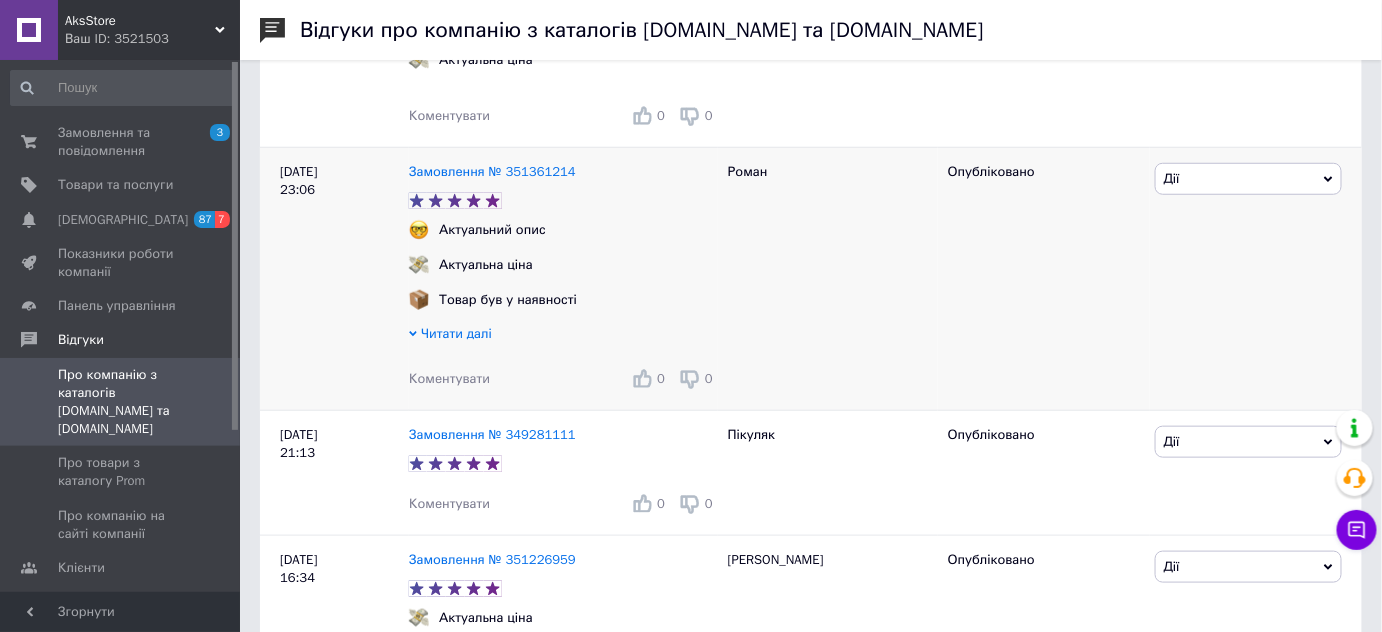 click on "Дії" at bounding box center (1248, 179) 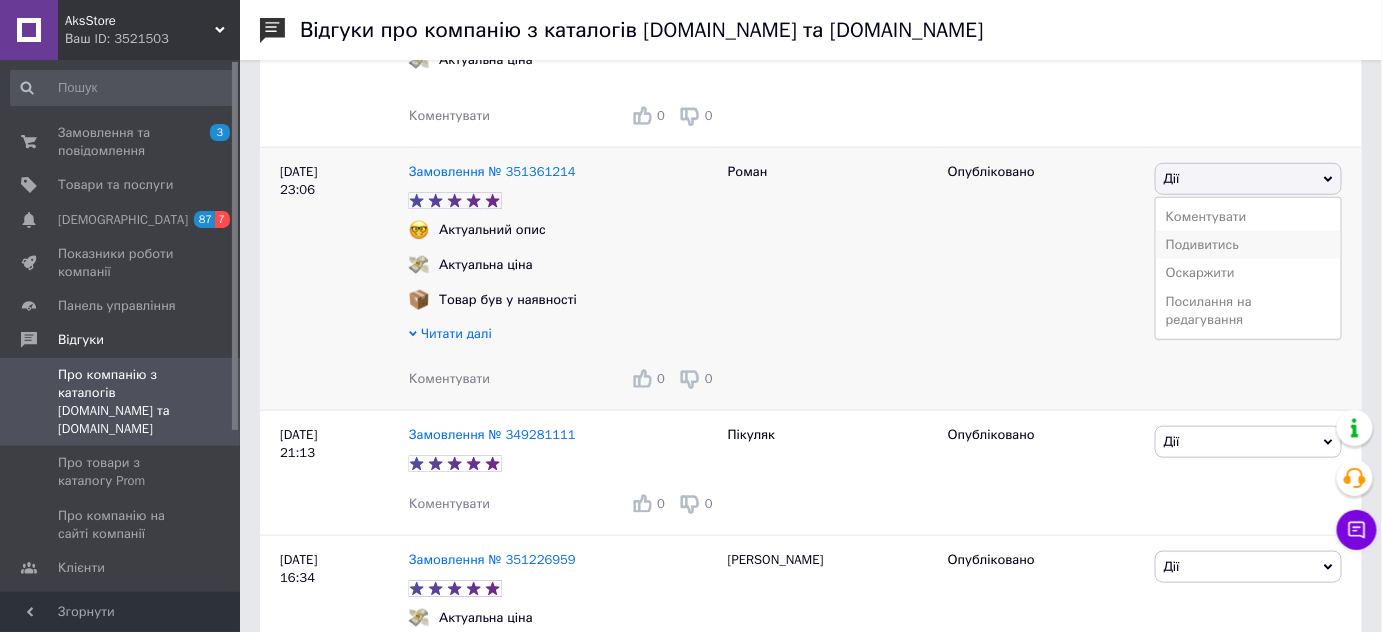 click on "Подивитись" at bounding box center [1248, 245] 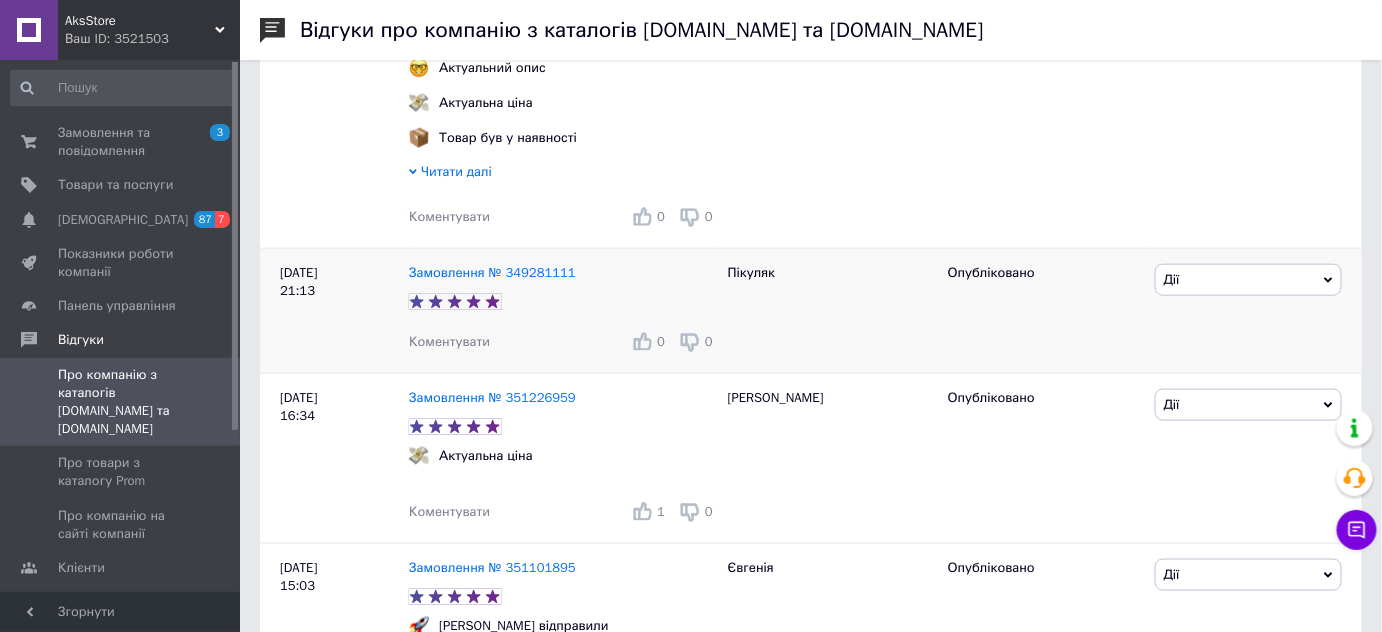 scroll, scrollTop: 636, scrollLeft: 0, axis: vertical 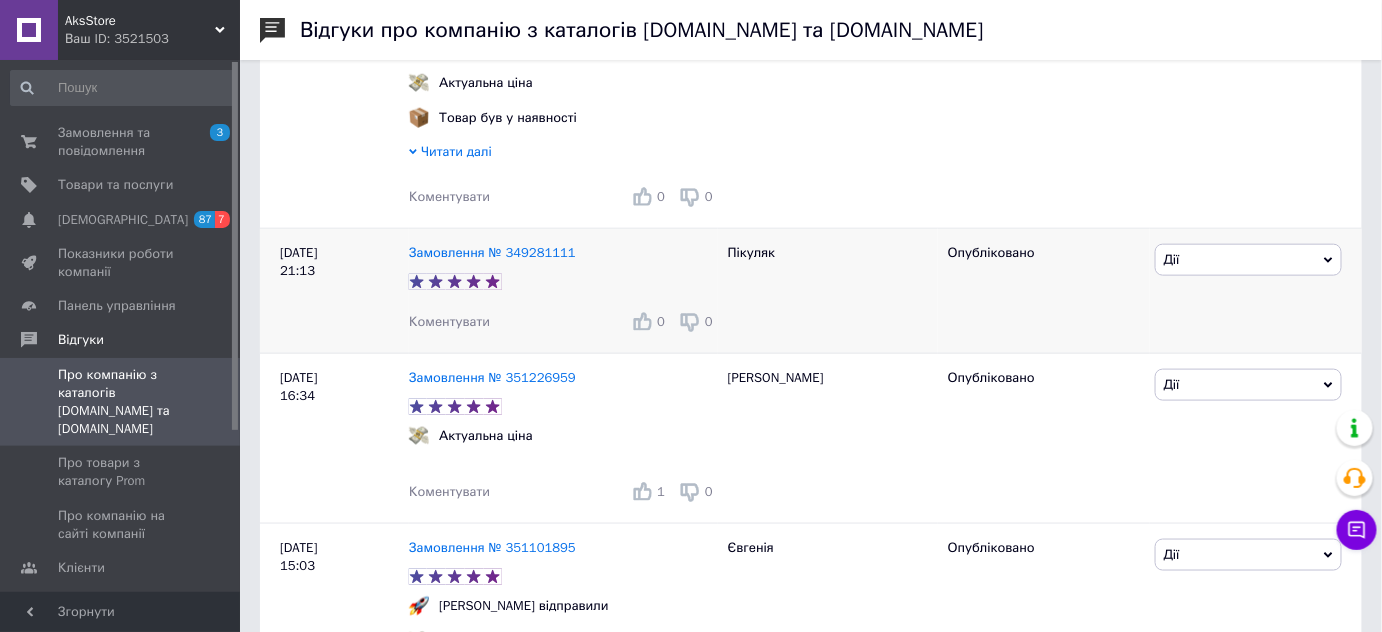 click on "Дії" at bounding box center (1248, 260) 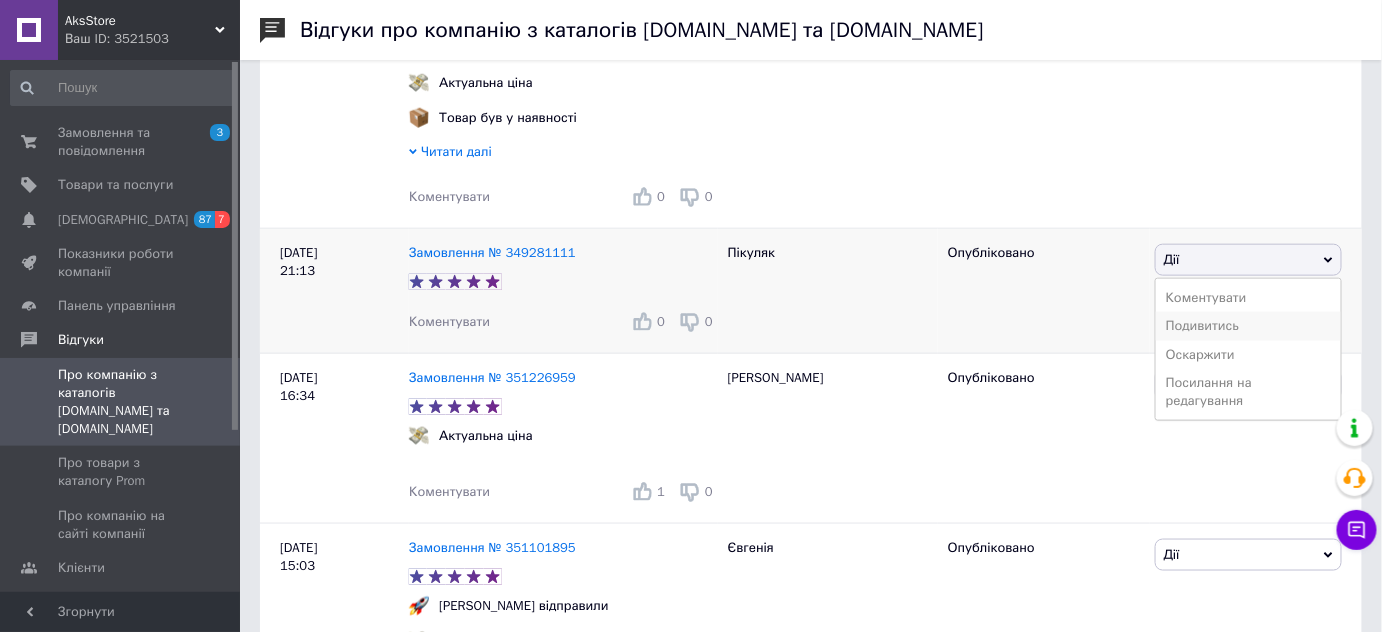 click on "Подивитись" at bounding box center (1248, 326) 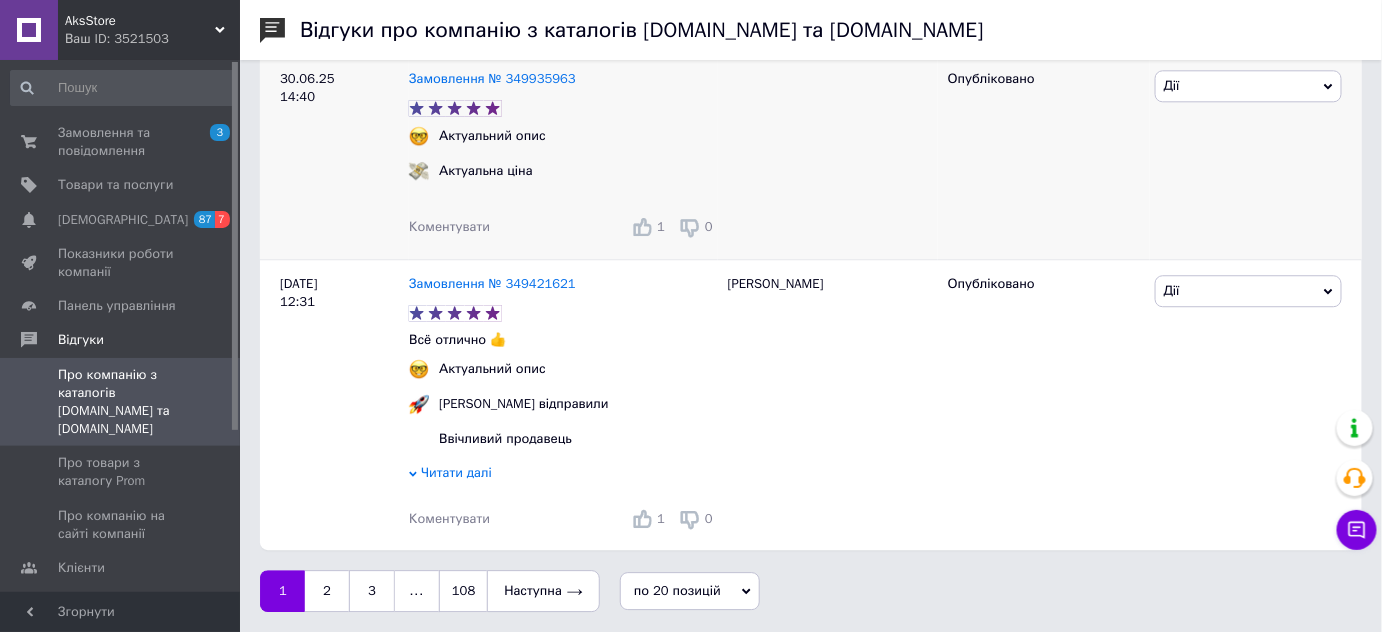 scroll, scrollTop: 4238, scrollLeft: 0, axis: vertical 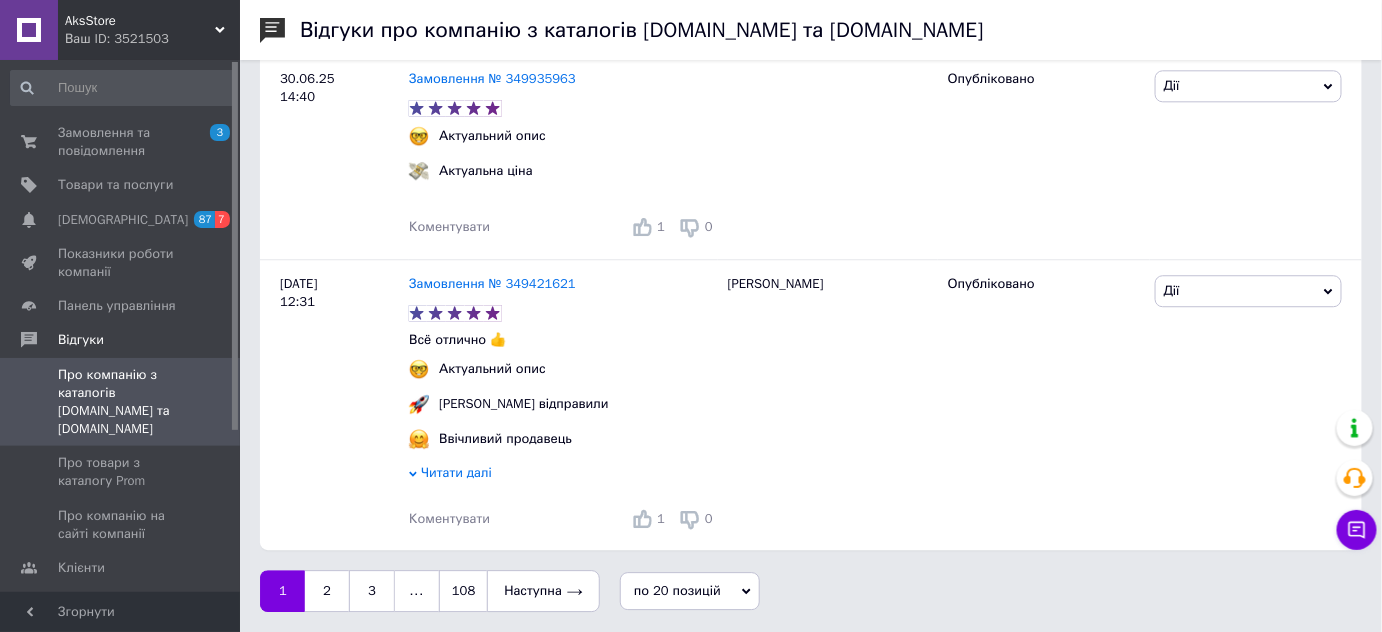 click on "по 20 позицій" at bounding box center (677, 590) 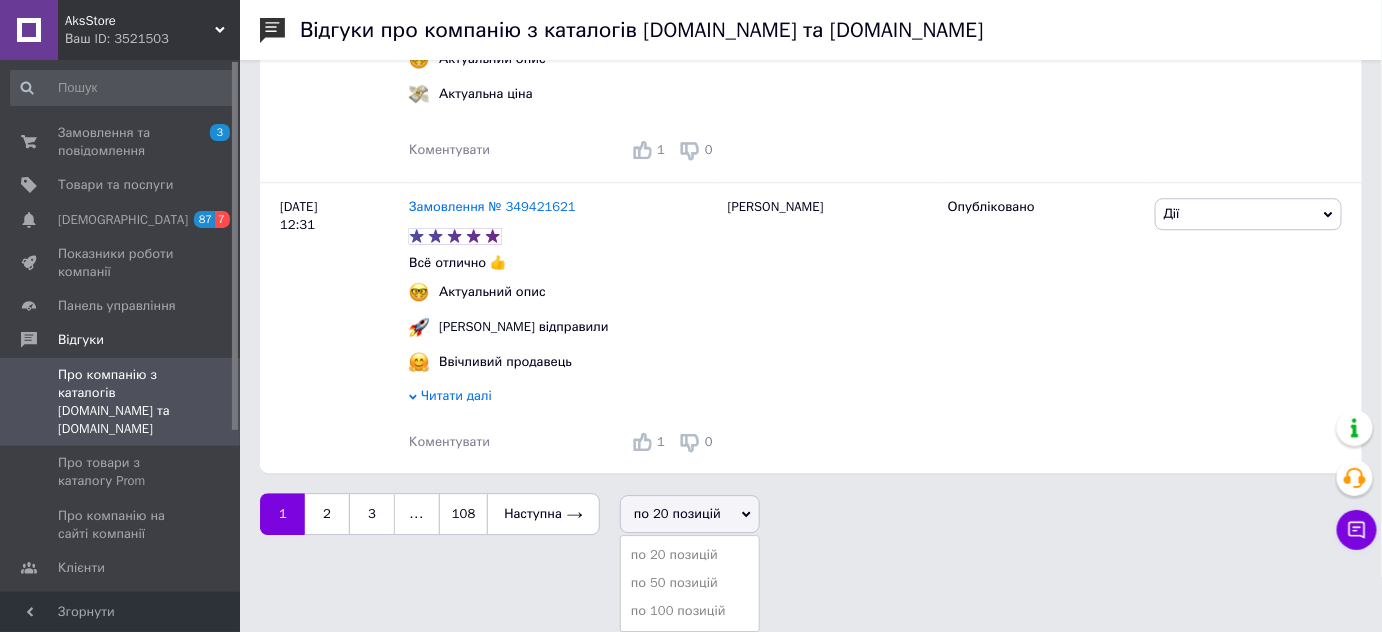 scroll, scrollTop: 4313, scrollLeft: 0, axis: vertical 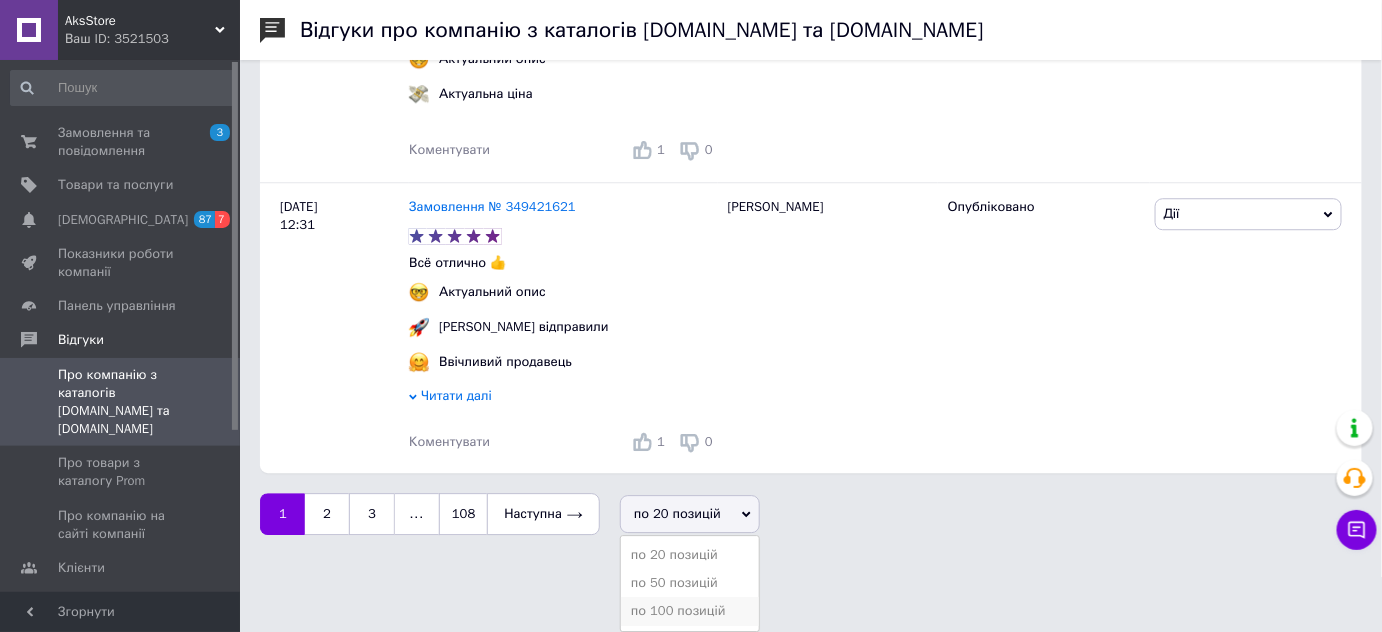 click on "по 100 позицій" at bounding box center (690, 611) 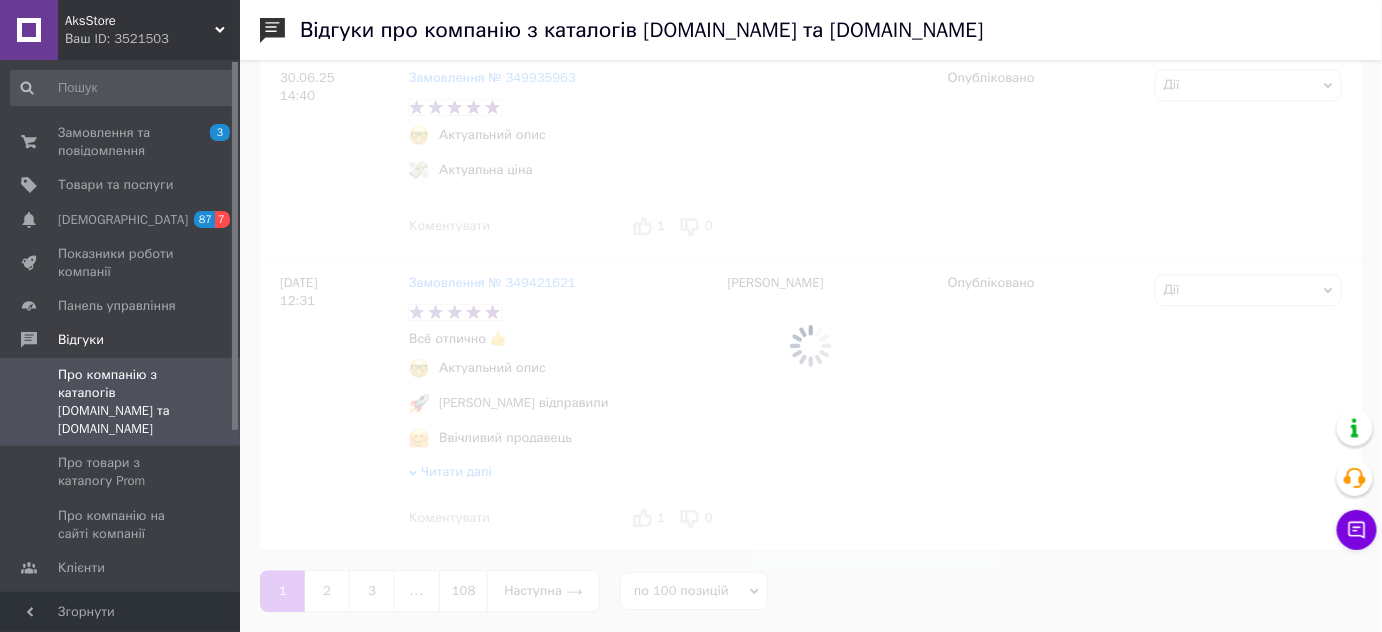scroll, scrollTop: 0, scrollLeft: 0, axis: both 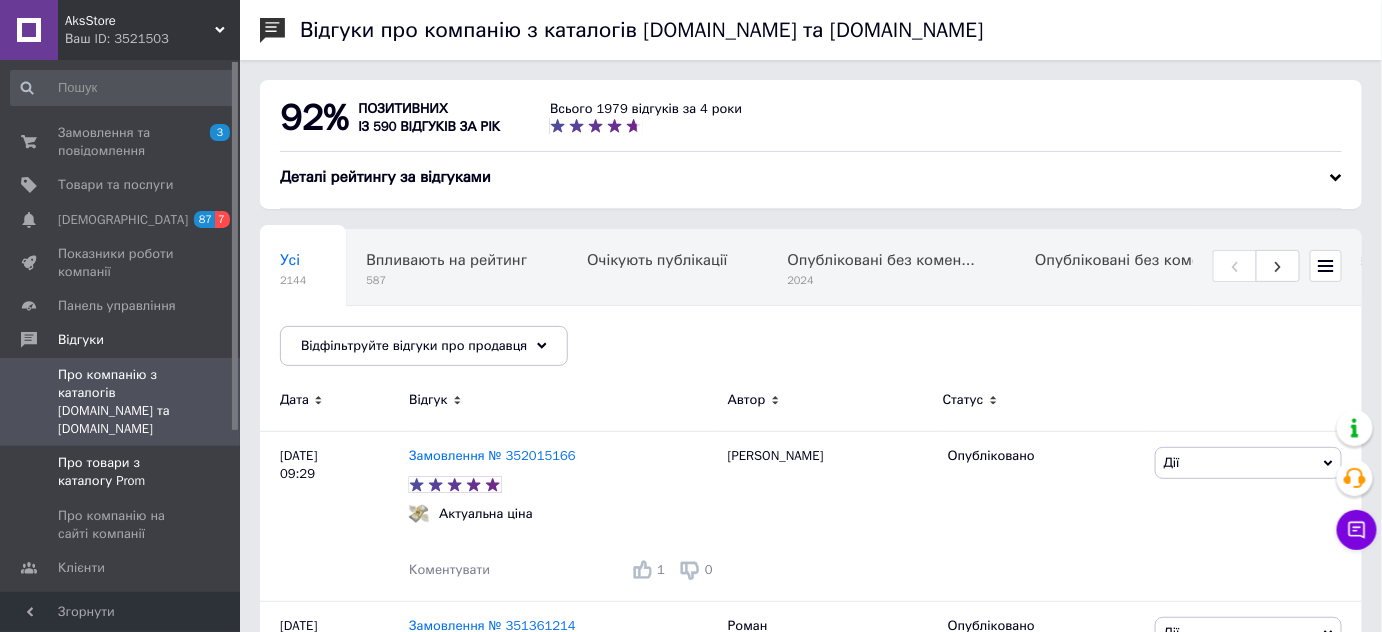 click on "Про товари з каталогу Prom" at bounding box center (121, 472) 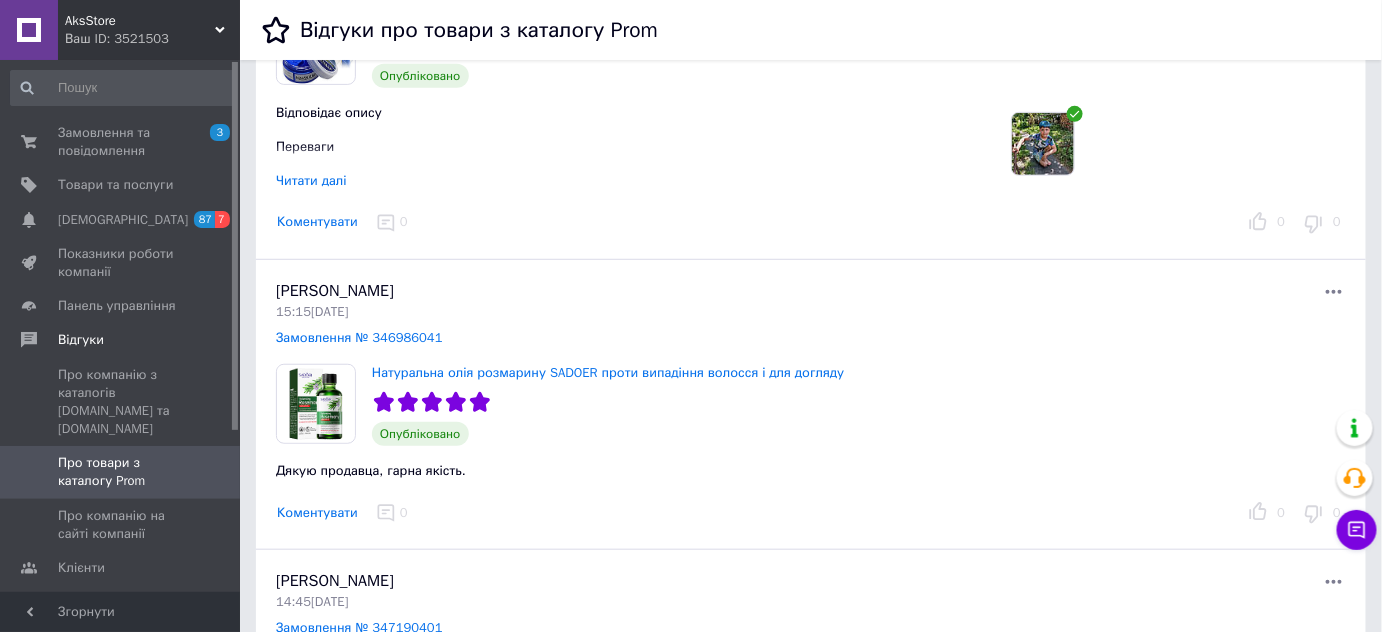 scroll, scrollTop: 5363, scrollLeft: 0, axis: vertical 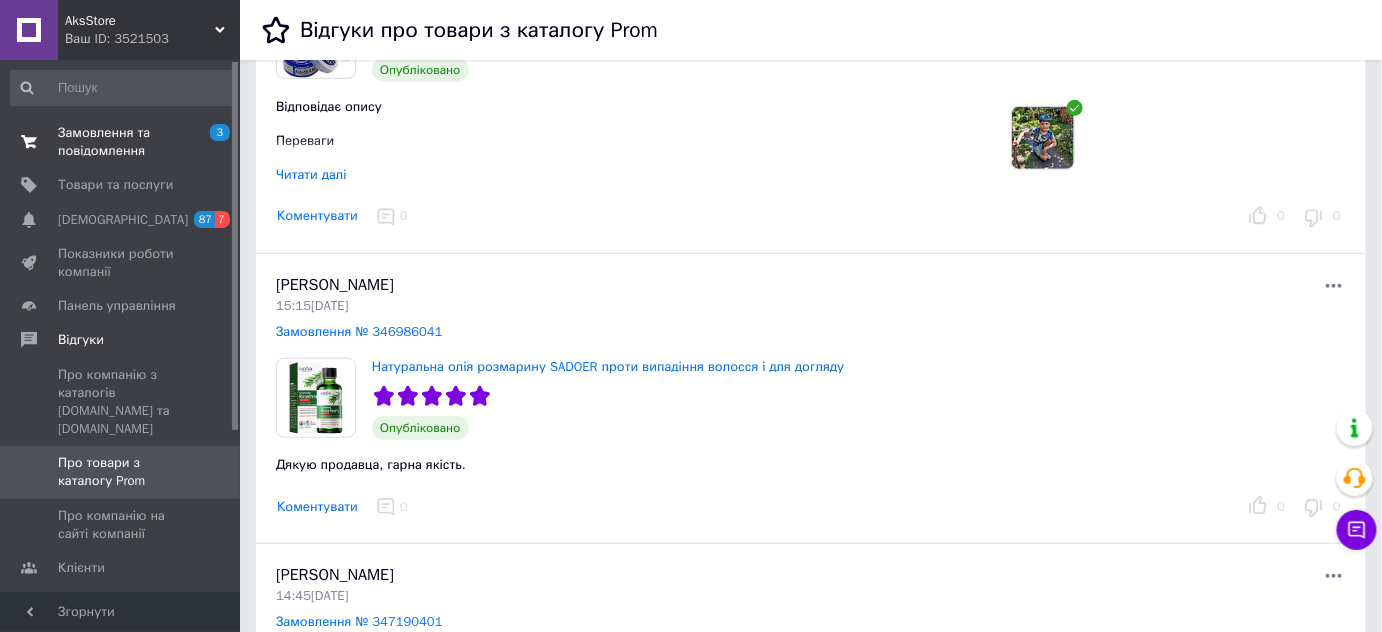 click on "Замовлення та повідомлення" at bounding box center [121, 142] 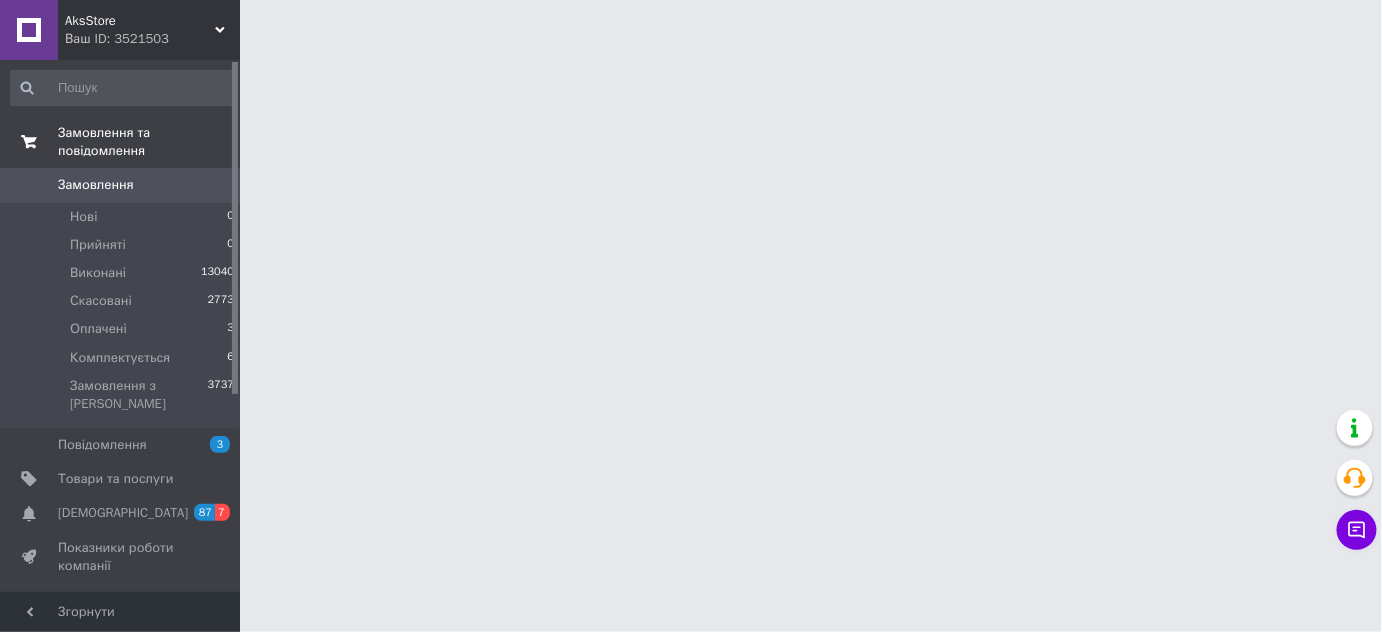 scroll, scrollTop: 0, scrollLeft: 0, axis: both 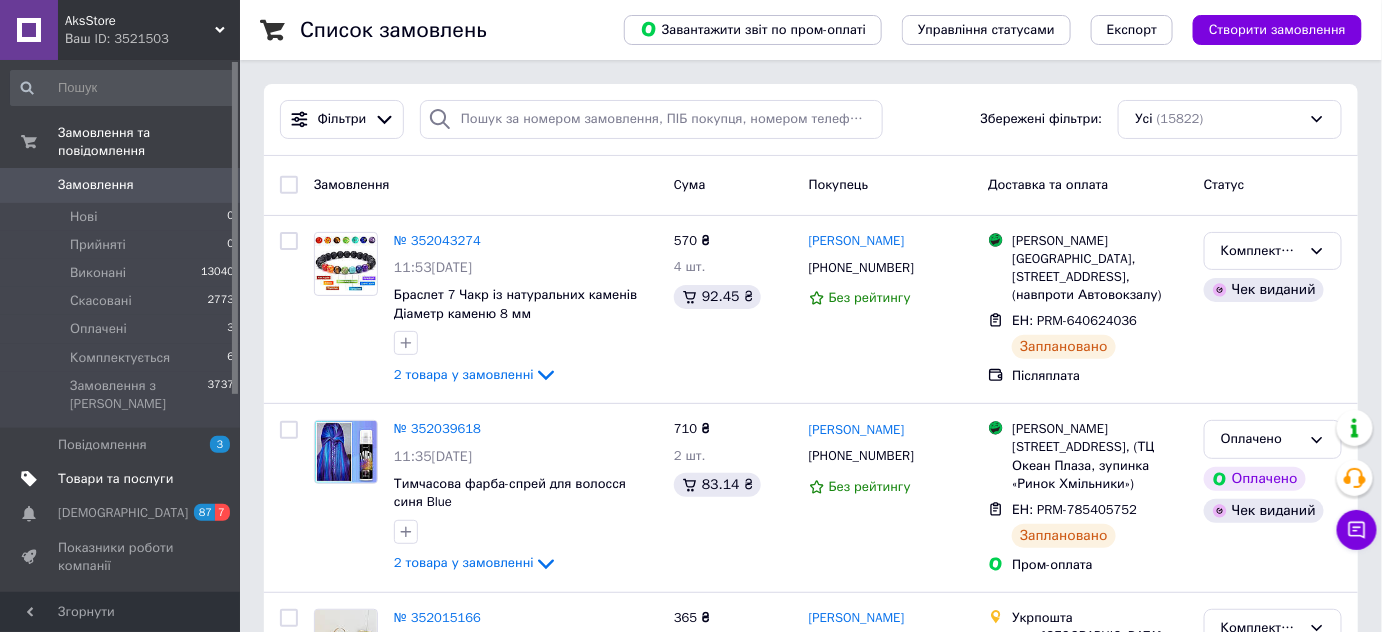 click on "Товари та послуги" at bounding box center [115, 479] 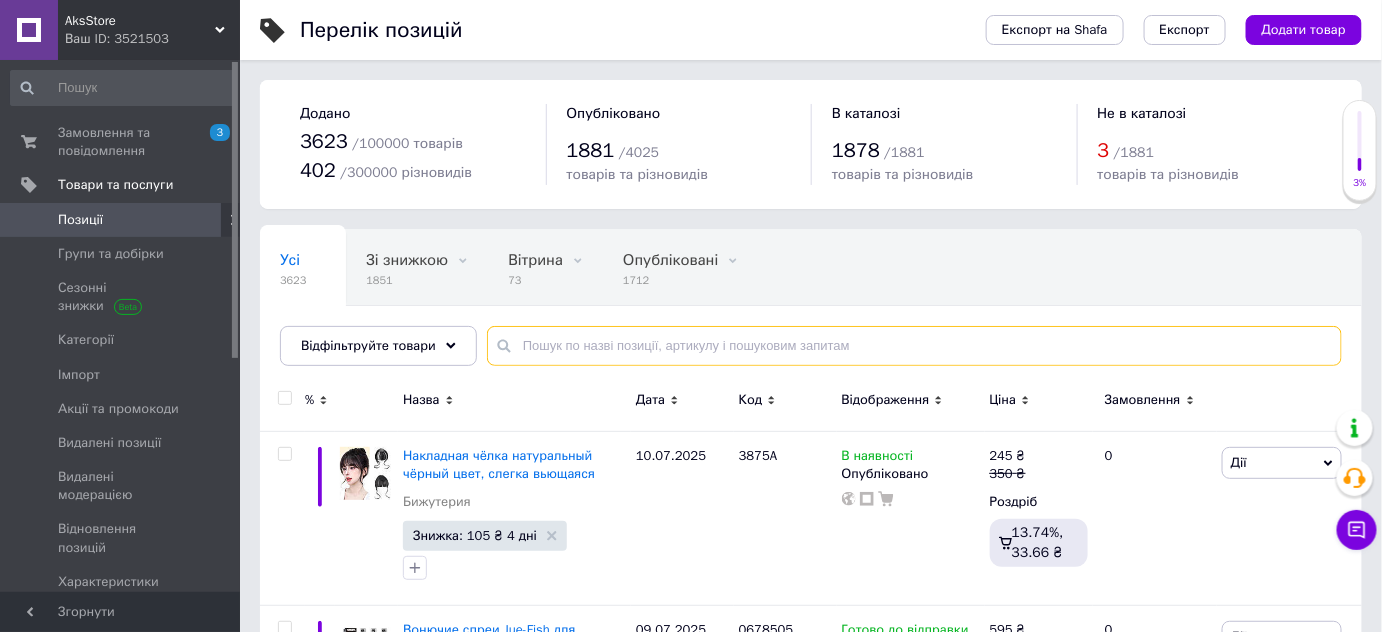 paste on "058941" 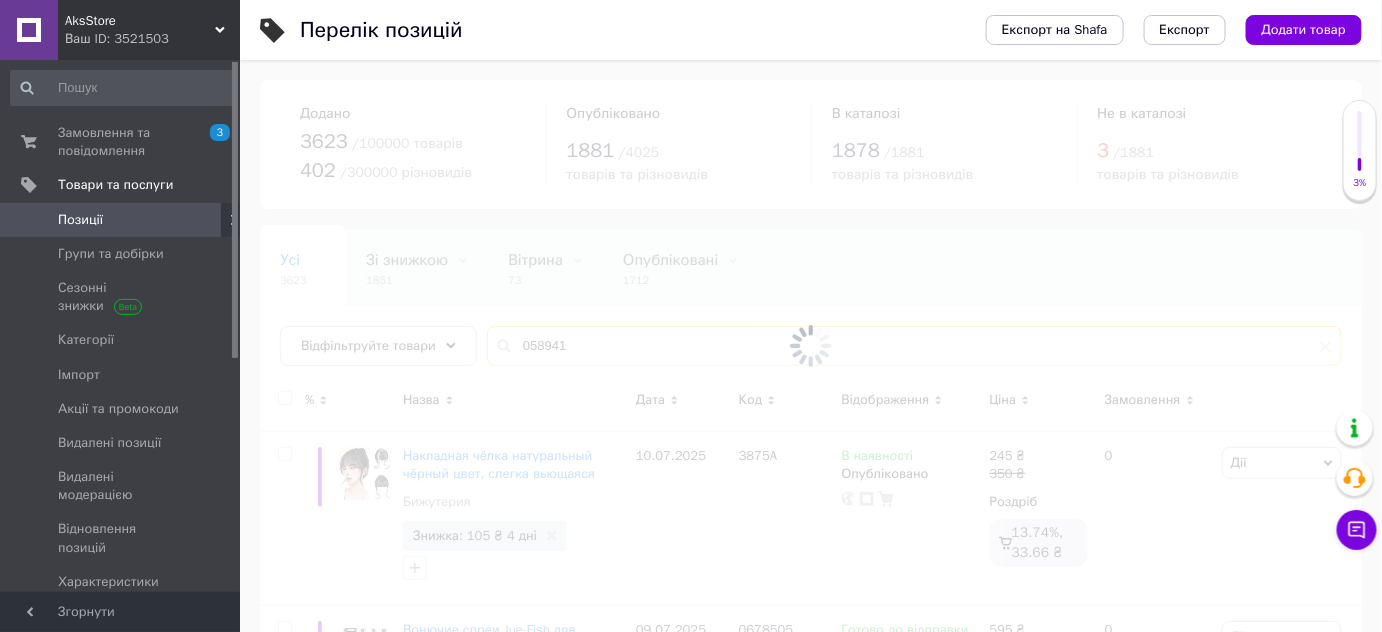 type on "058941" 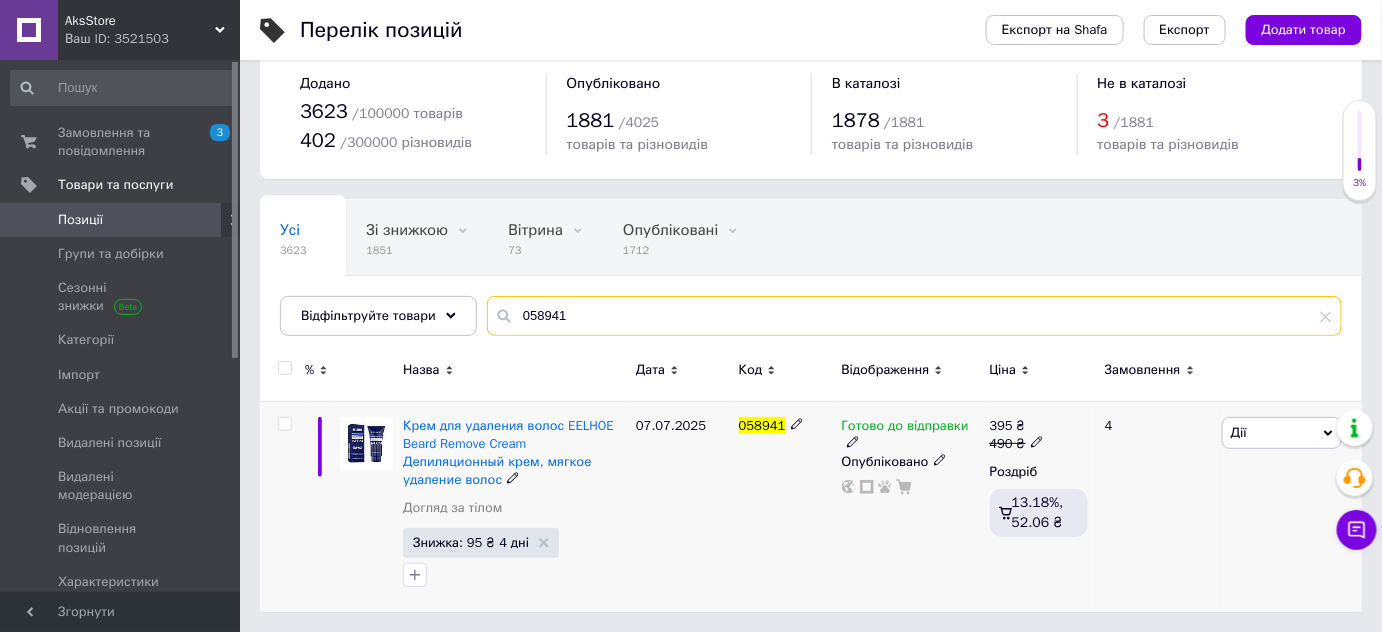 scroll, scrollTop: 48, scrollLeft: 0, axis: vertical 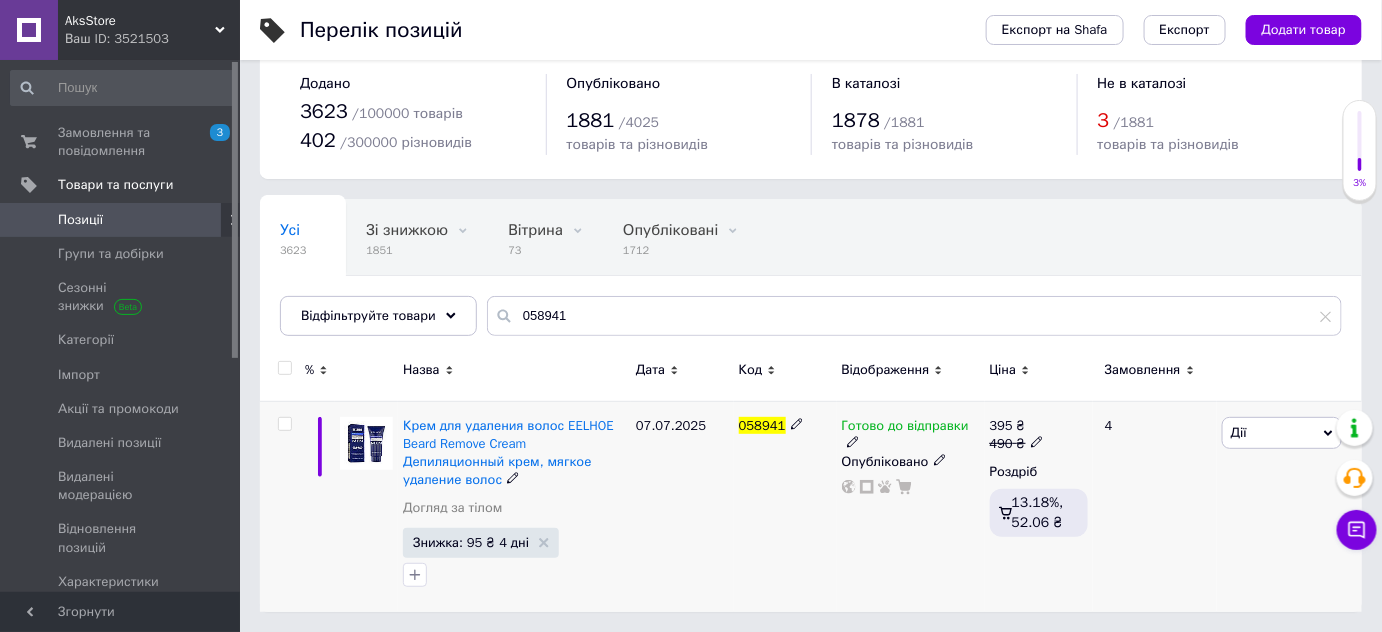 click 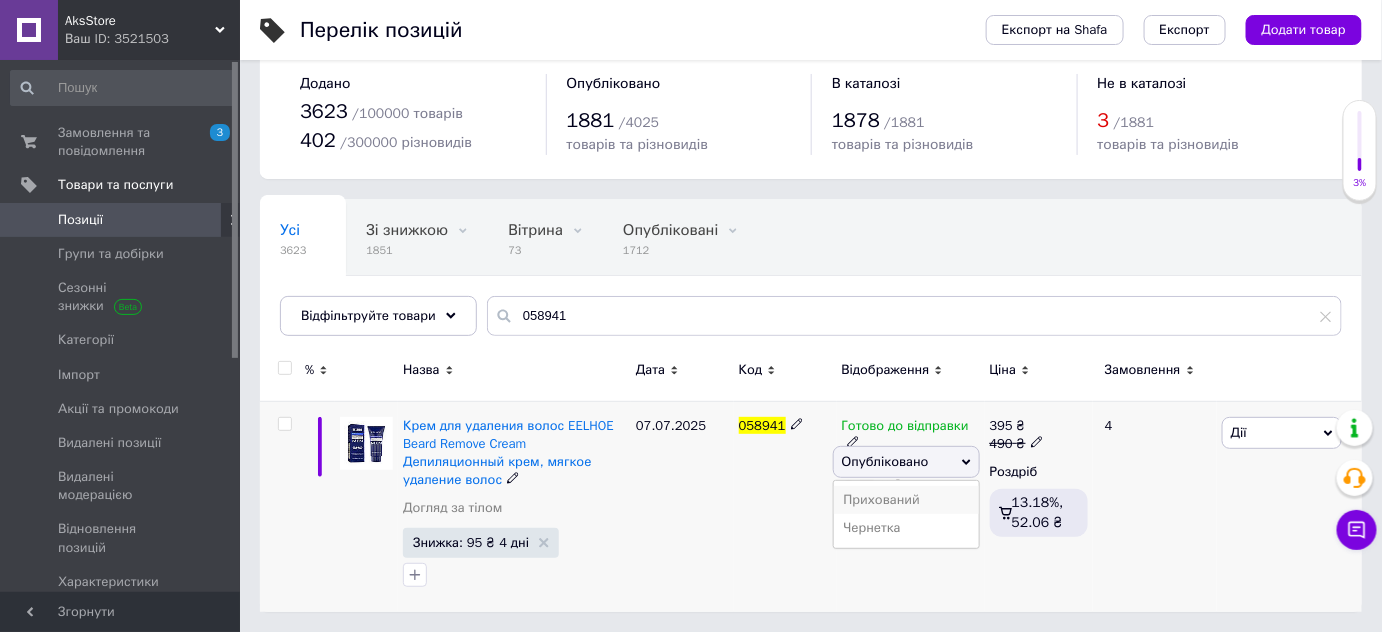 click on "Прихований" at bounding box center [906, 500] 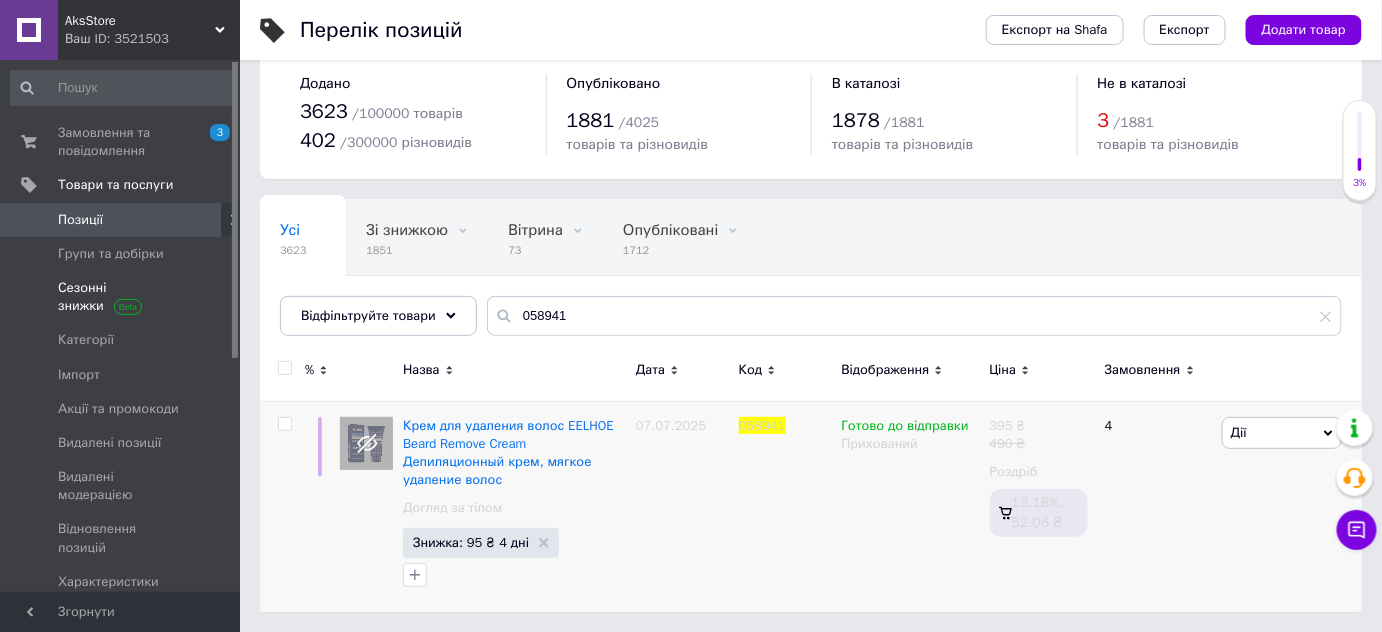 scroll, scrollTop: 0, scrollLeft: 0, axis: both 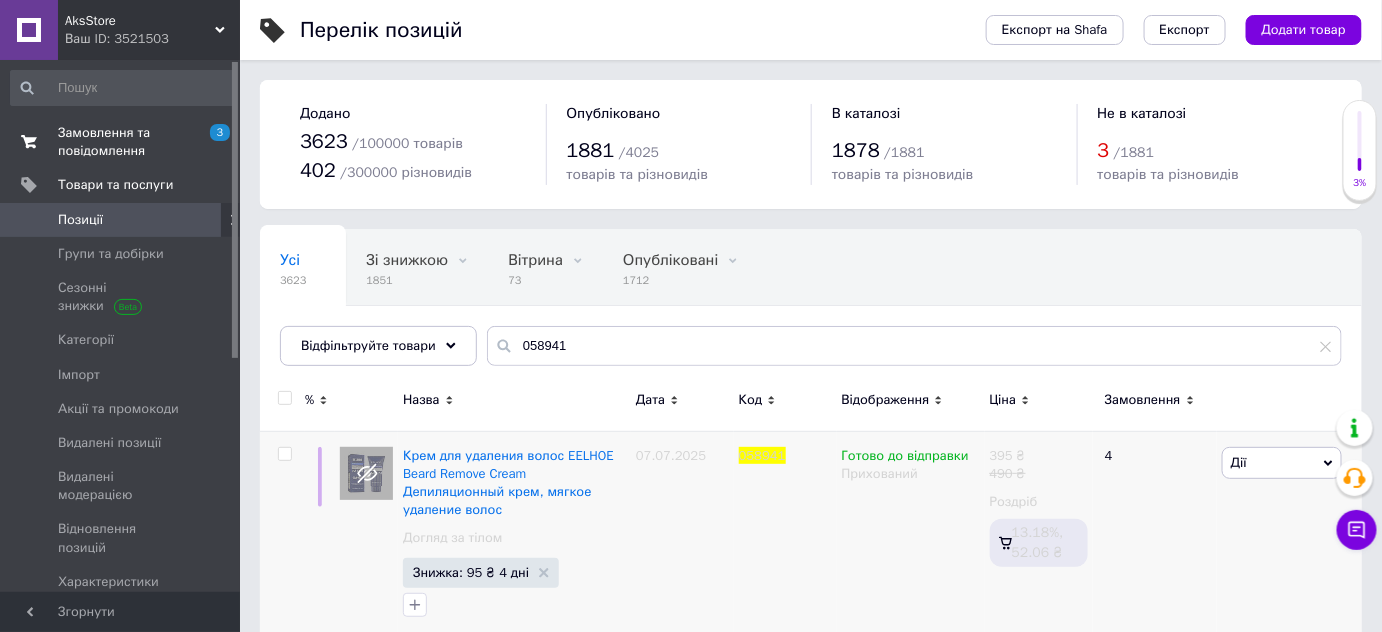 click on "Замовлення та повідомлення" at bounding box center (121, 142) 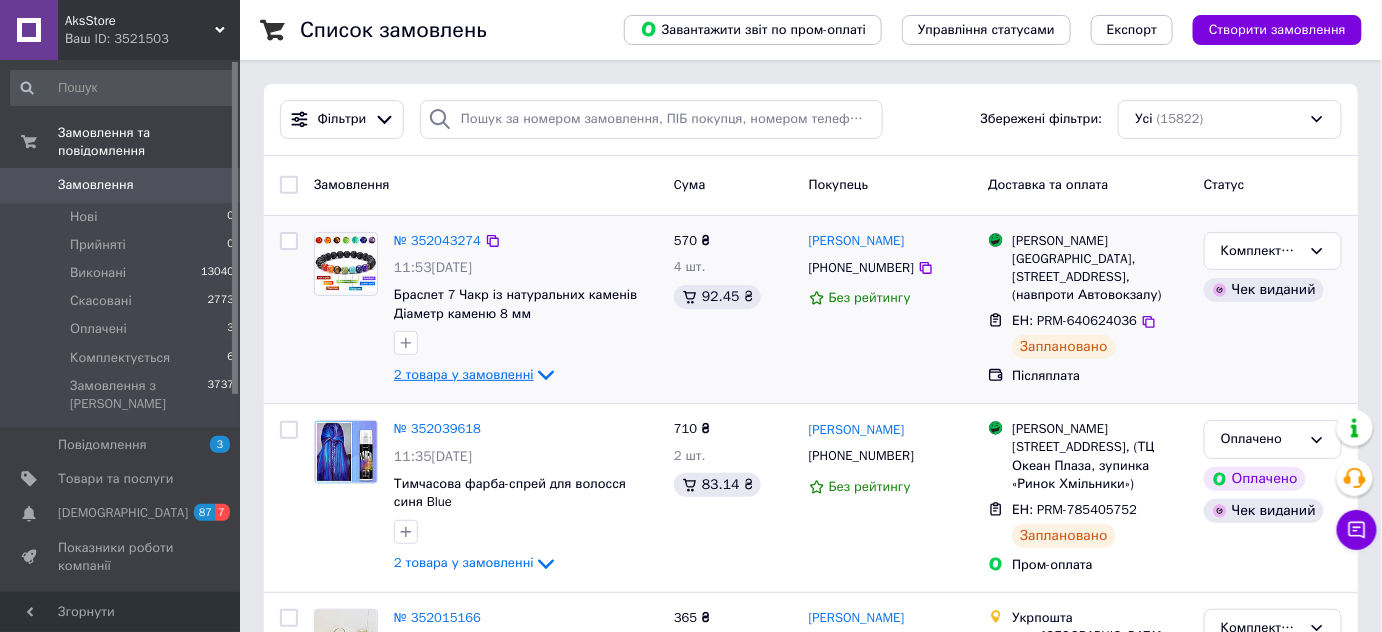 click 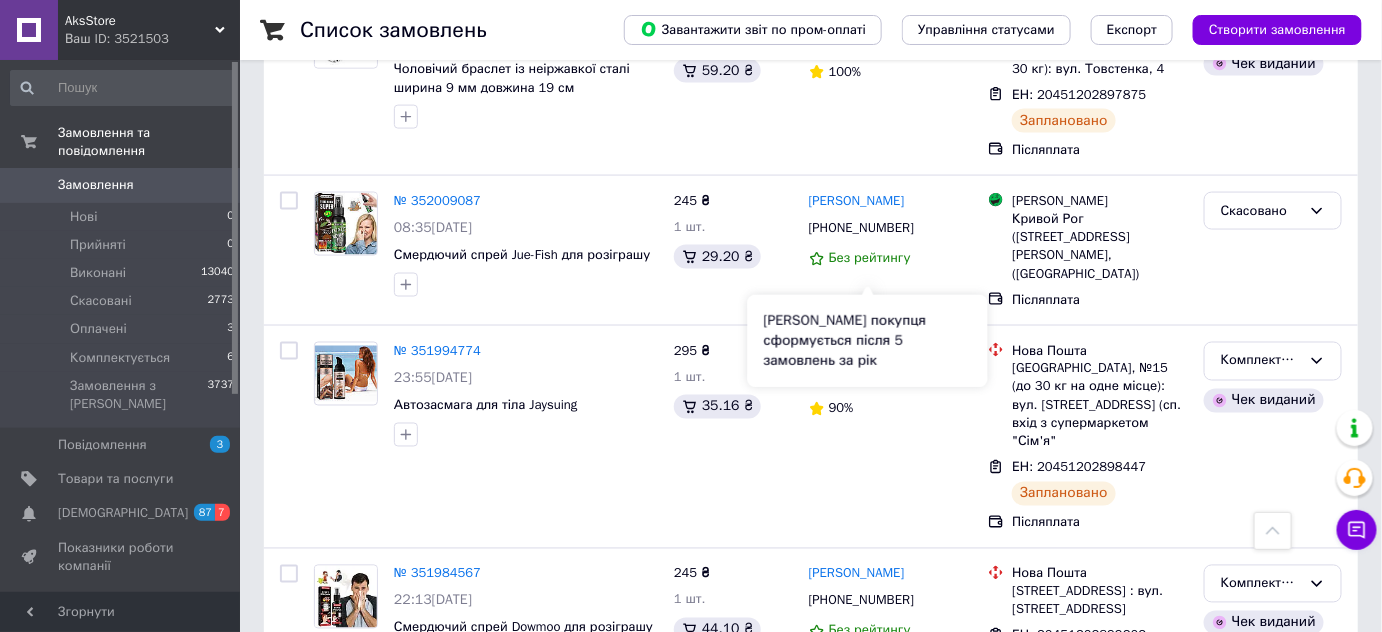 scroll, scrollTop: 909, scrollLeft: 0, axis: vertical 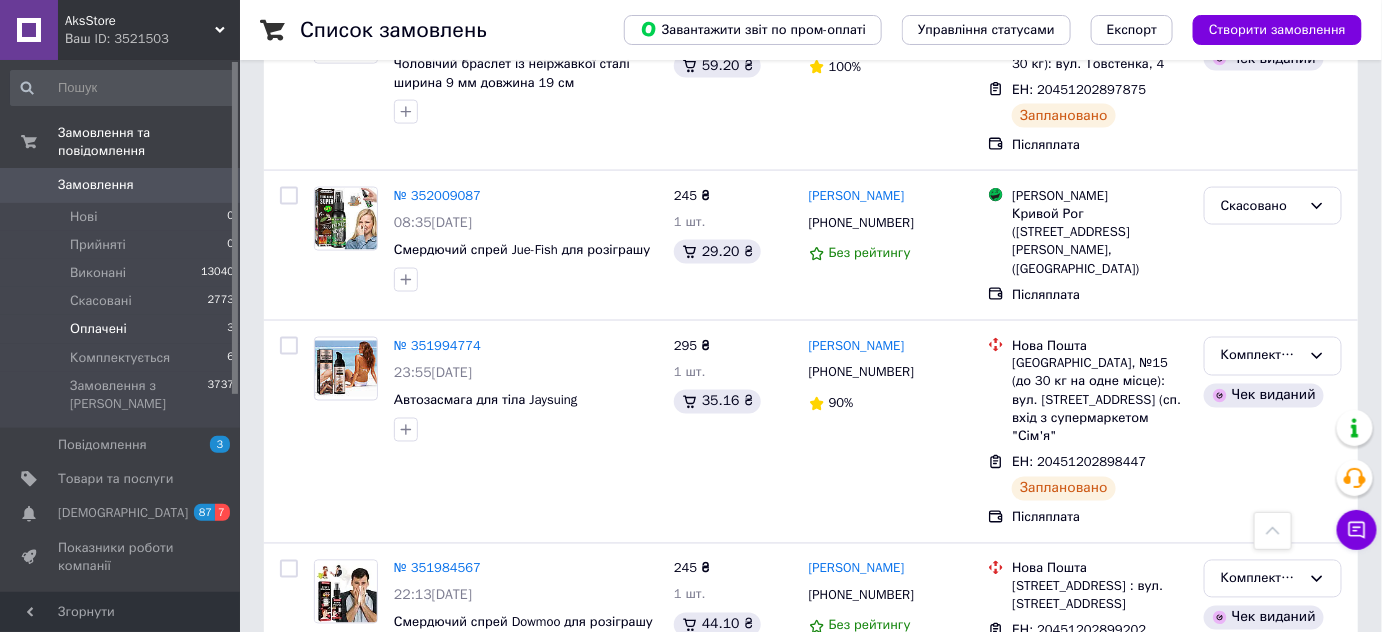 click on "Оплачені" at bounding box center (98, 329) 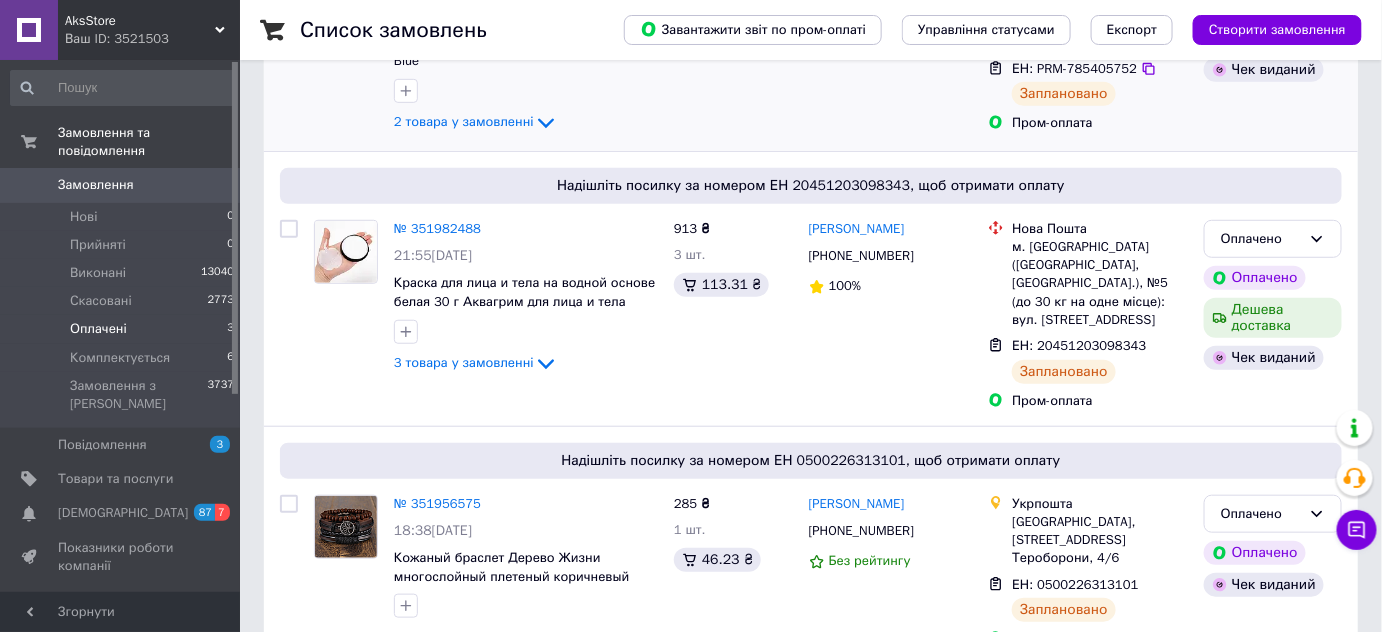scroll, scrollTop: 372, scrollLeft: 0, axis: vertical 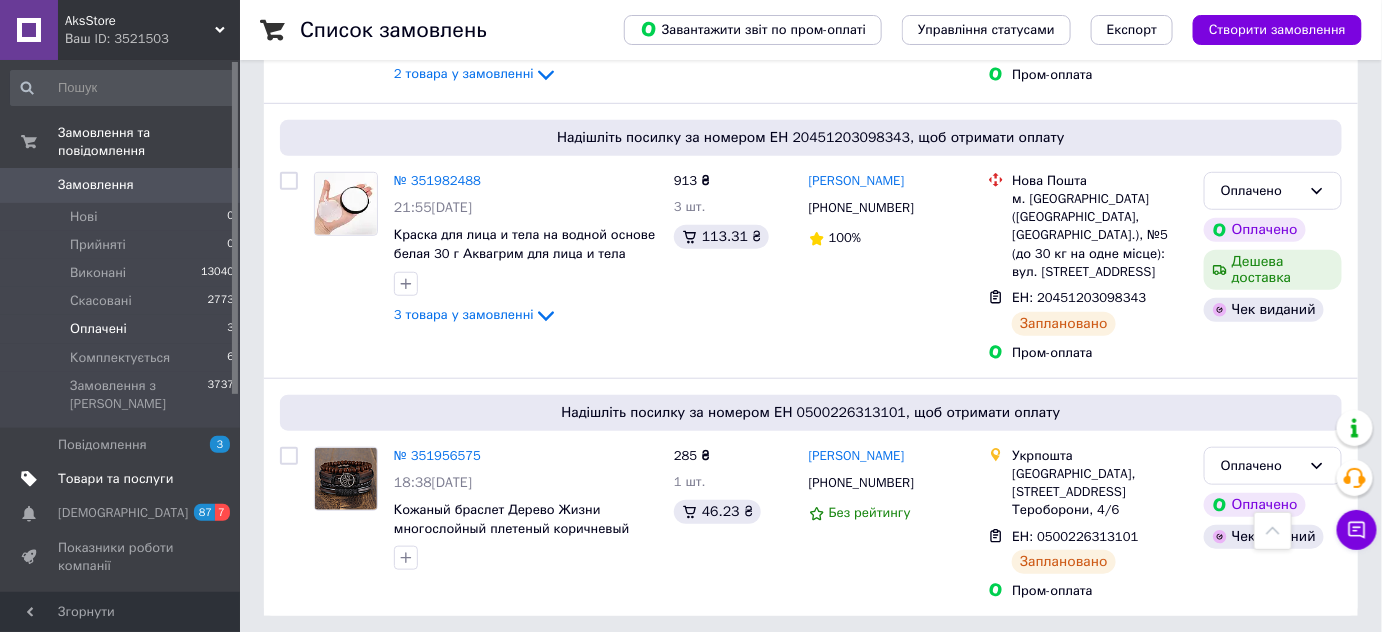 click on "Товари та послуги" at bounding box center [115, 479] 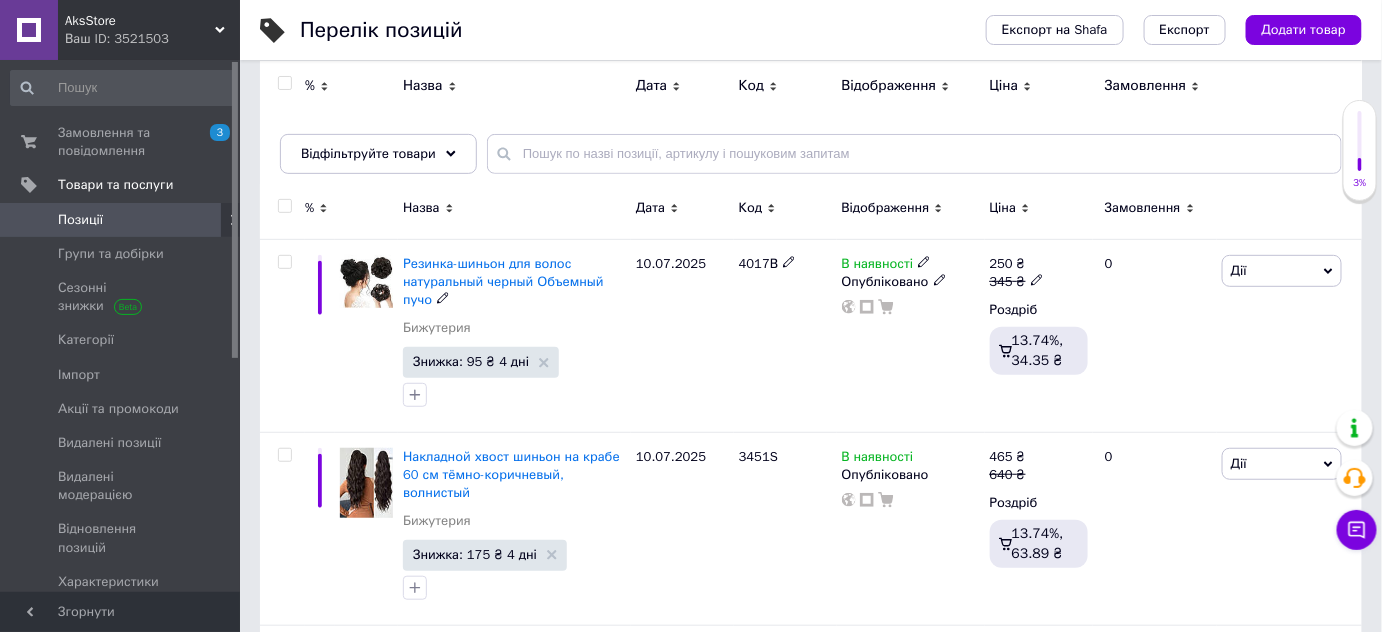 scroll, scrollTop: 90, scrollLeft: 0, axis: vertical 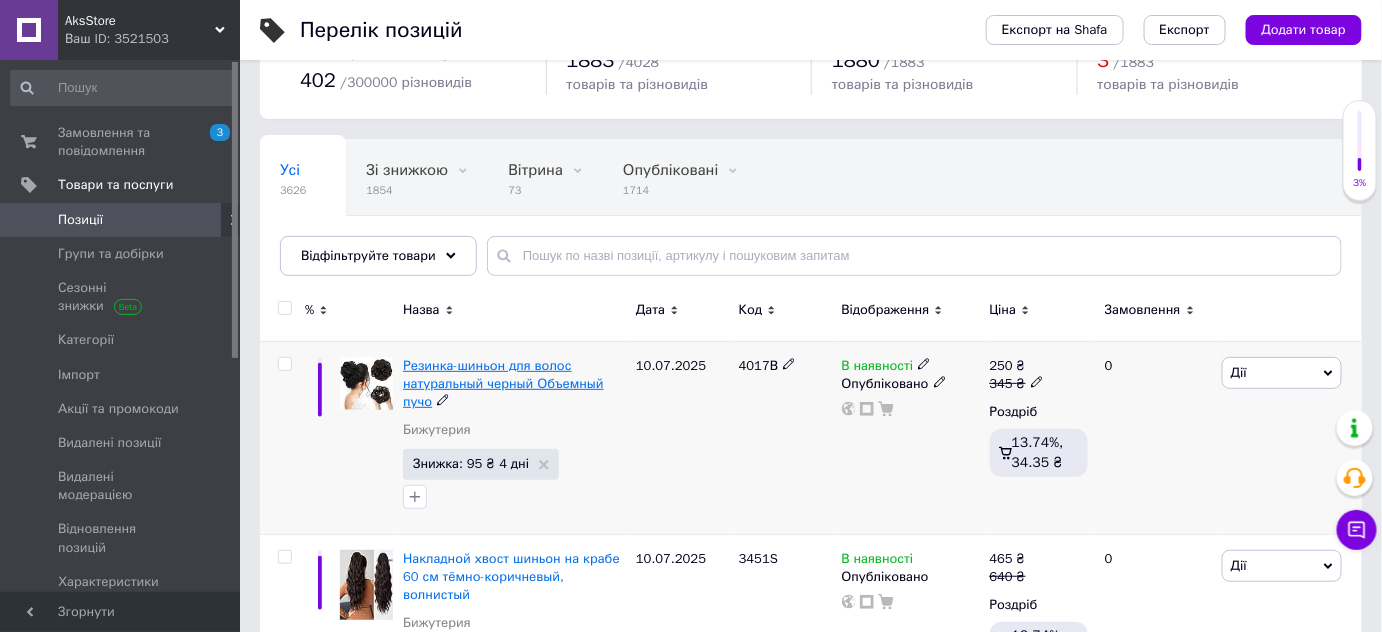 click on "Резинка-шиньон для волос  натуральный черный Объемный пучо" at bounding box center [503, 383] 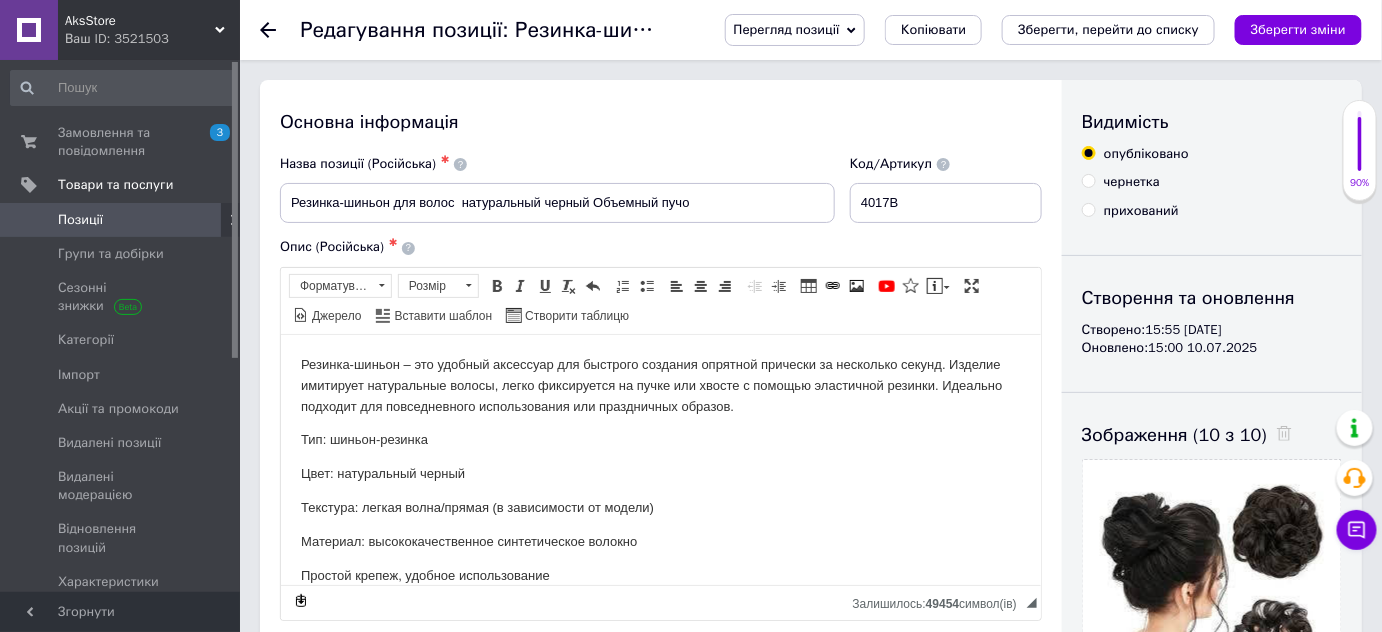 scroll, scrollTop: 0, scrollLeft: 0, axis: both 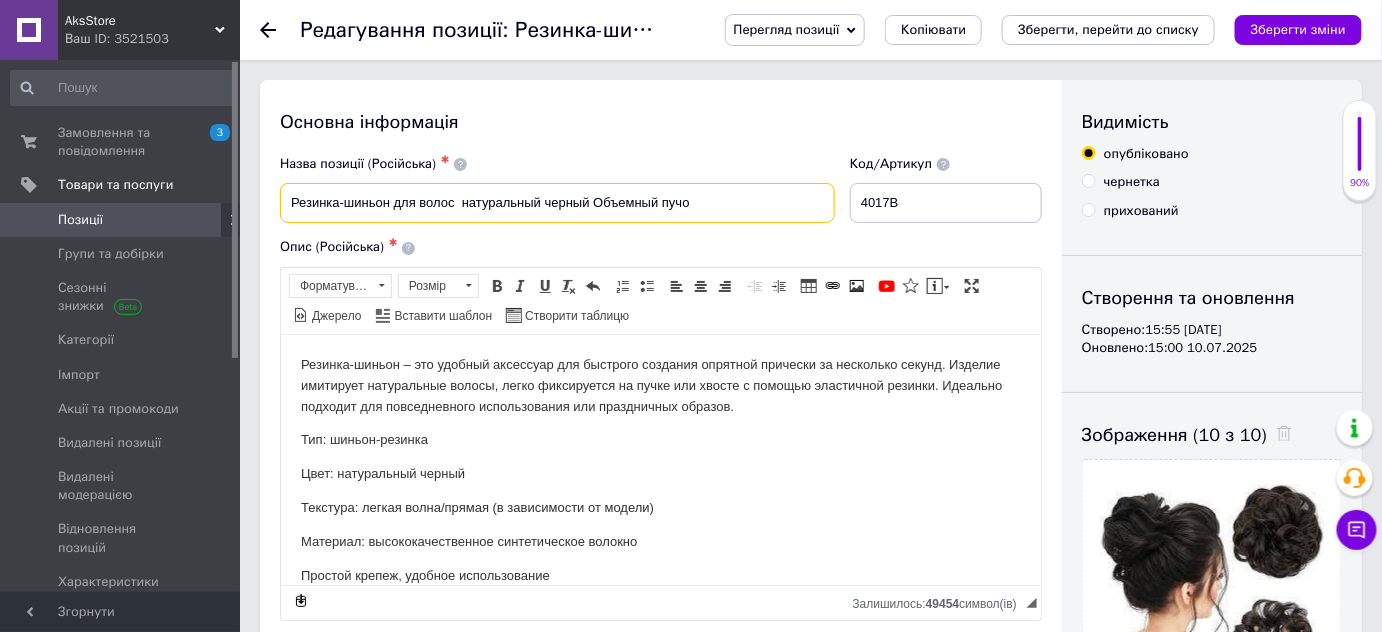 click on "Резинка-шиньон для волос  натуральный черный Объемный пучо" at bounding box center (557, 203) 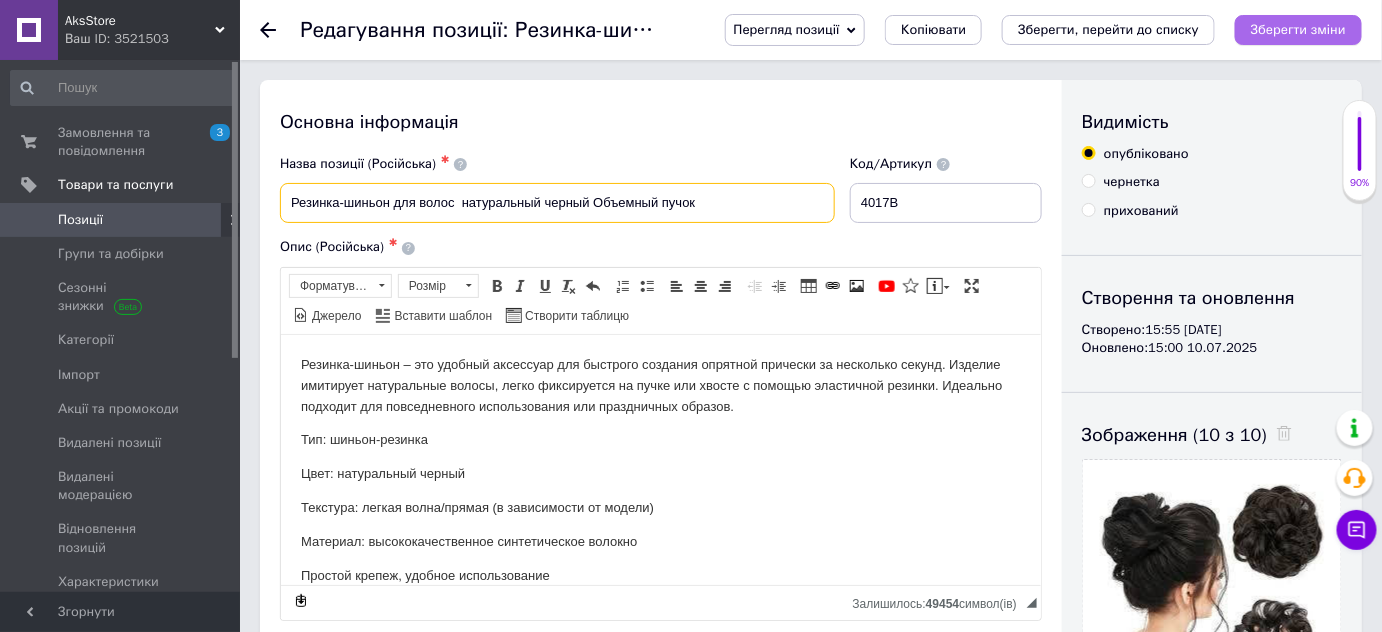 type on "Резинка-шиньон для волос  натуральный черный Объемный пучок" 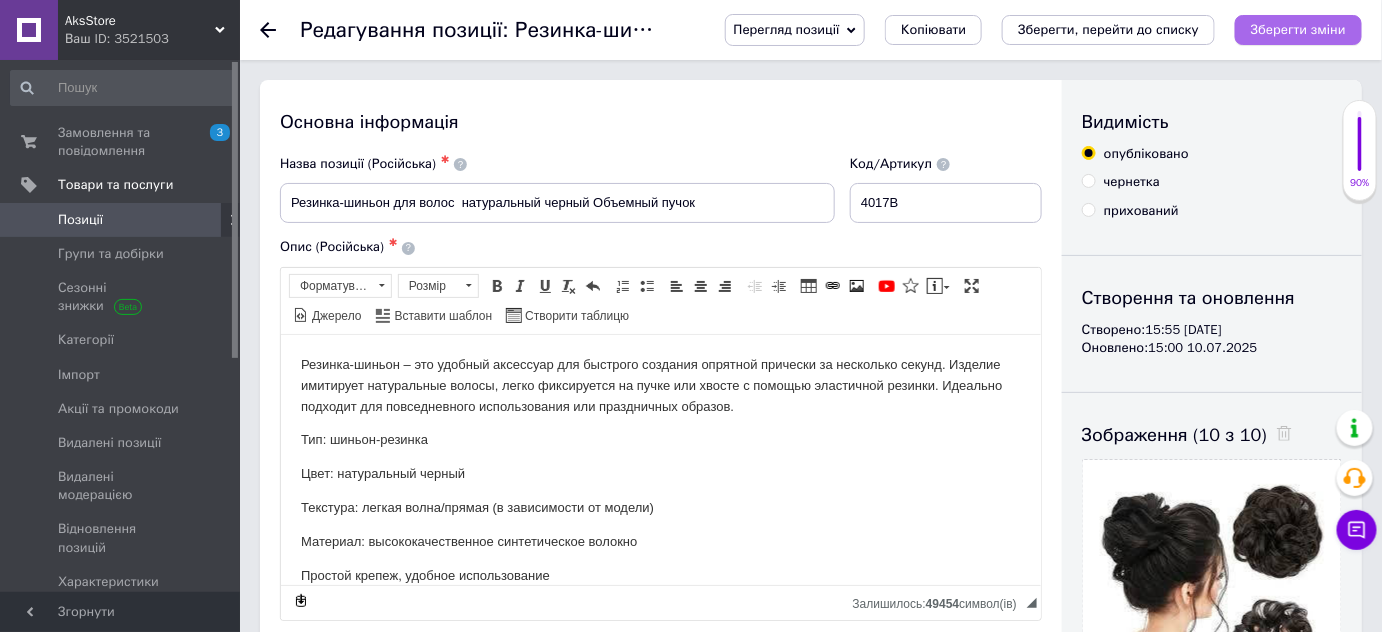 click on "Зберегти зміни" at bounding box center (1298, 29) 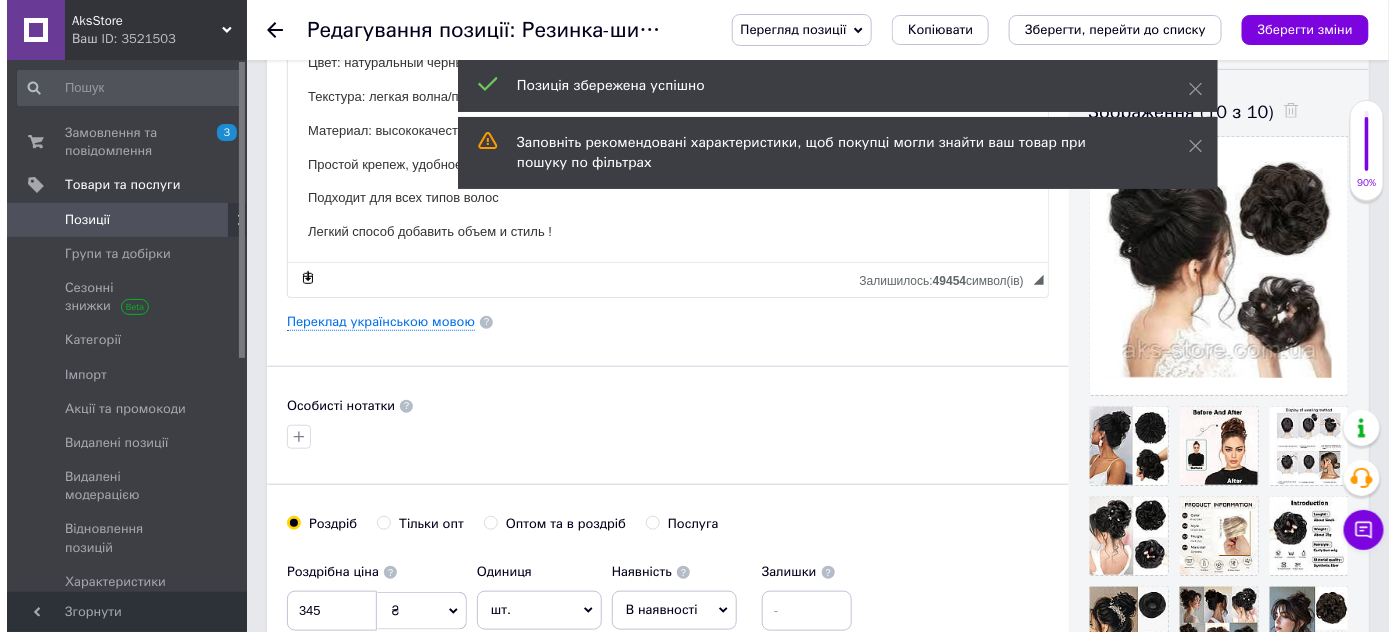 scroll, scrollTop: 363, scrollLeft: 0, axis: vertical 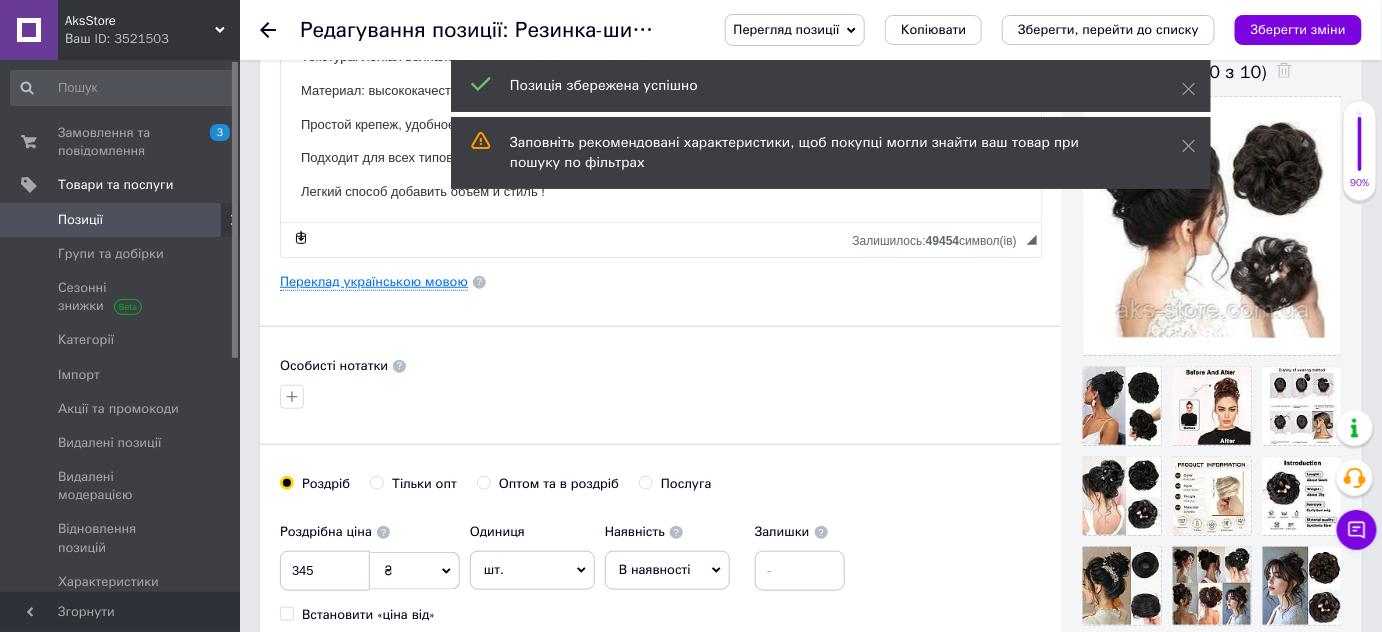click on "Переклад українською мовою" at bounding box center [374, 282] 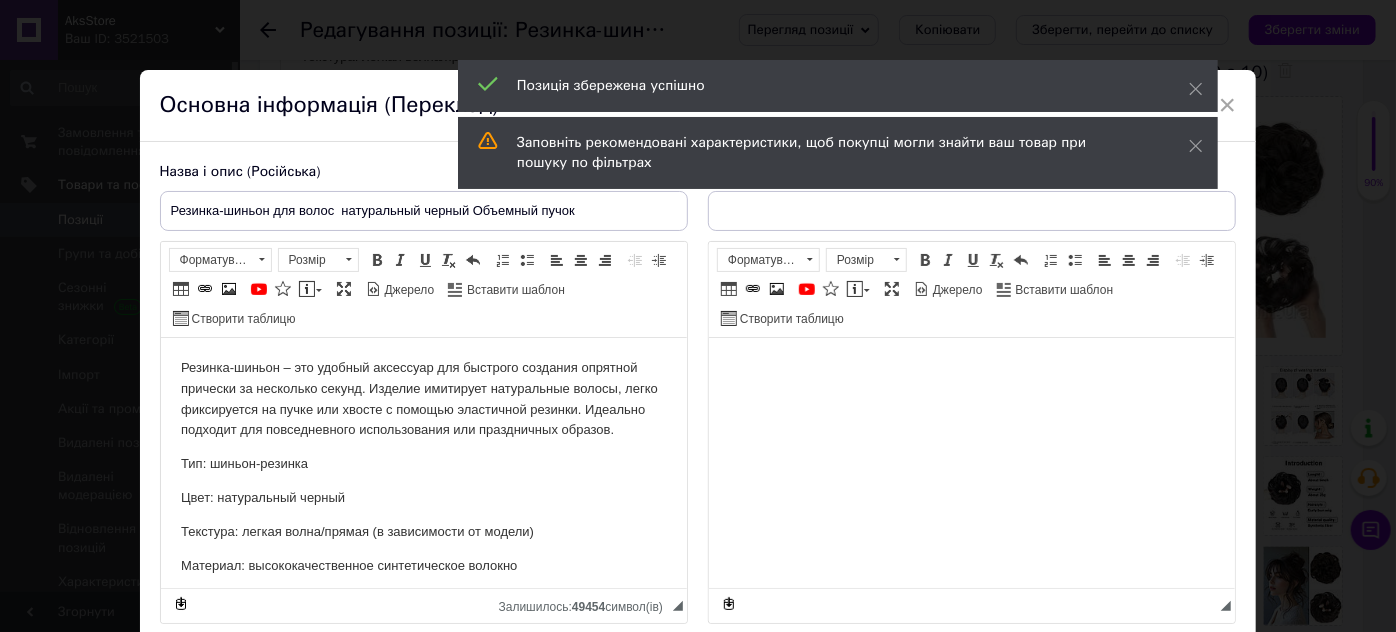 scroll, scrollTop: 0, scrollLeft: 0, axis: both 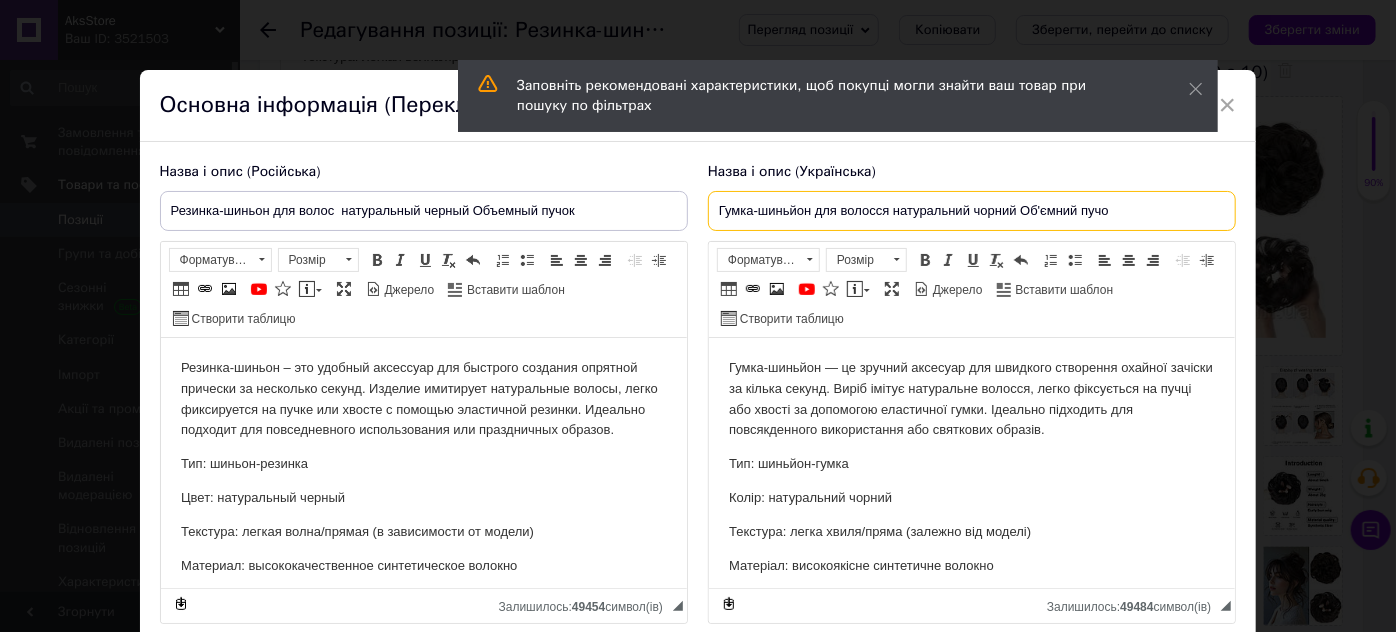 click on "Гумка-шиньйон для волосся натуральний чорний Об'ємний пучо" at bounding box center (972, 211) 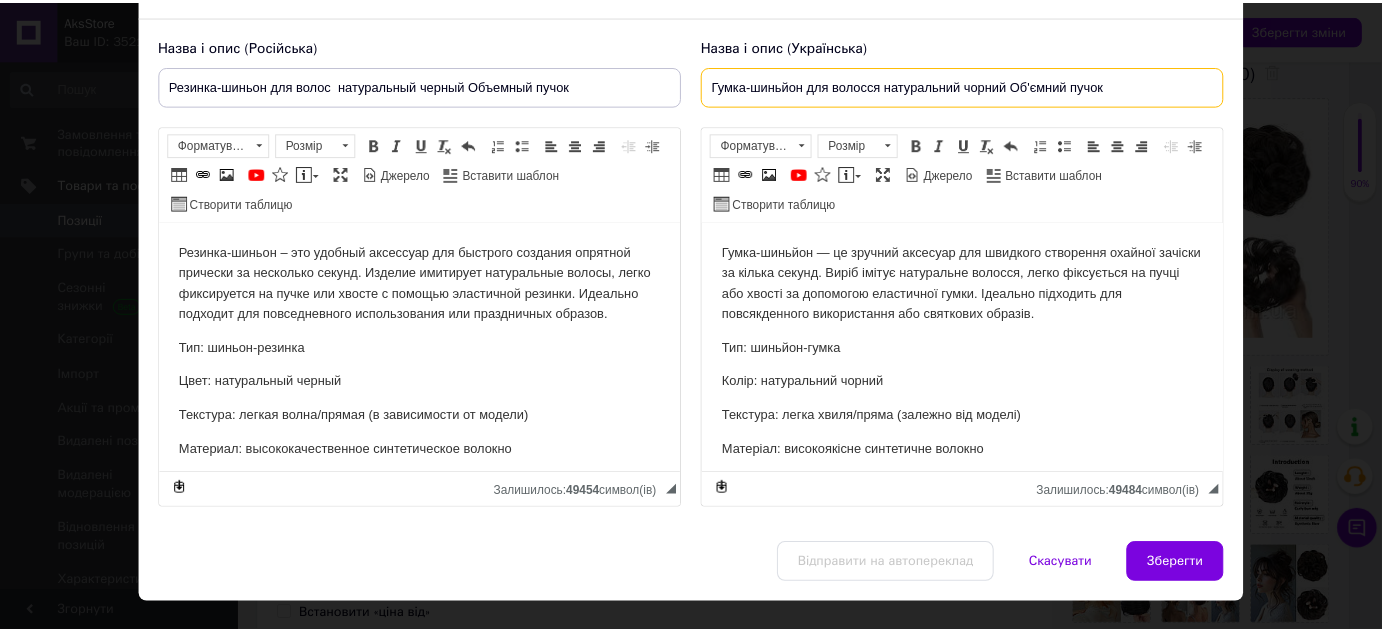 scroll, scrollTop: 168, scrollLeft: 0, axis: vertical 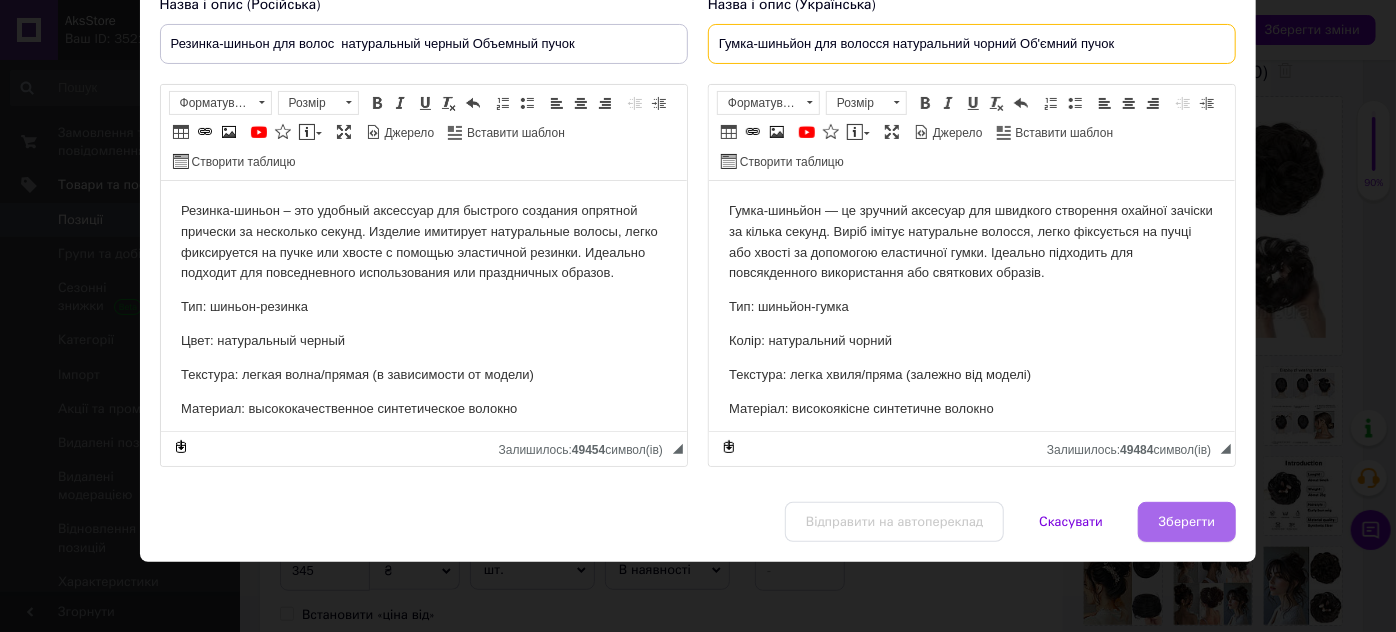 type on "Гумка-шиньйон для волосся натуральний чорний Об'ємний пучок" 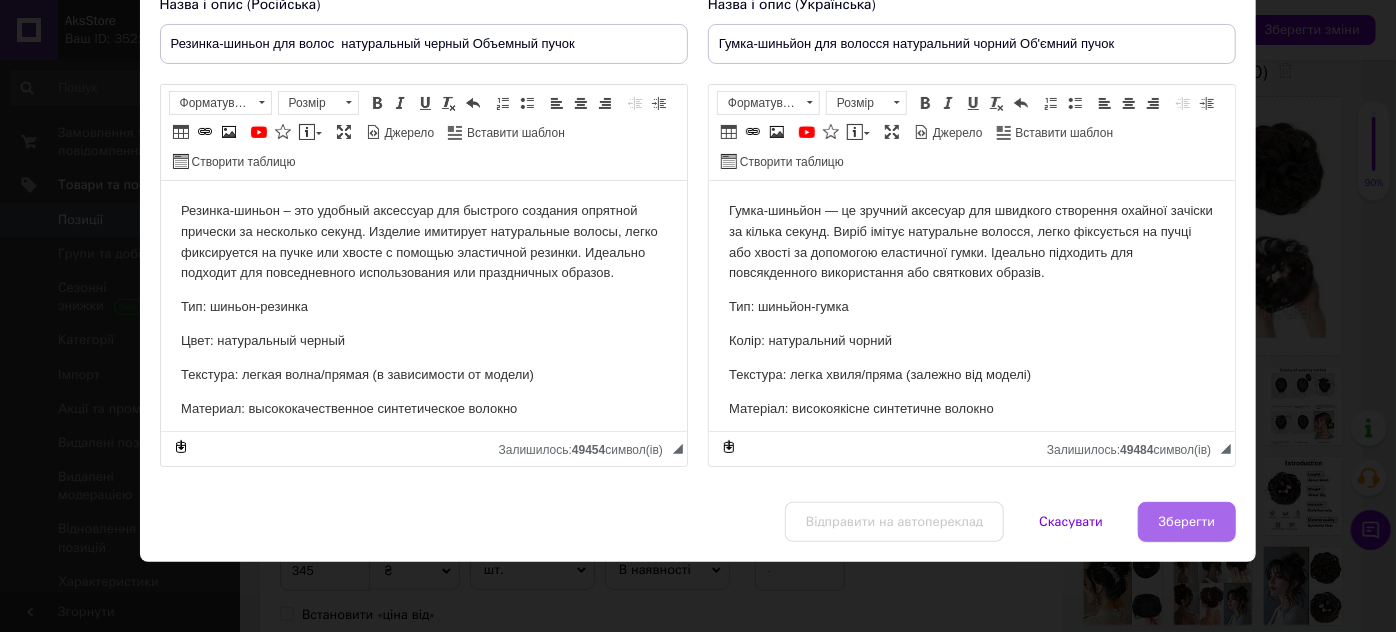 click on "Зберегти" at bounding box center (1187, 522) 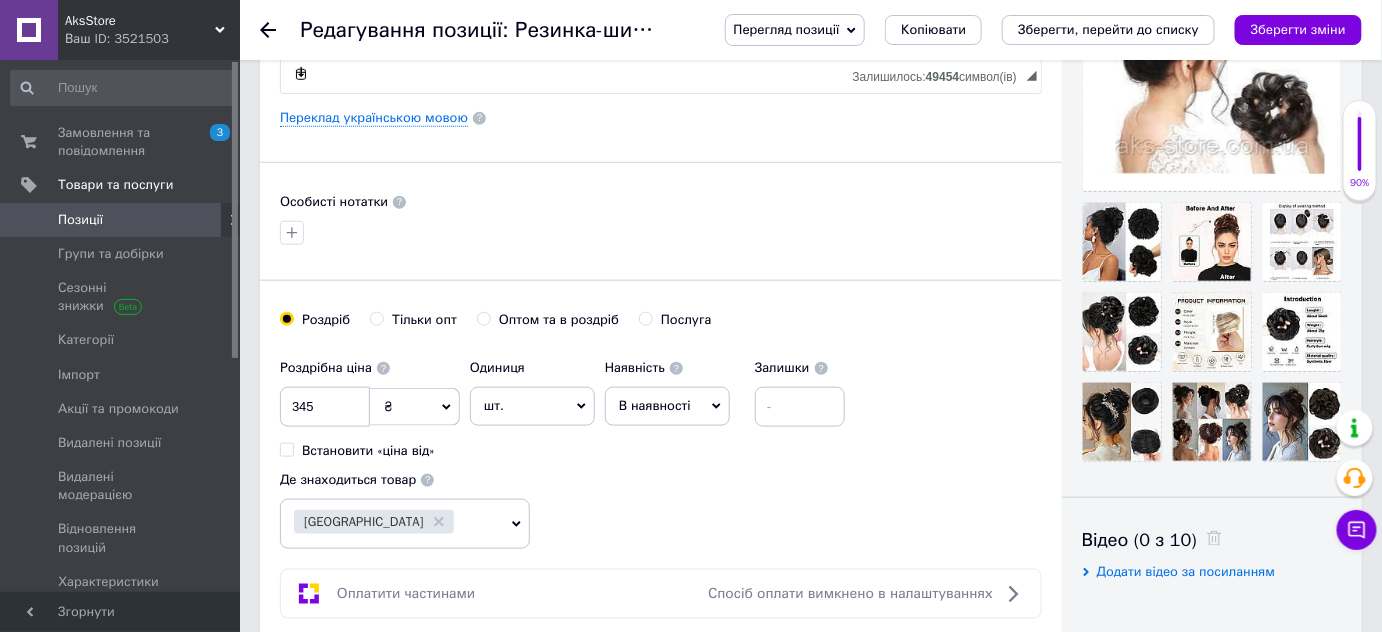 scroll, scrollTop: 636, scrollLeft: 0, axis: vertical 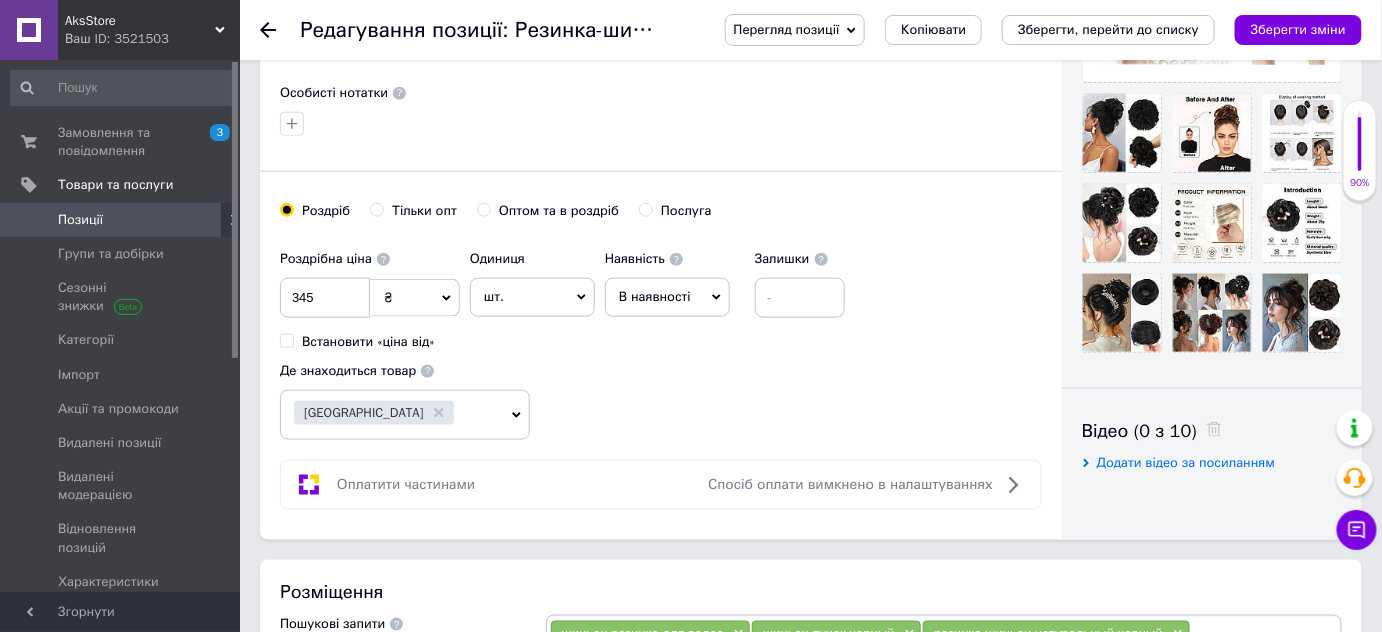click on "В наявності" at bounding box center [655, 296] 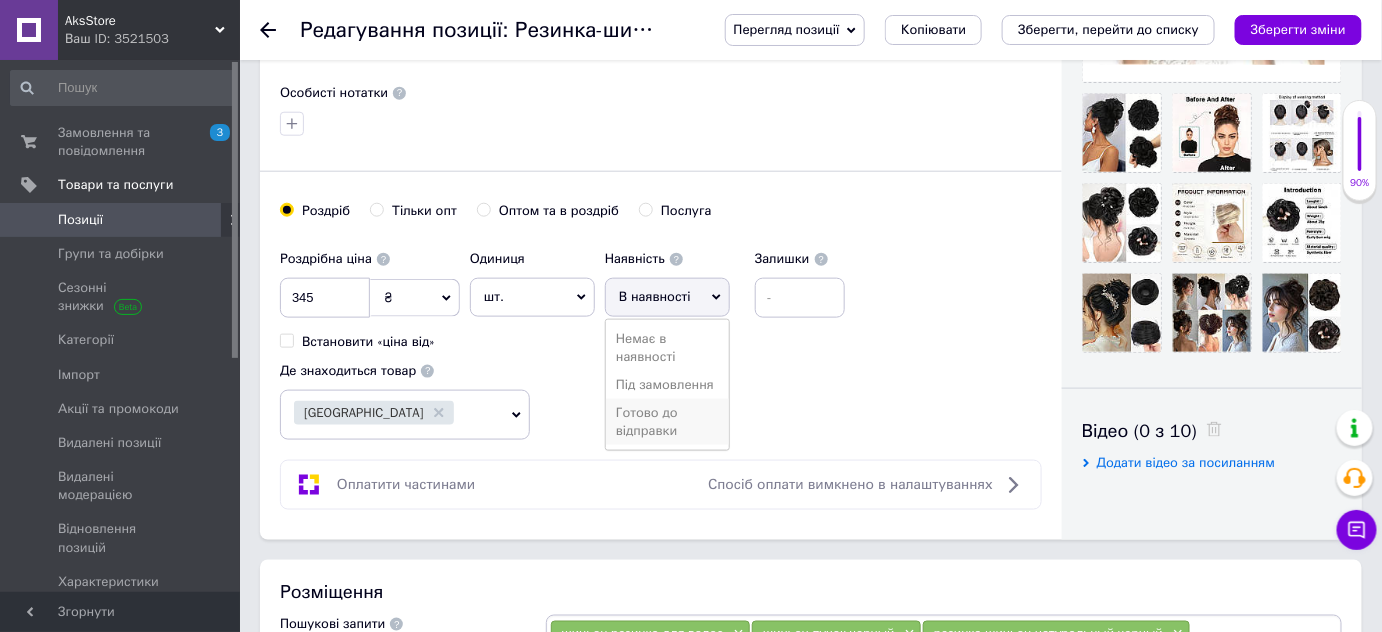 click on "Готово до відправки" at bounding box center [667, 422] 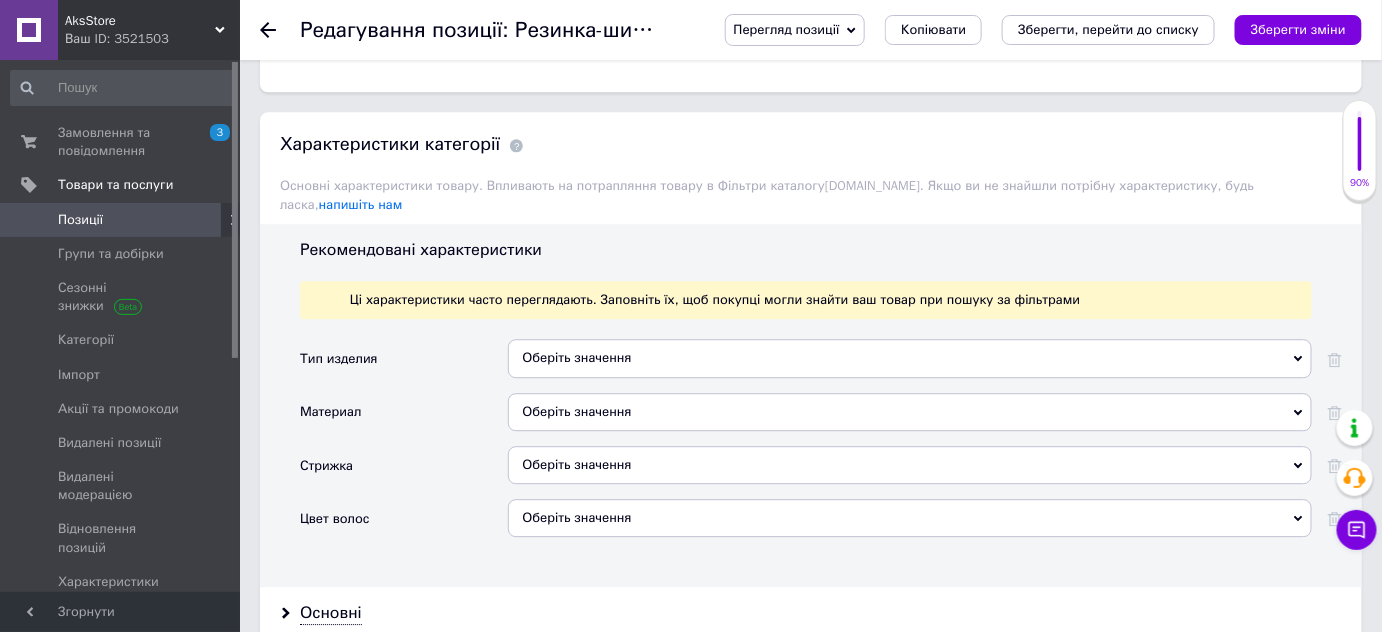 scroll, scrollTop: 1636, scrollLeft: 0, axis: vertical 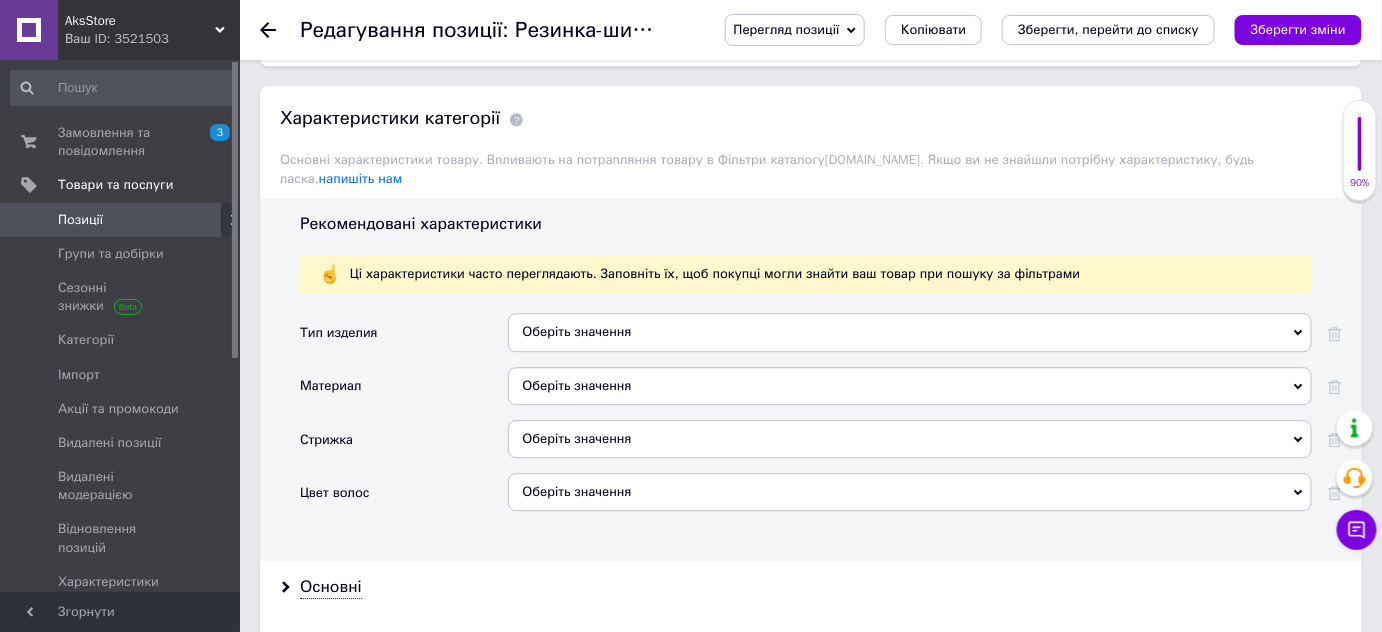 click on "Оберіть значення" at bounding box center [910, 386] 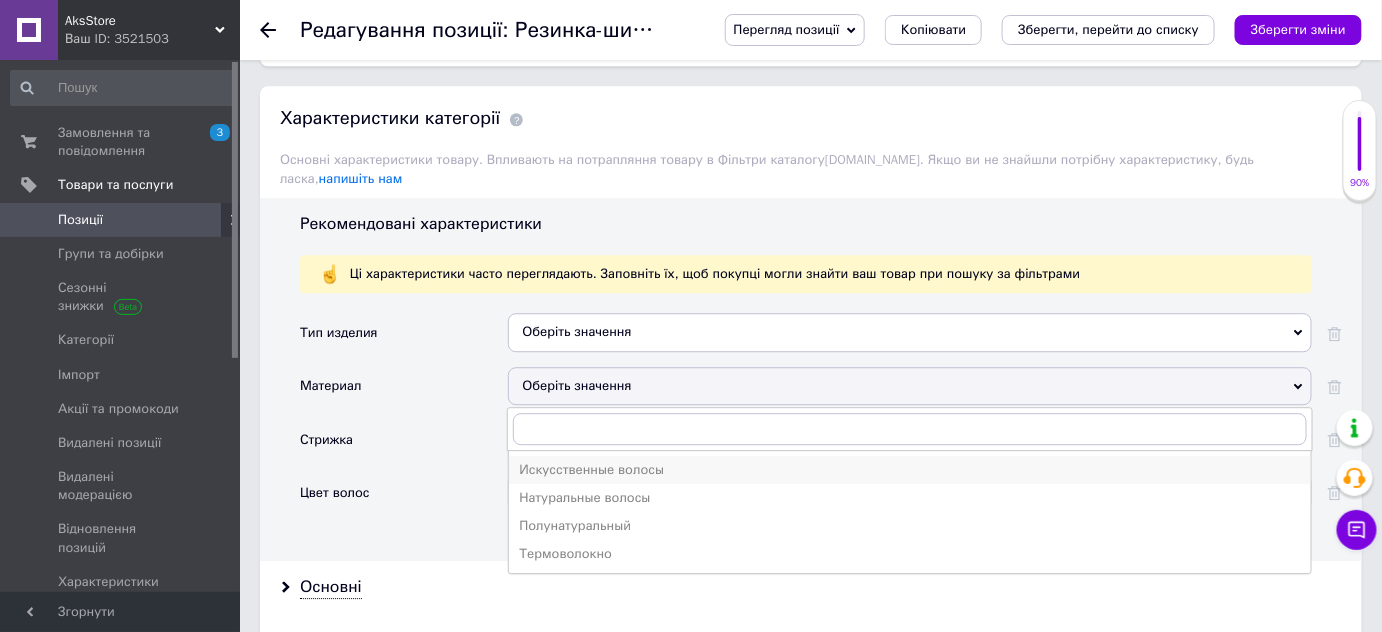 click on "Искусственные волосы" at bounding box center (910, 470) 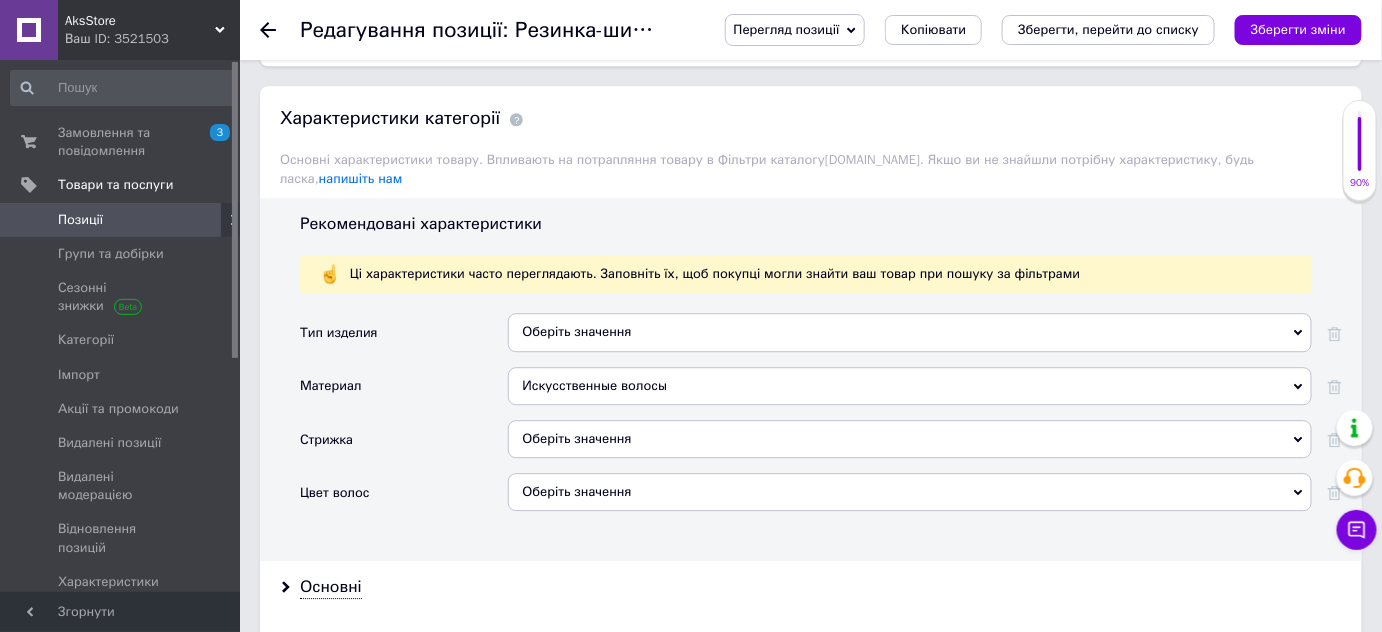 click on "Оберіть значення" at bounding box center (910, 492) 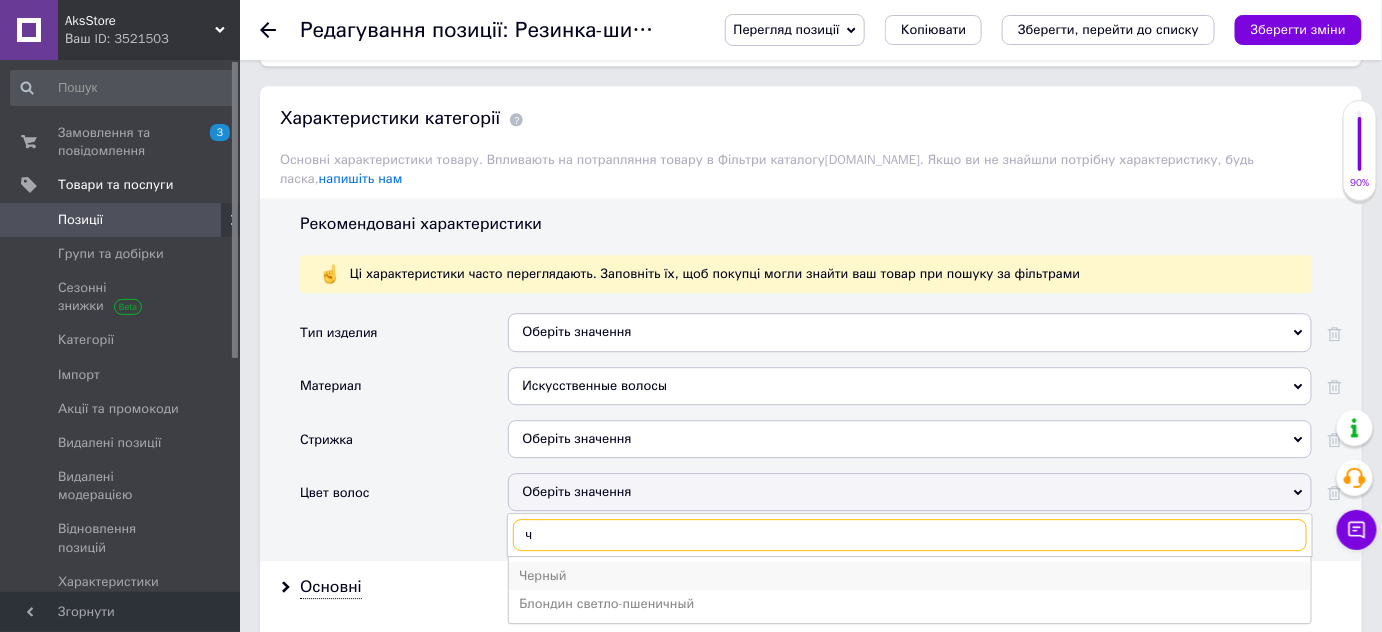 type on "ч" 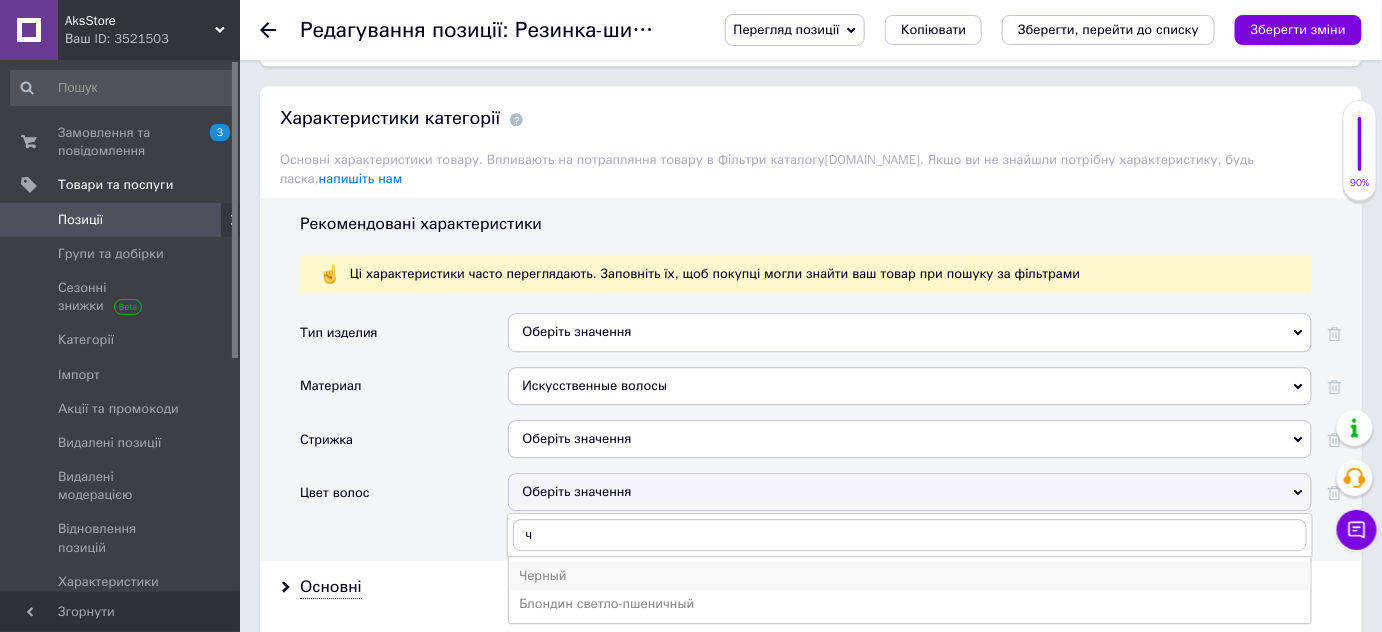click on "Черный" at bounding box center [910, 576] 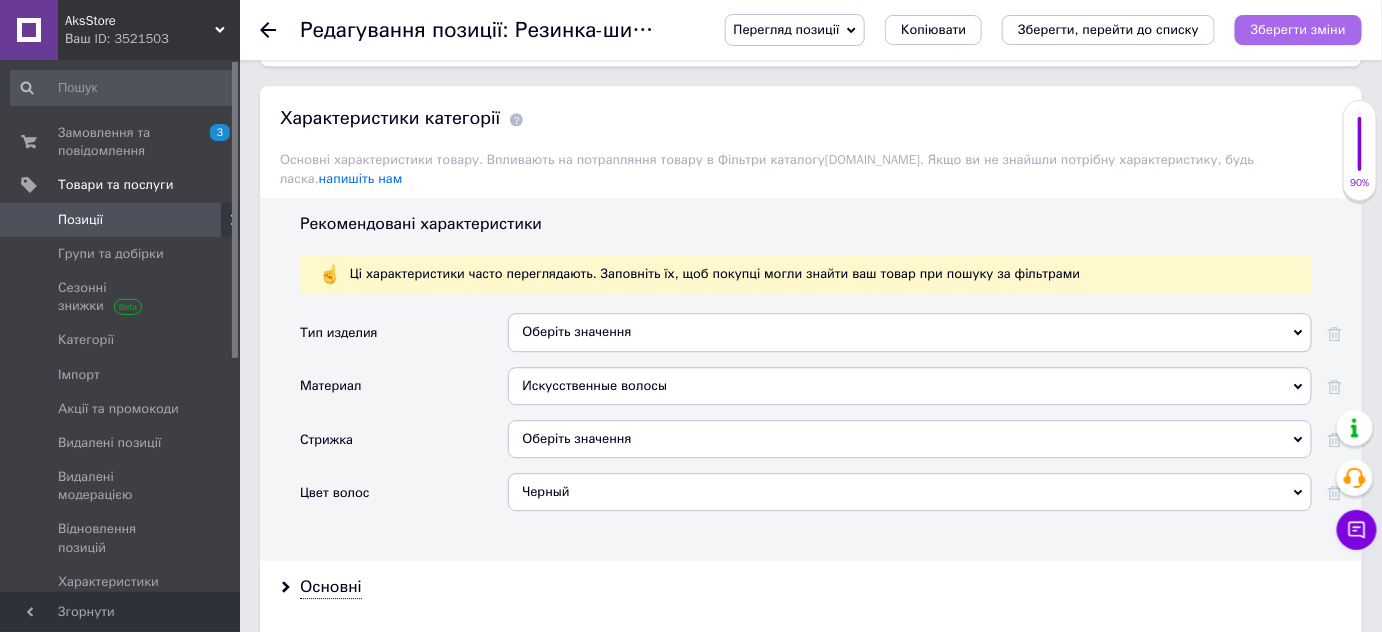 click on "Зберегти зміни" at bounding box center [1298, 29] 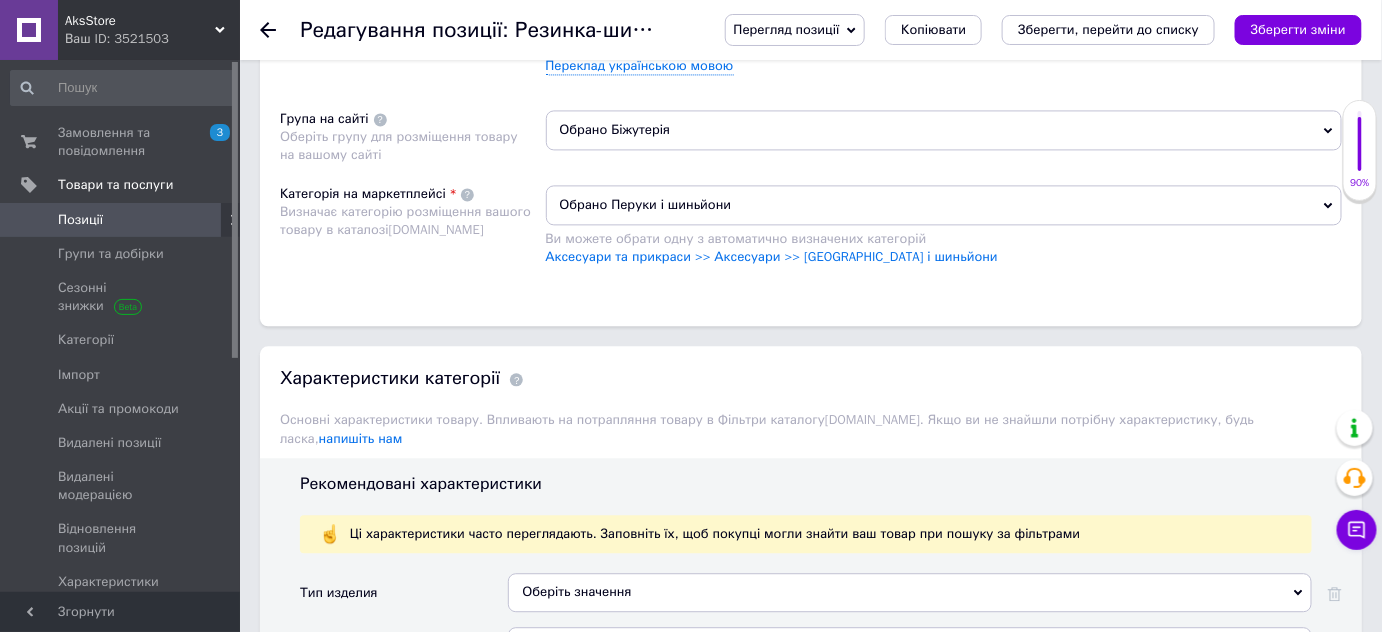scroll, scrollTop: 1272, scrollLeft: 0, axis: vertical 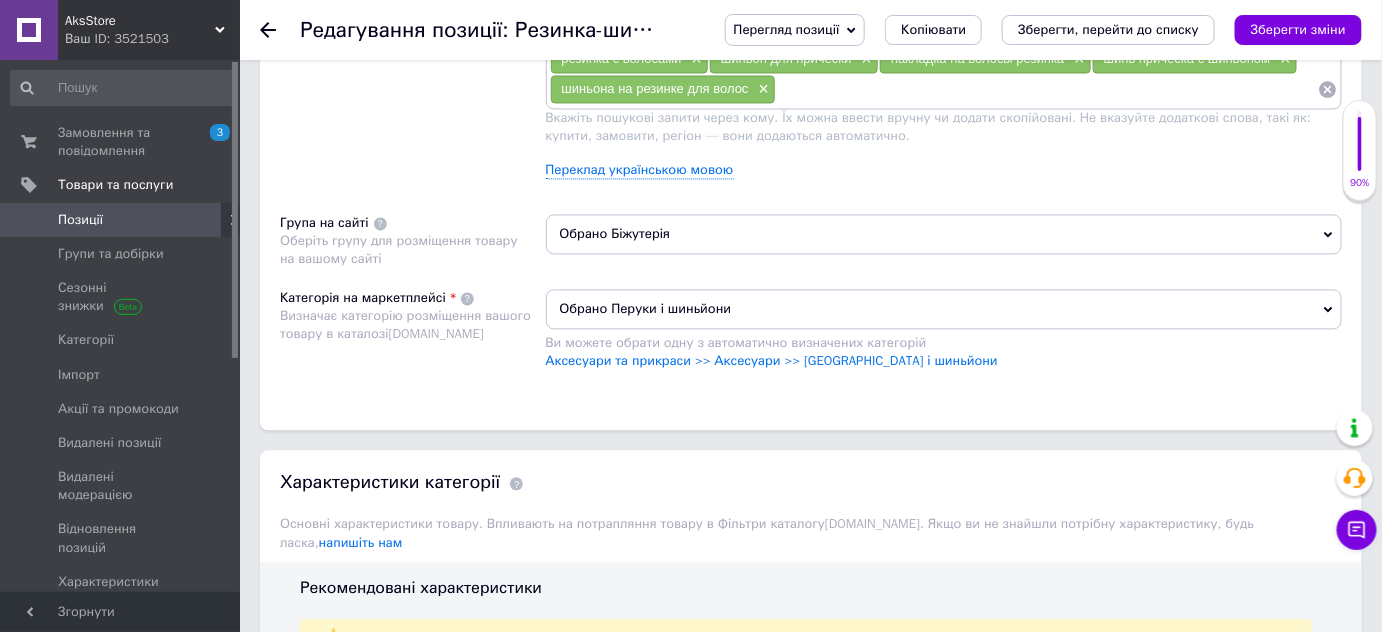 click on "Обрано Біжутерія" at bounding box center (944, 234) 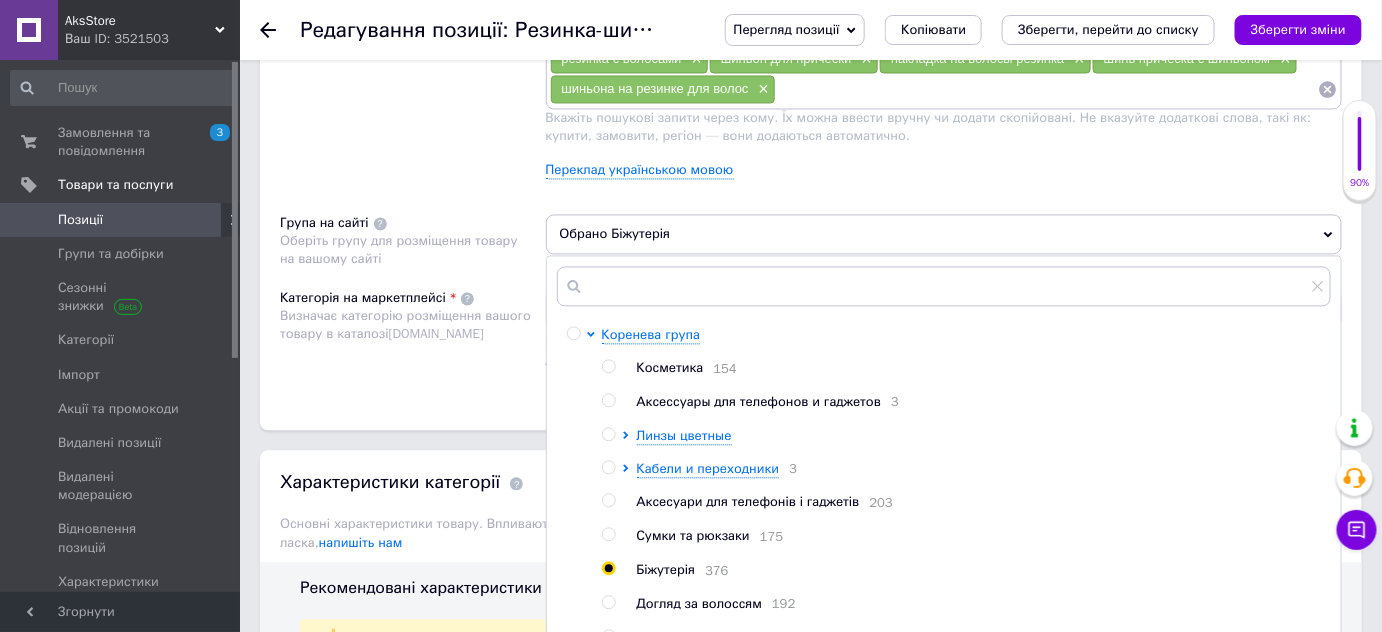 click on "Пошукові запити Використовуються для пошуку товару в каталозі  Prom.ua" at bounding box center [413, 86] 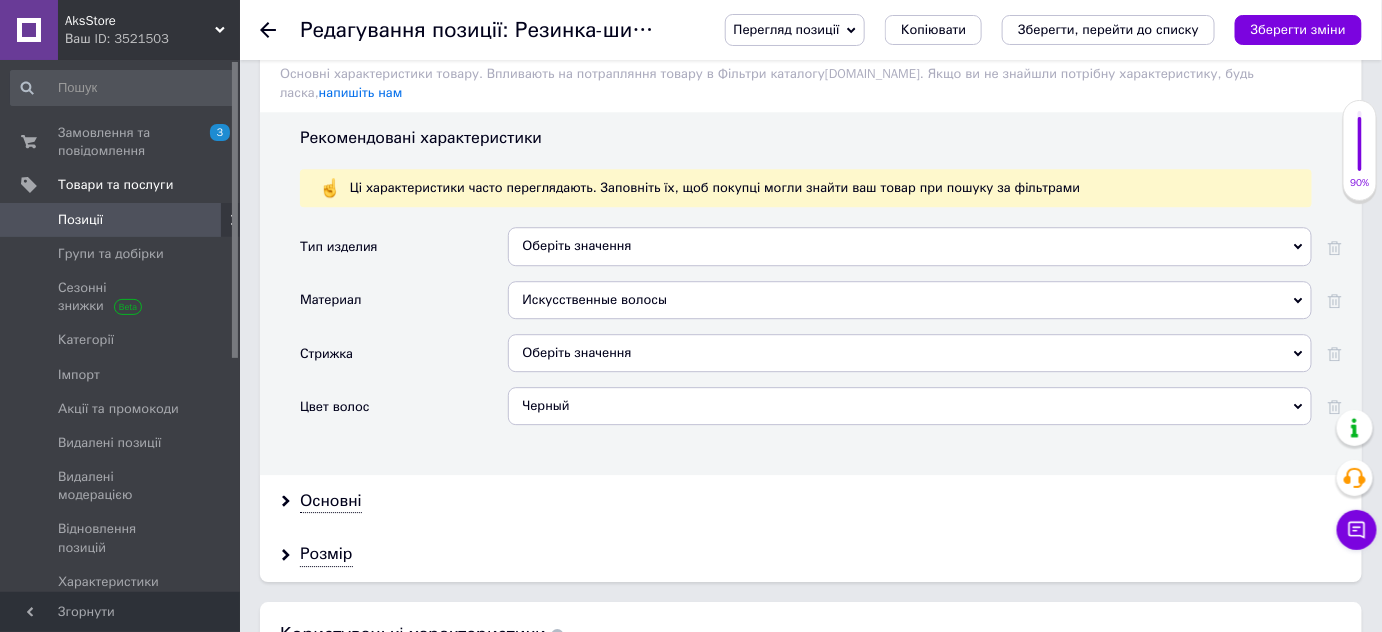 scroll, scrollTop: 1727, scrollLeft: 0, axis: vertical 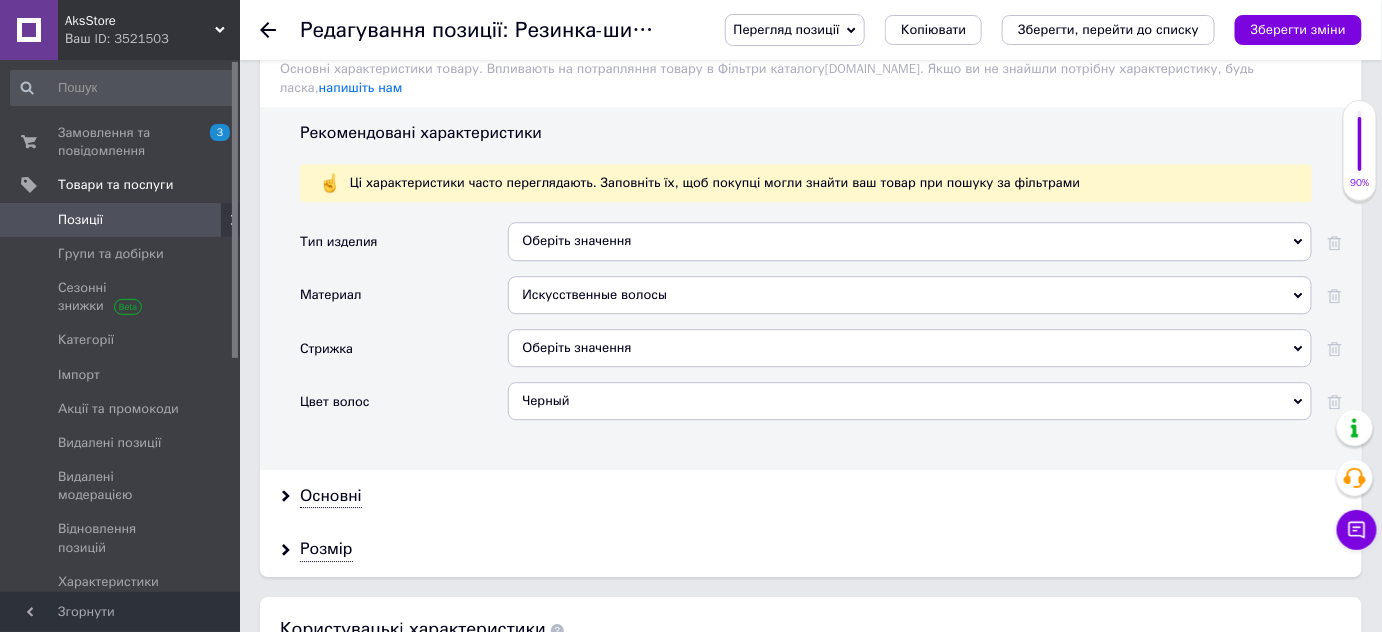 click on "Оберіть значення" at bounding box center [910, 348] 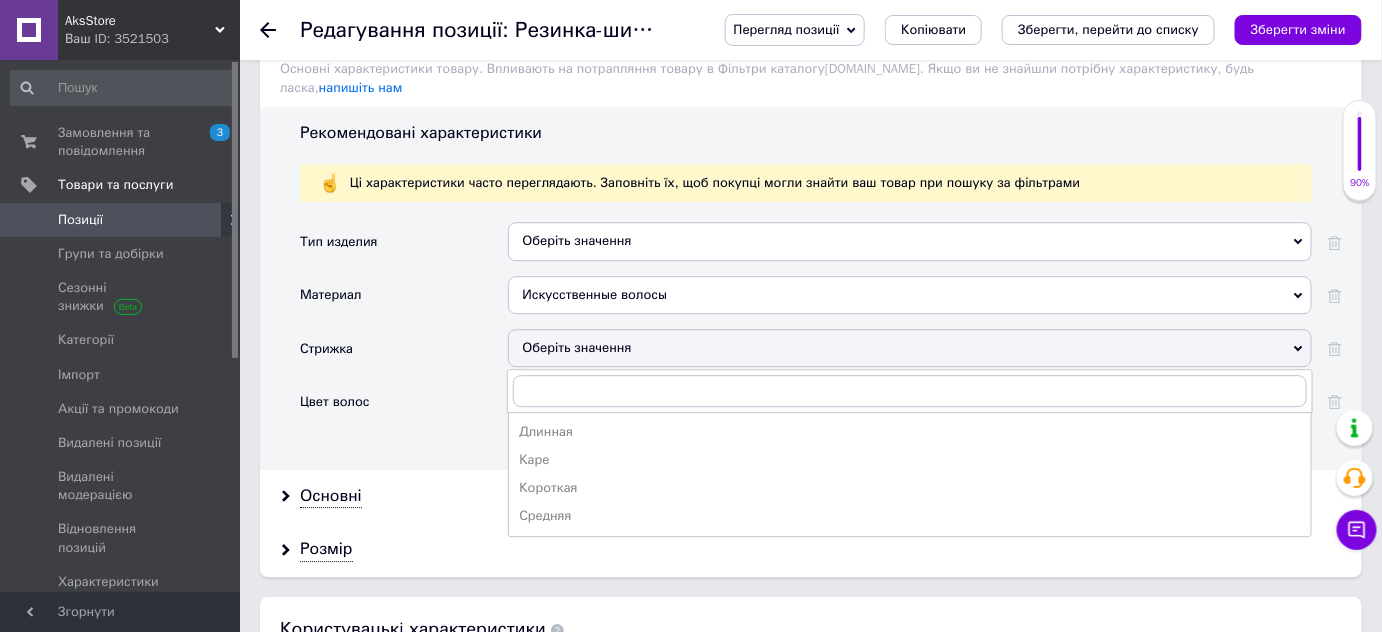 click on "Материал" at bounding box center (404, 302) 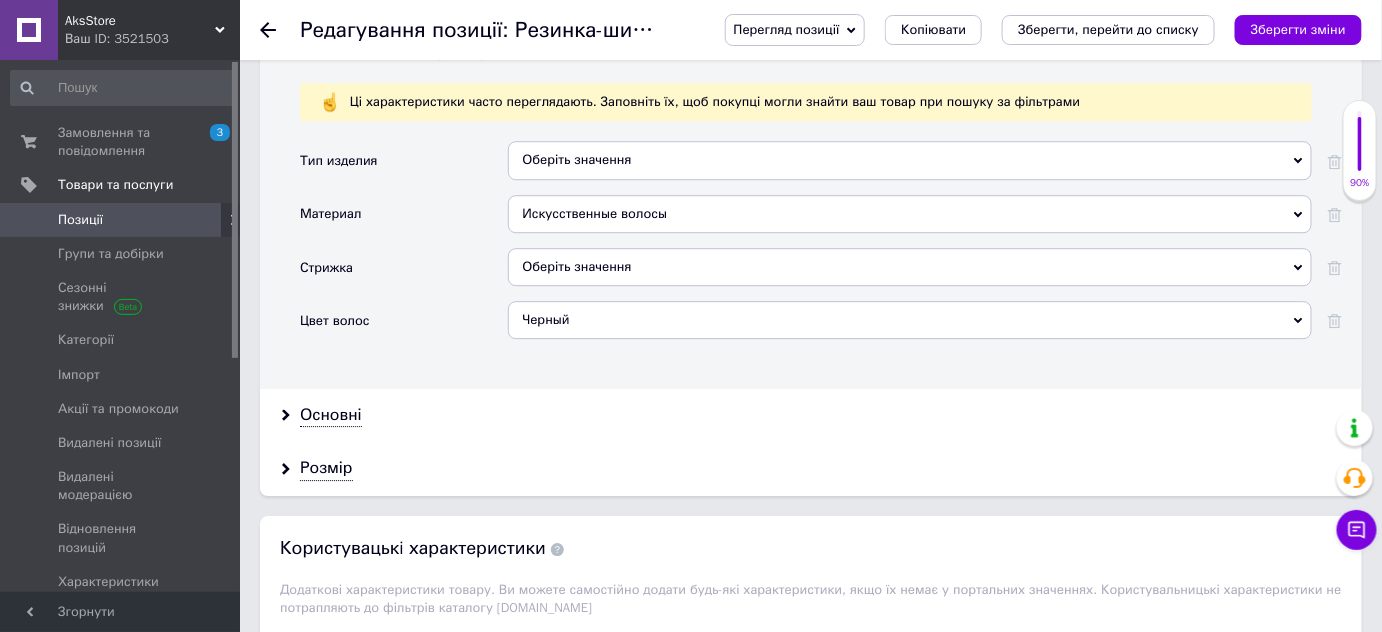 scroll, scrollTop: 1909, scrollLeft: 0, axis: vertical 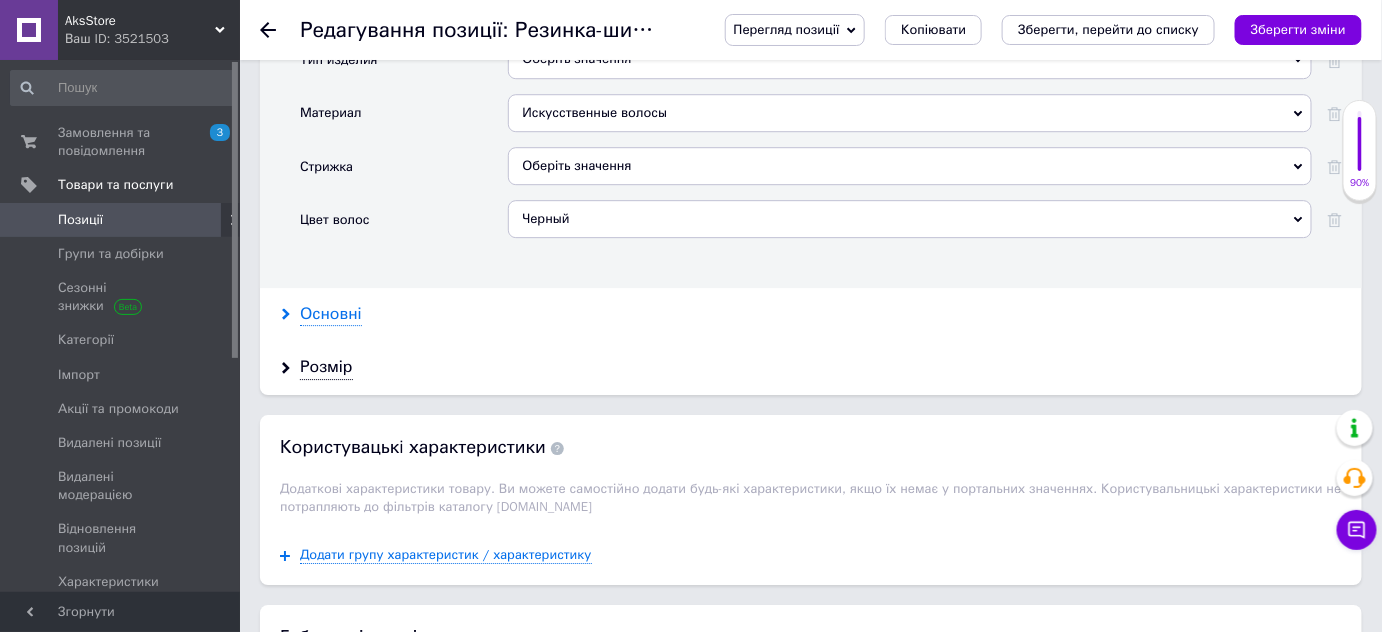 click on "Основні" at bounding box center [331, 314] 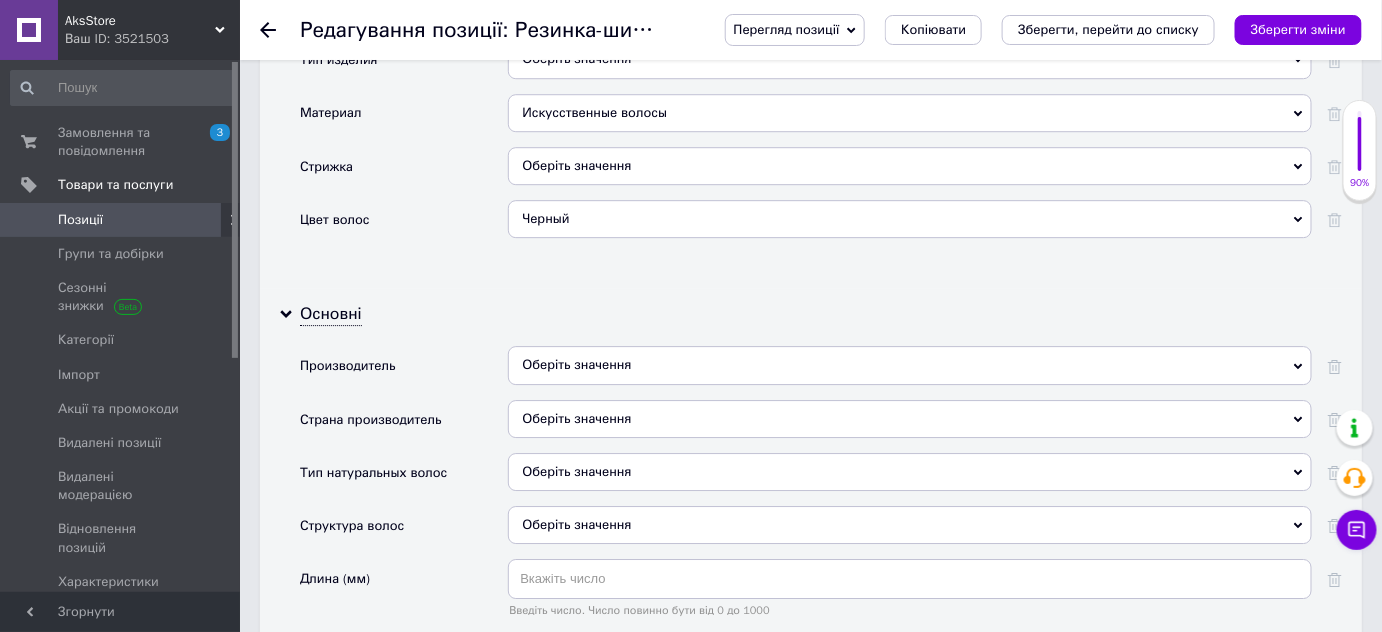 click on "Оберіть значення" at bounding box center [910, 419] 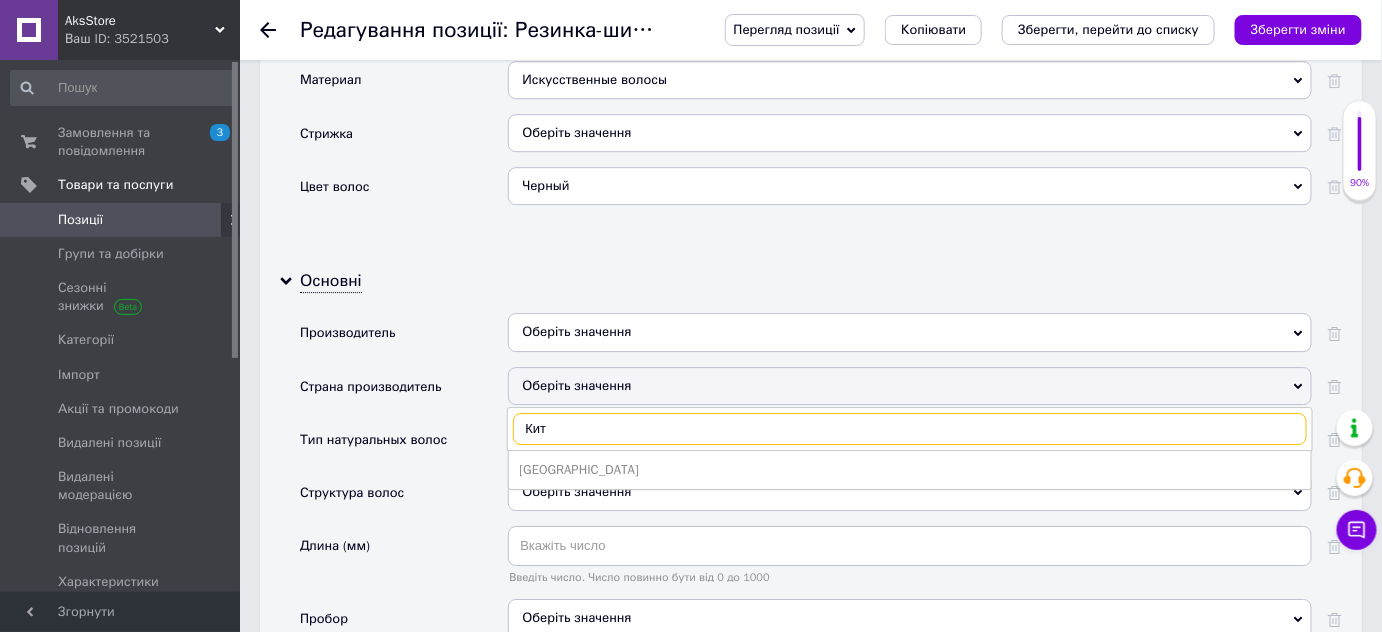 scroll, scrollTop: 2000, scrollLeft: 0, axis: vertical 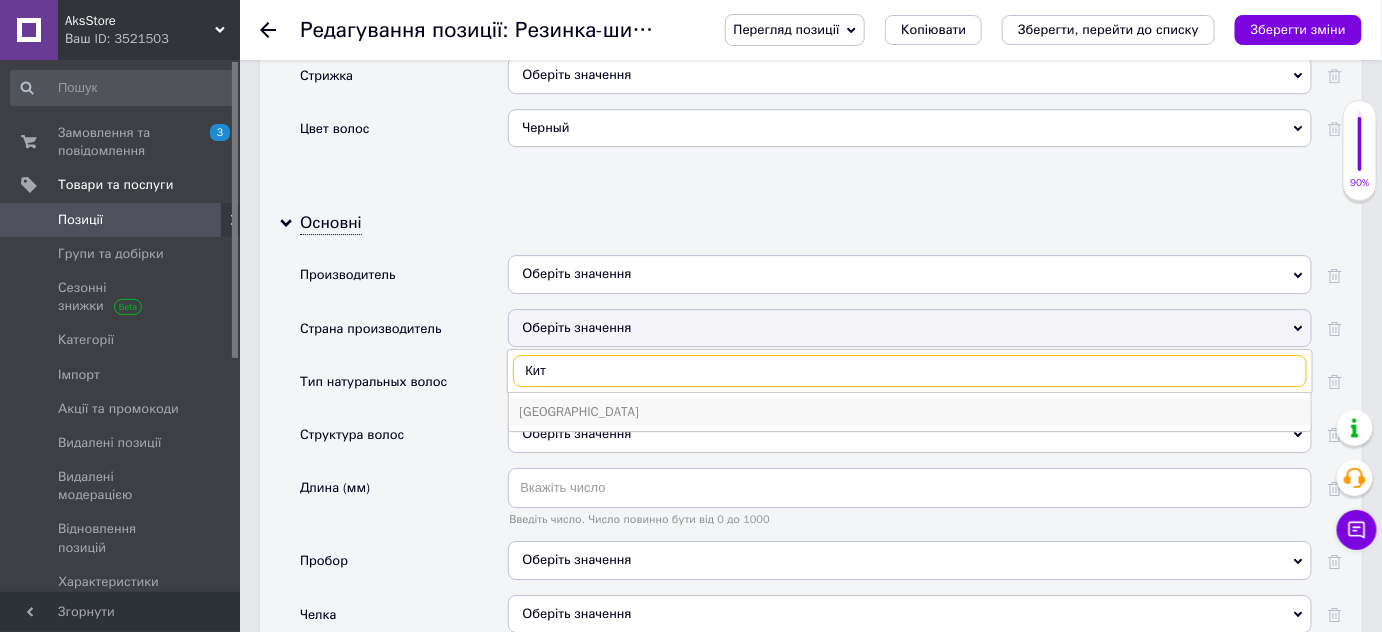 type on "Кит" 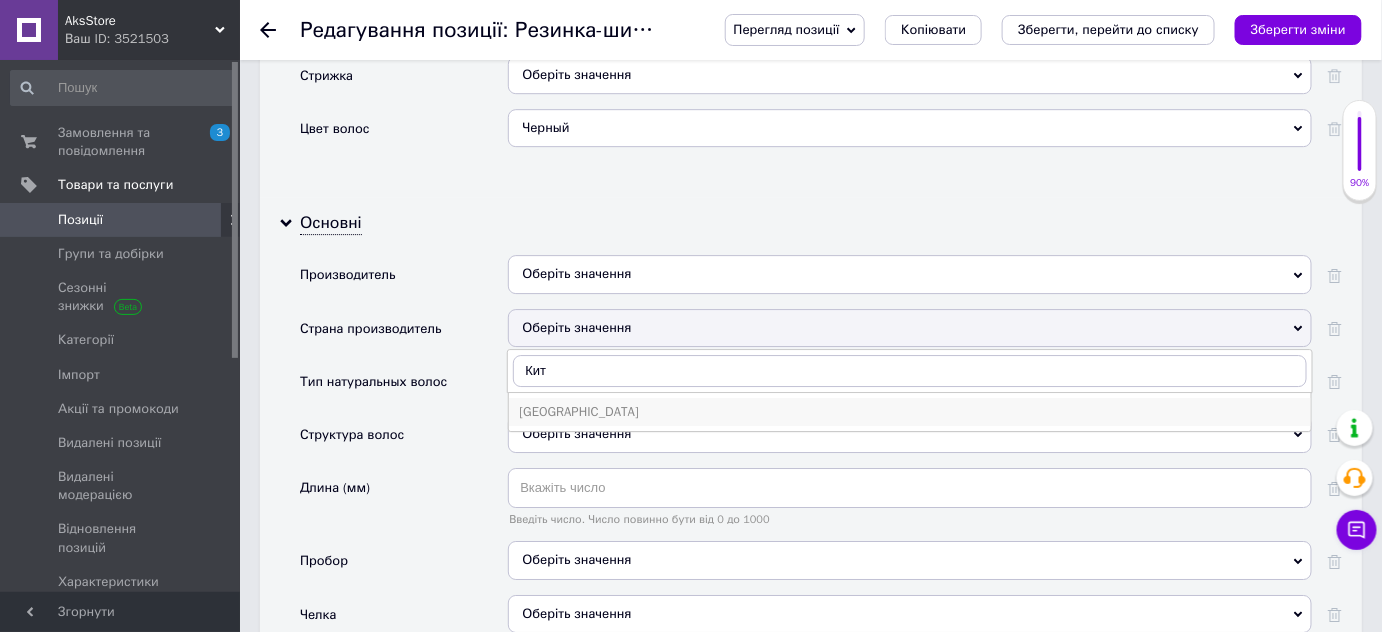 click on "Китай" at bounding box center (910, 412) 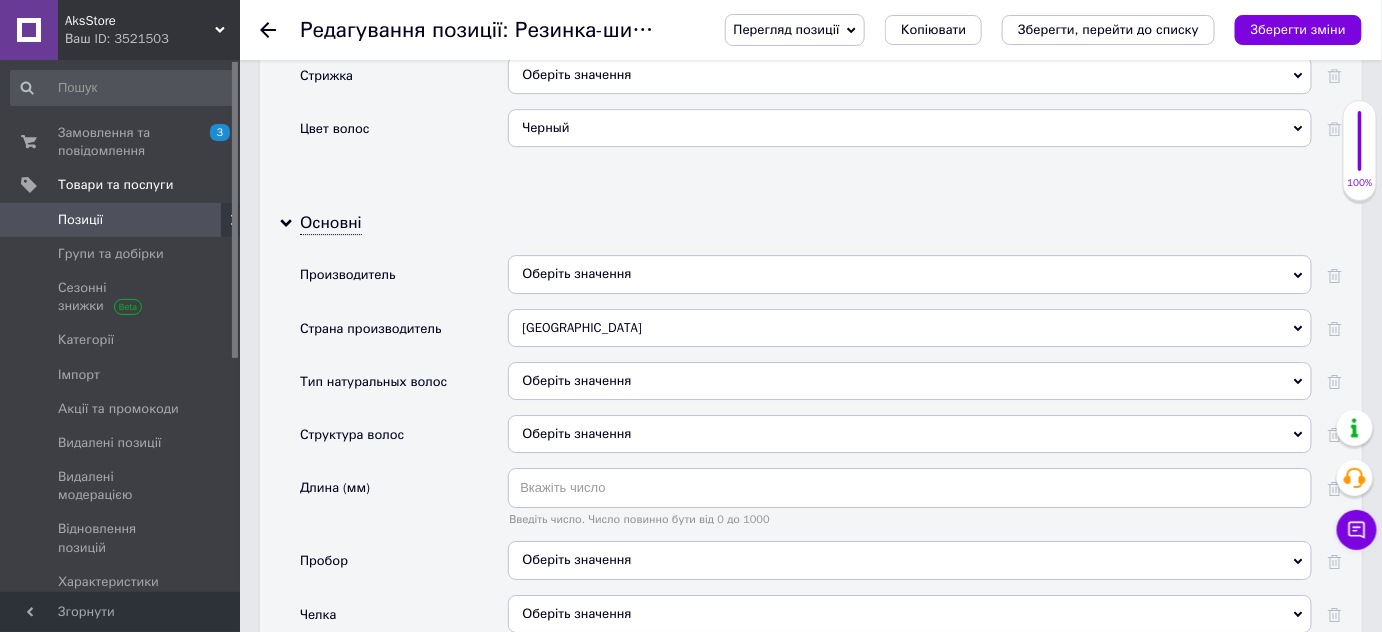 click on "Оберіть значення" at bounding box center (910, 434) 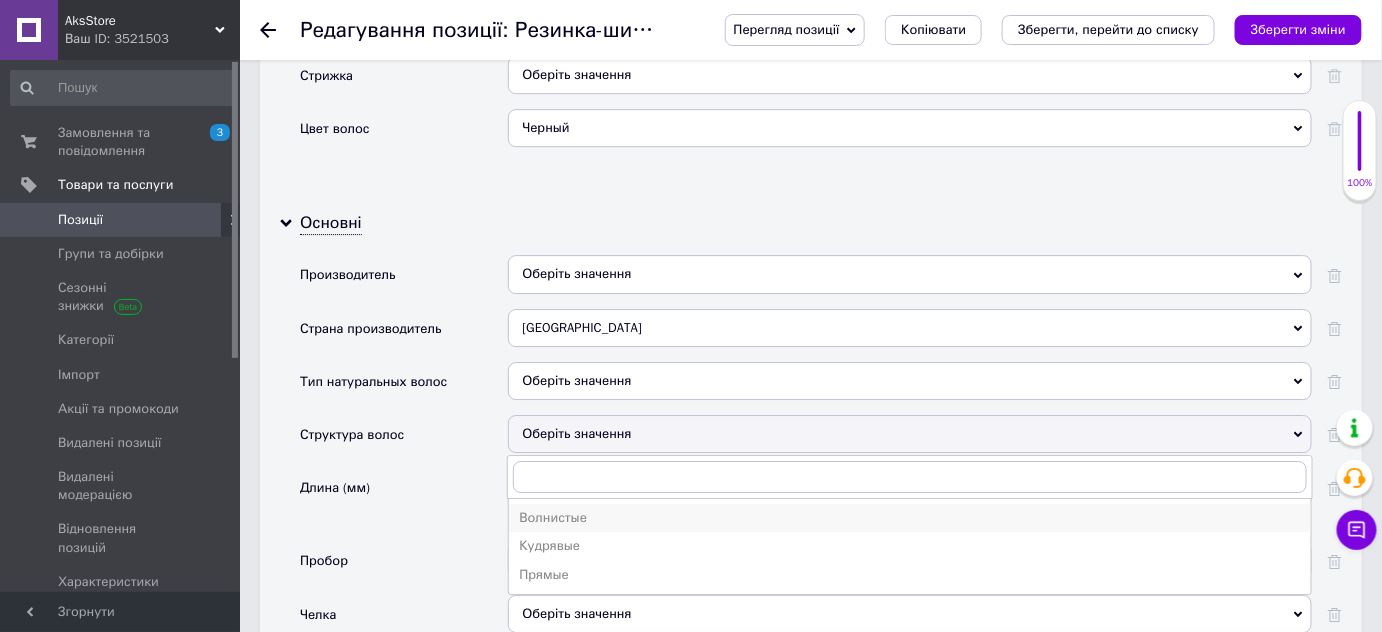 click on "Волнистые" at bounding box center (910, 518) 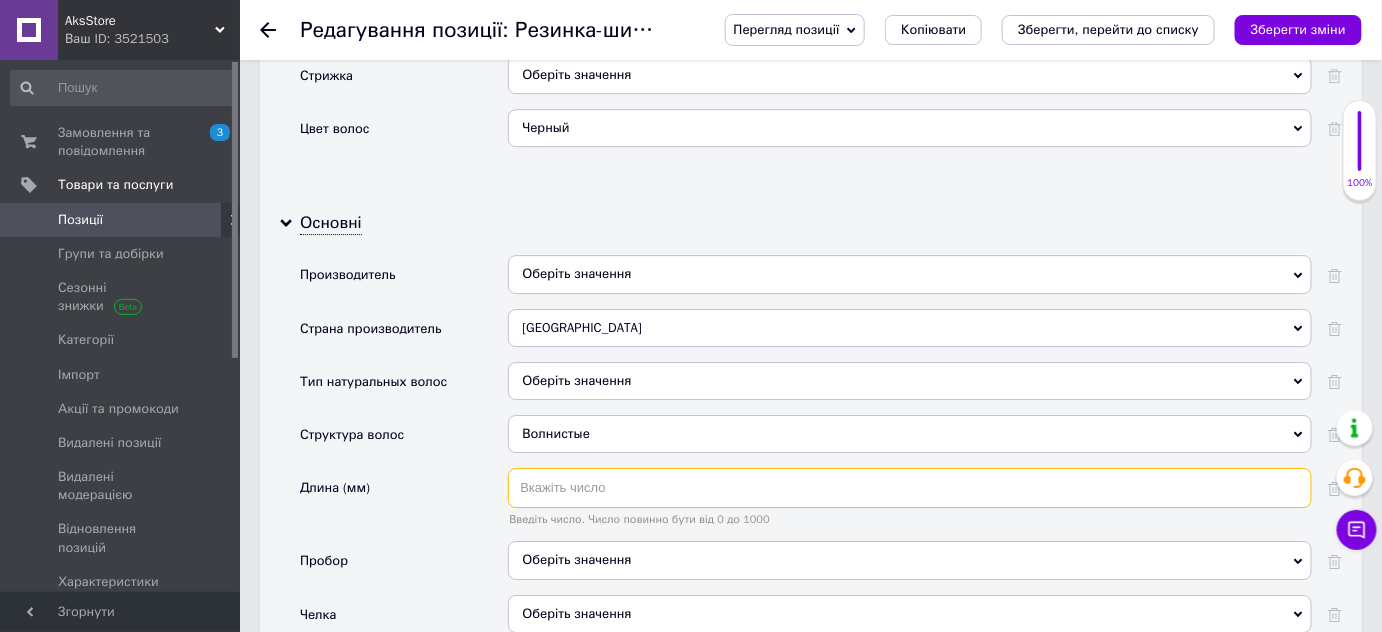 click at bounding box center [910, 488] 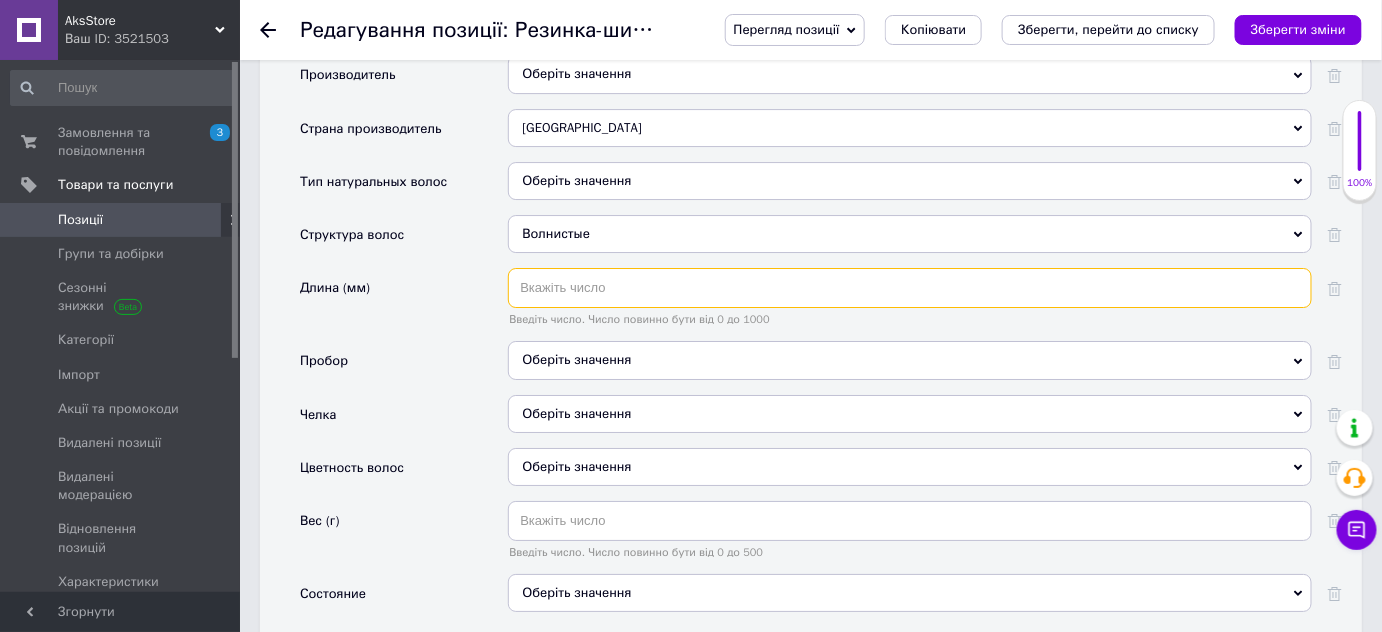 scroll, scrollTop: 2272, scrollLeft: 0, axis: vertical 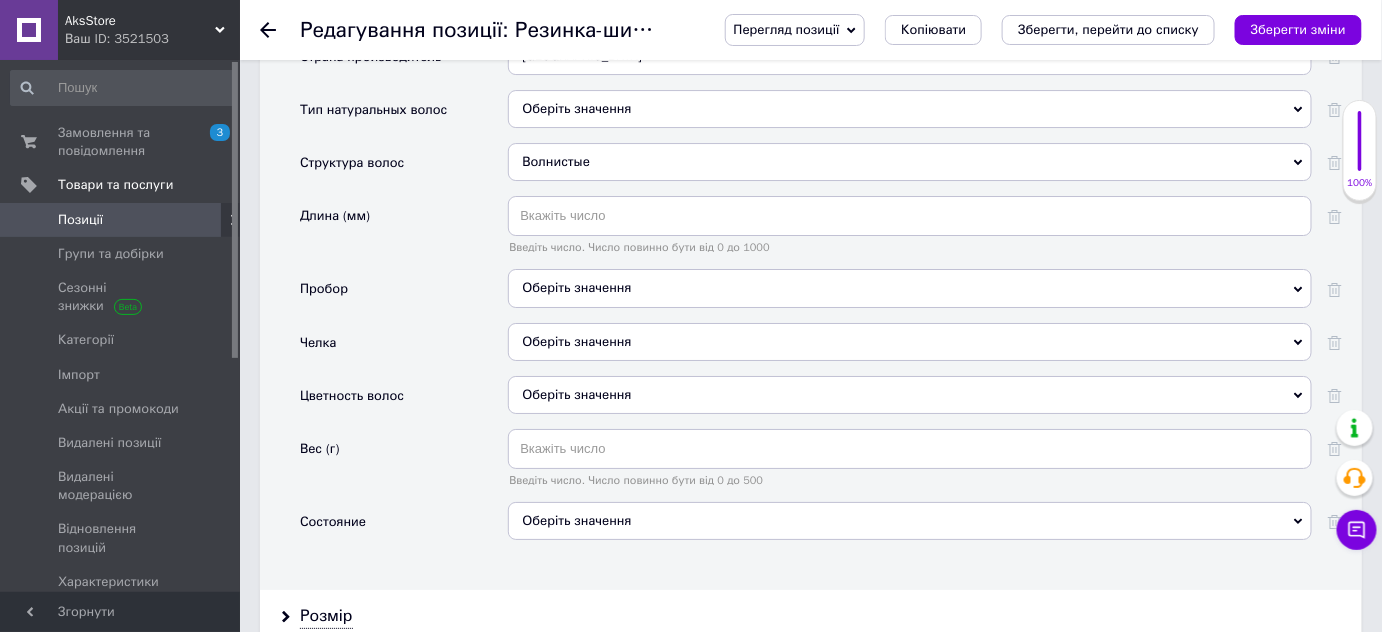 click on "Оберіть значення" at bounding box center (910, 395) 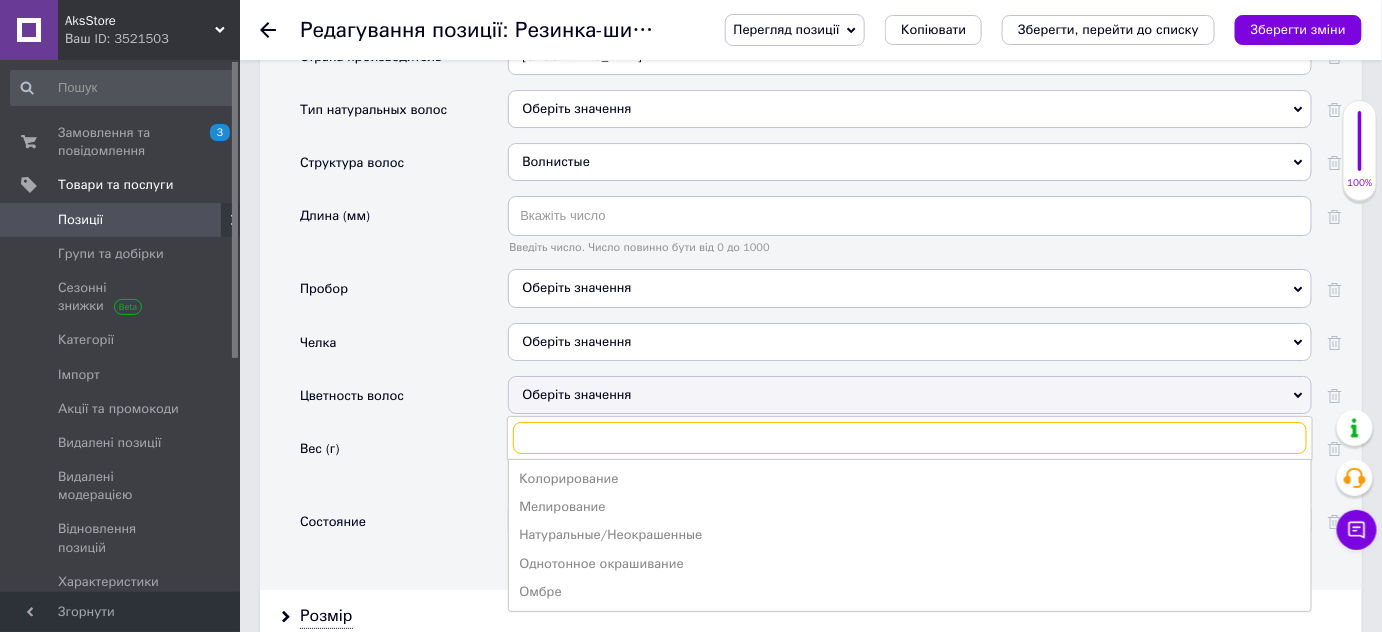 type on "ч" 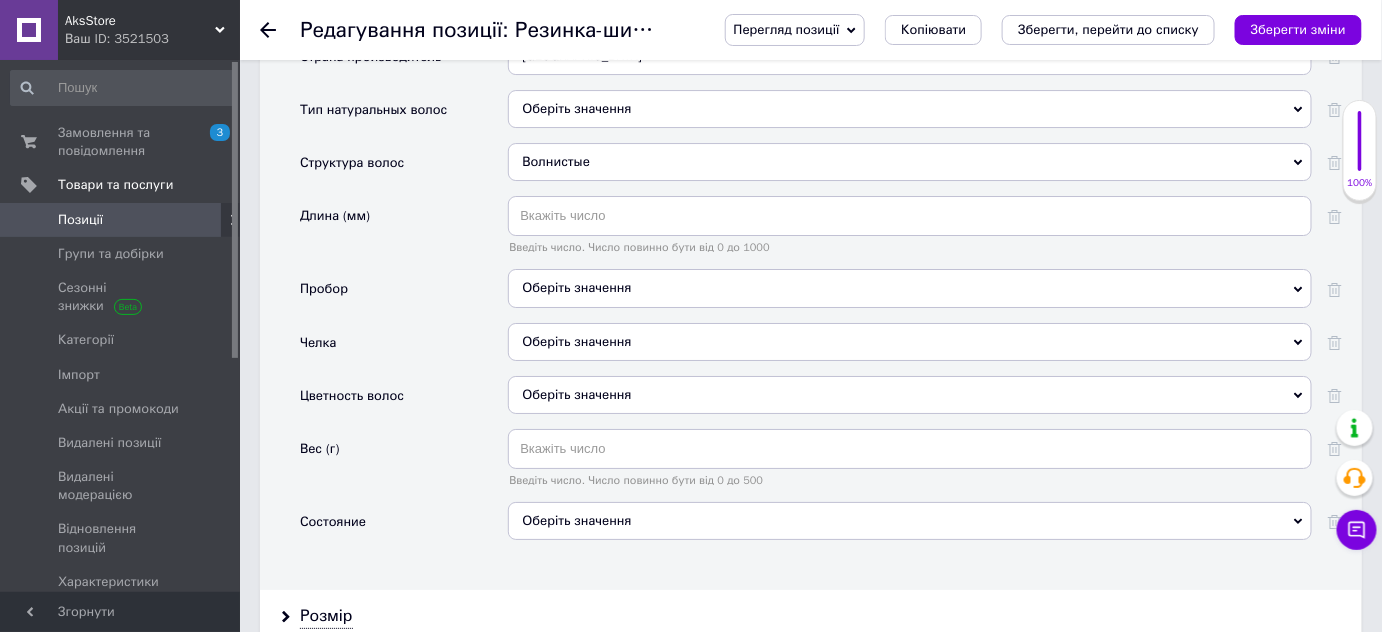 click on "Цветность волос" at bounding box center [404, 402] 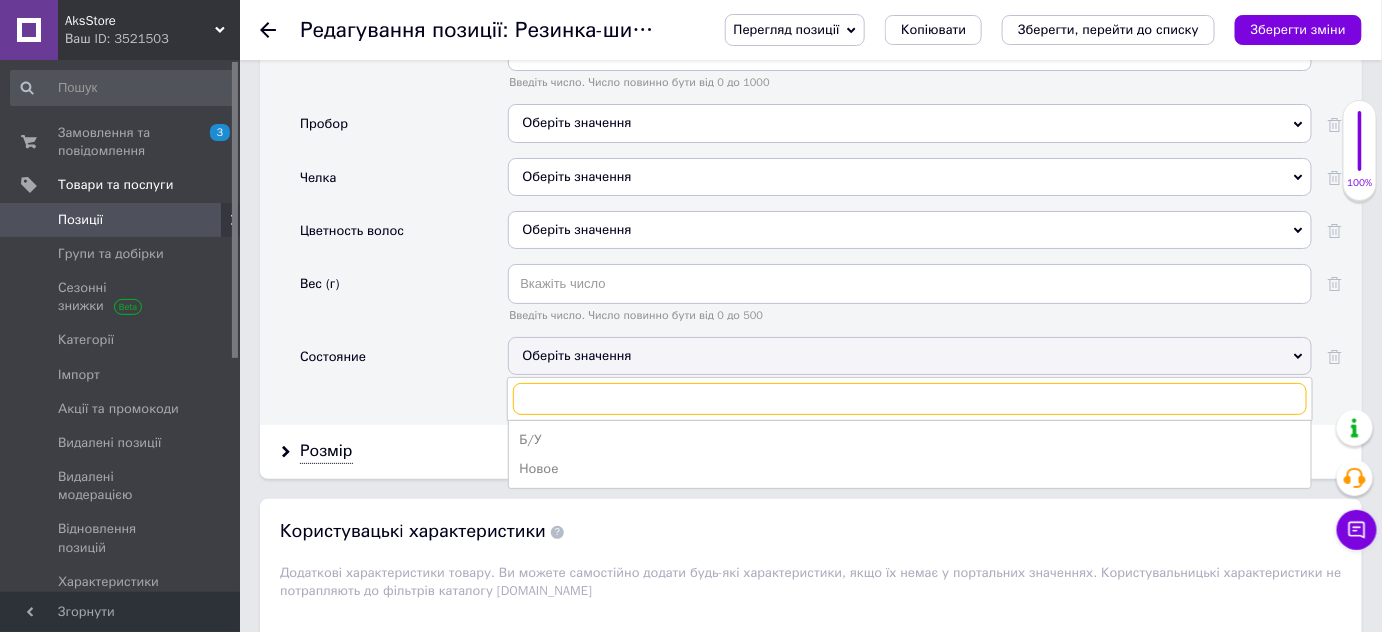 scroll, scrollTop: 2454, scrollLeft: 0, axis: vertical 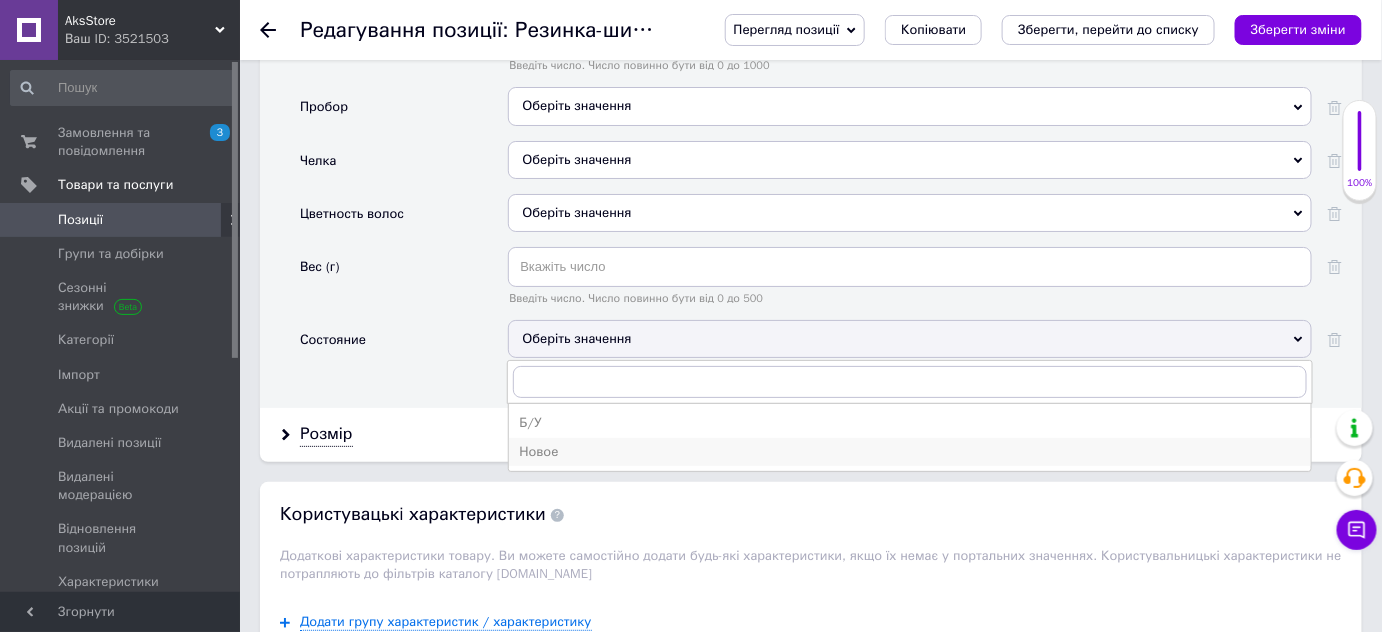 click on "Новое" at bounding box center [910, 452] 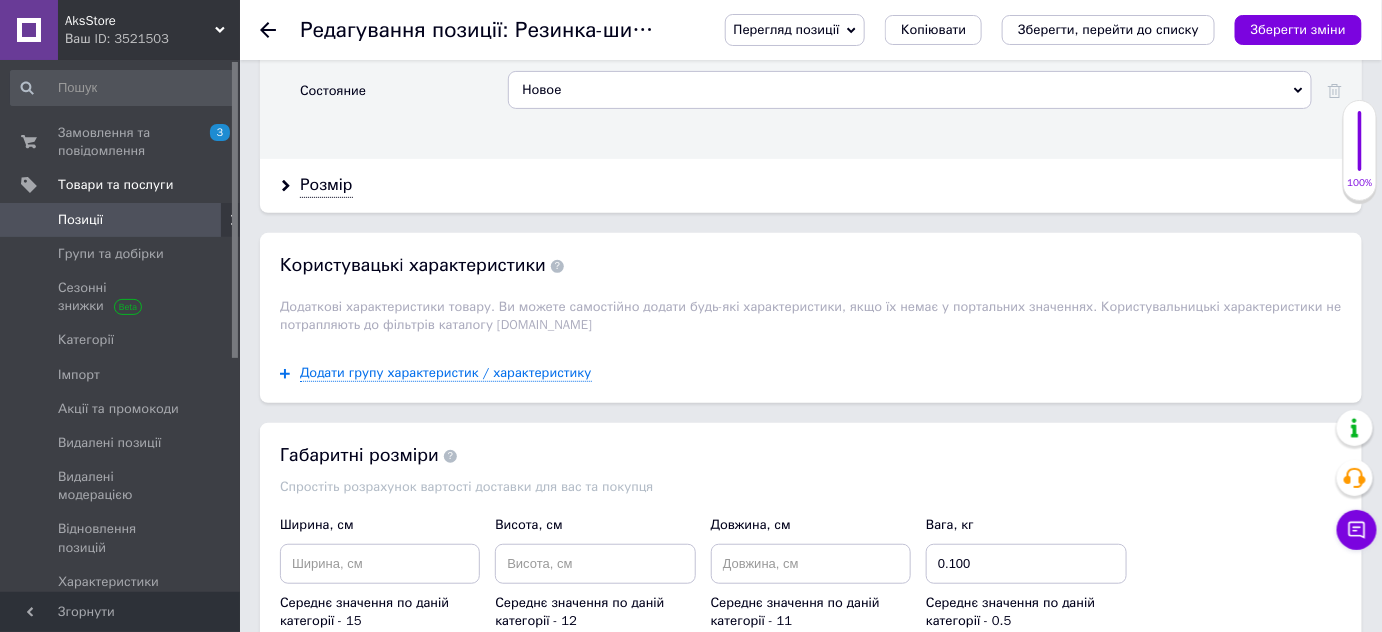 scroll, scrollTop: 2727, scrollLeft: 0, axis: vertical 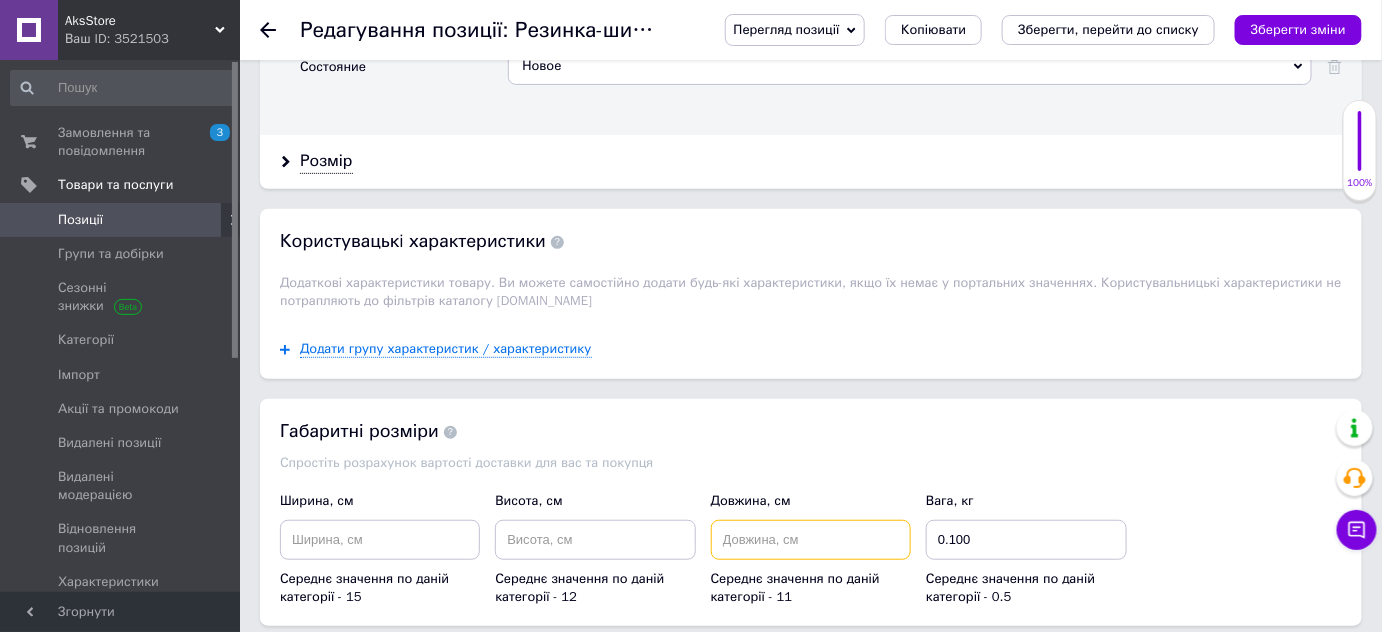 click at bounding box center [811, 540] 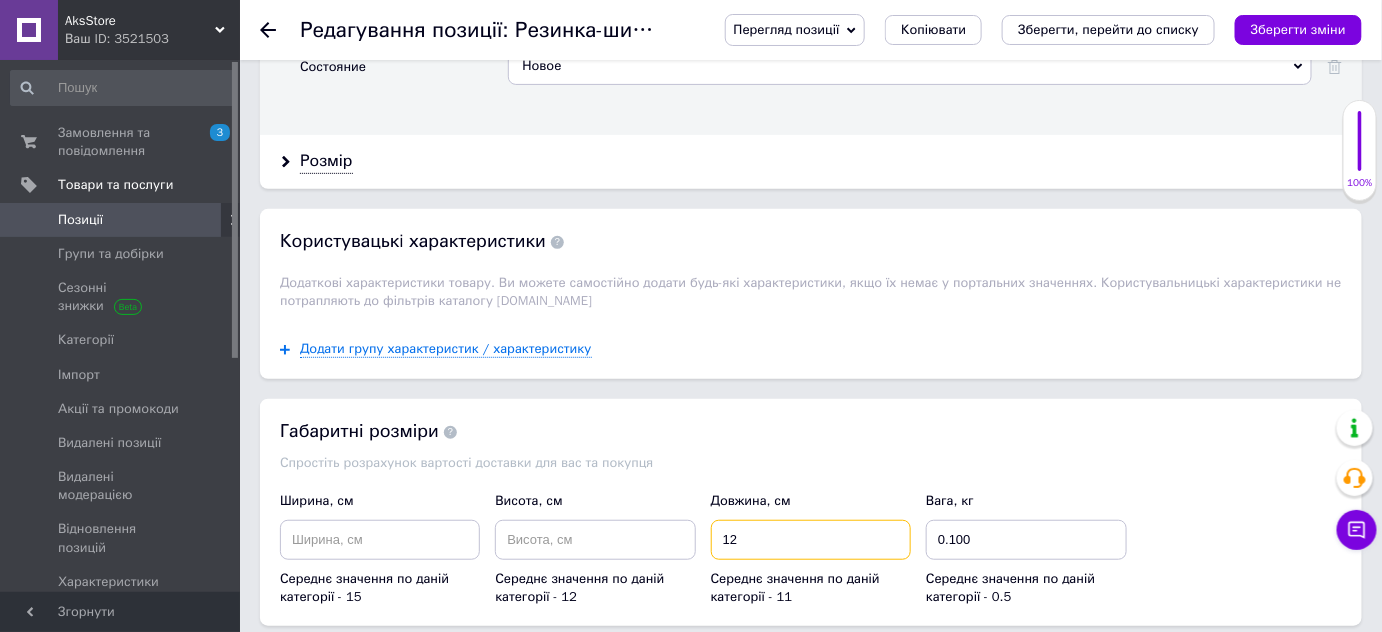 type on "12" 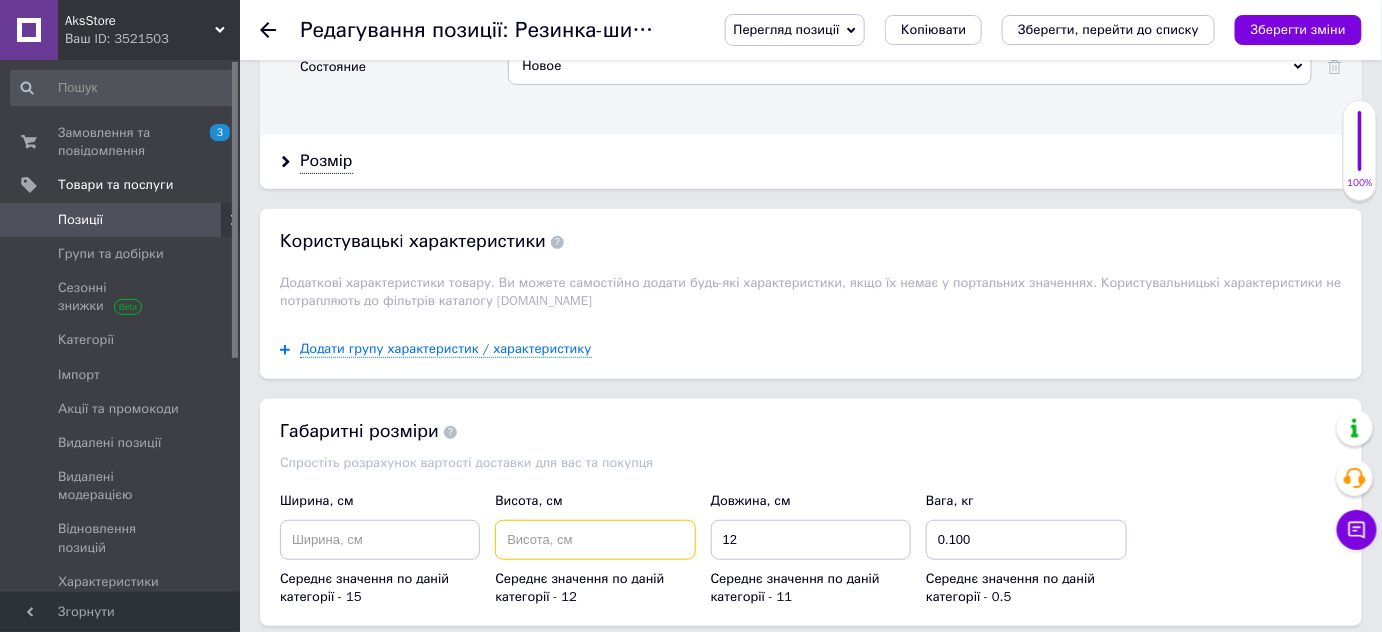 click at bounding box center (595, 540) 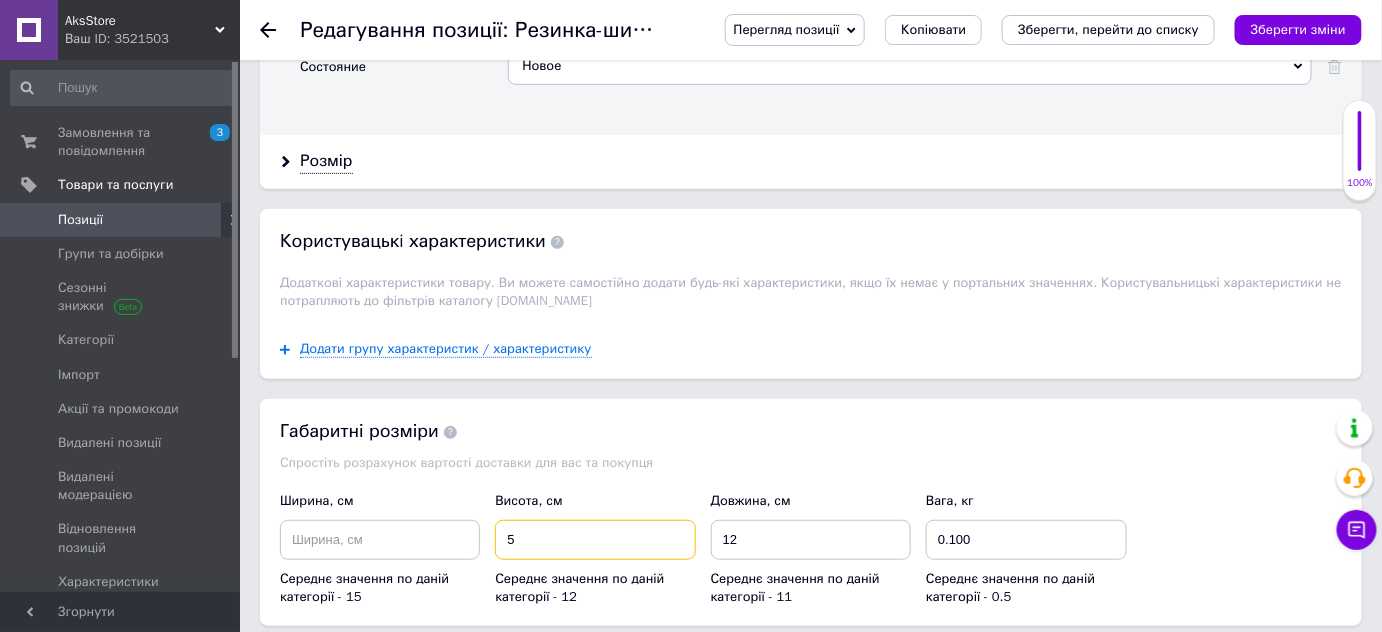type on "5" 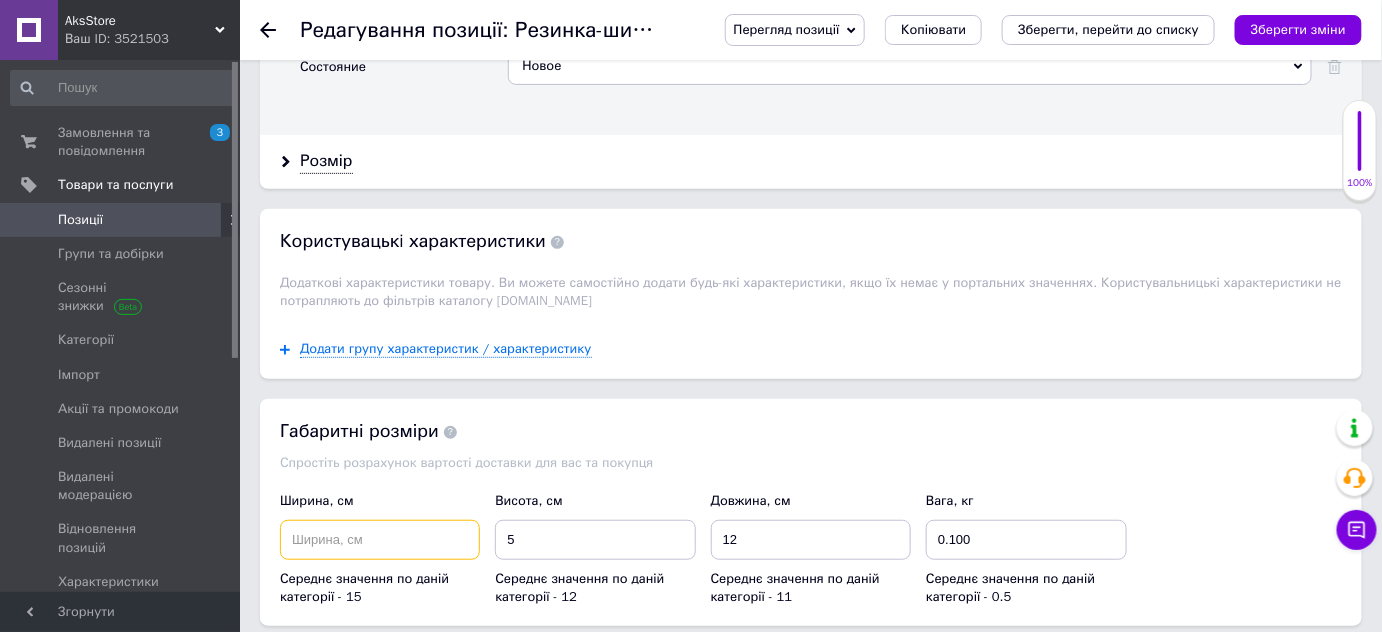 click at bounding box center [380, 540] 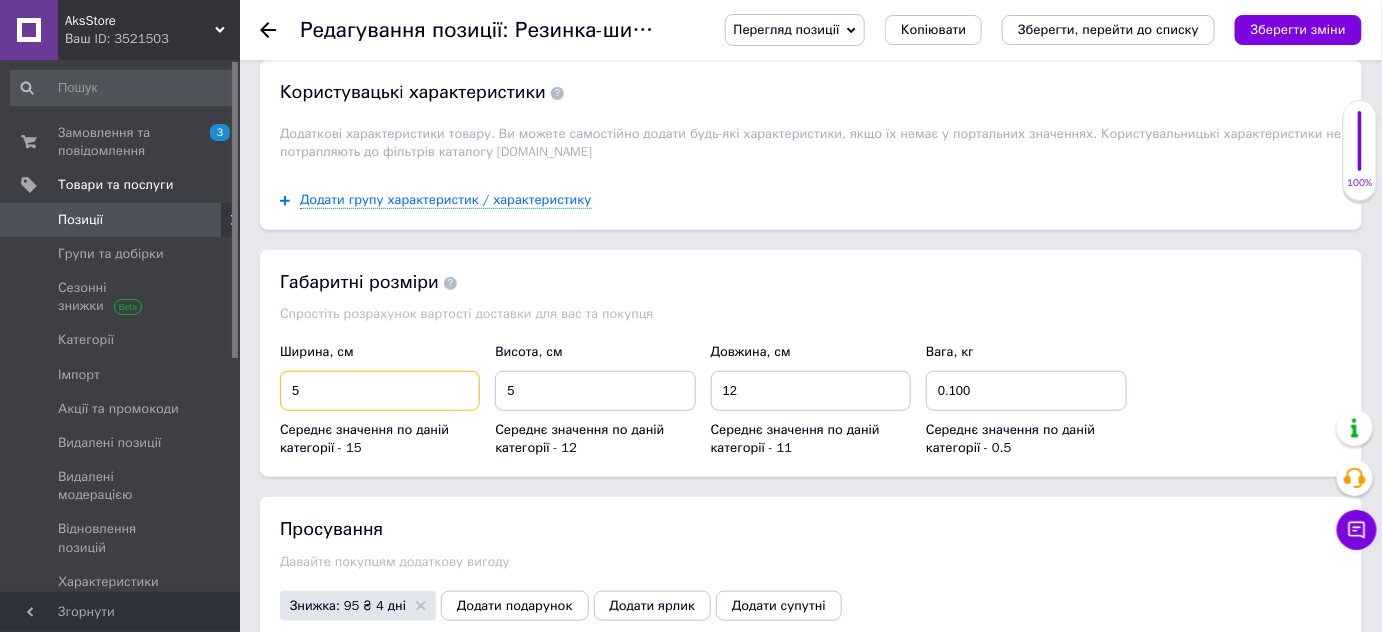 scroll, scrollTop: 3000, scrollLeft: 0, axis: vertical 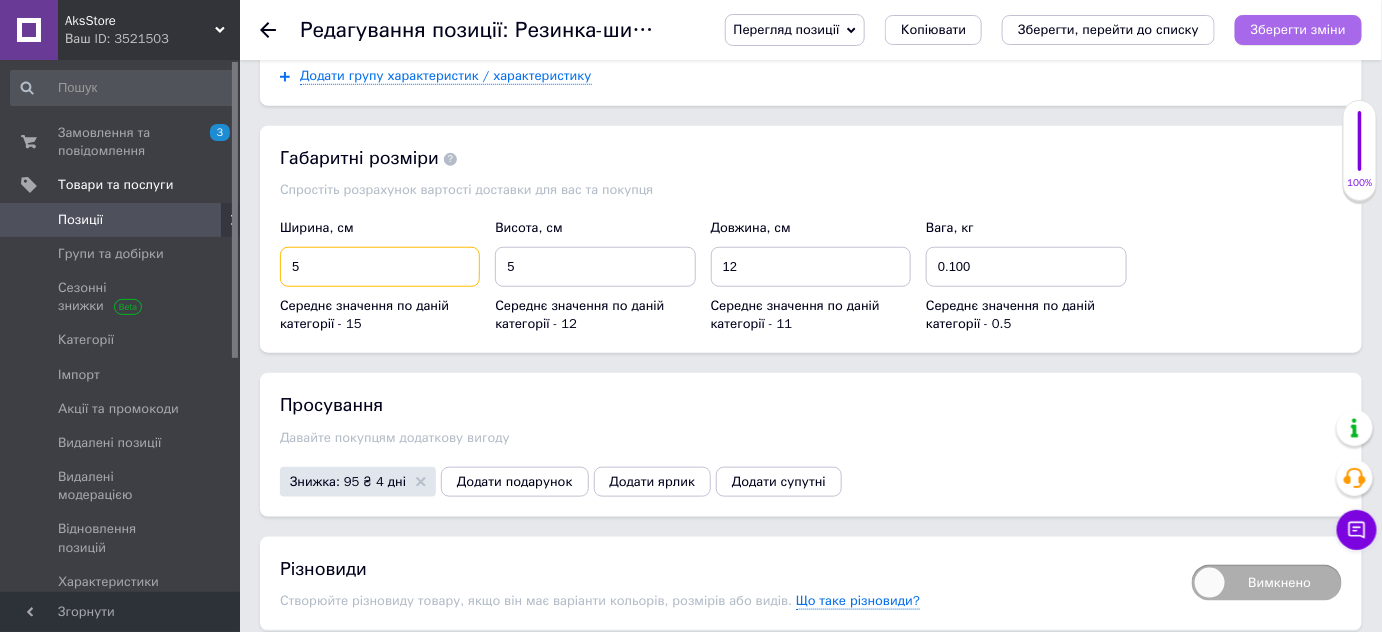type on "5" 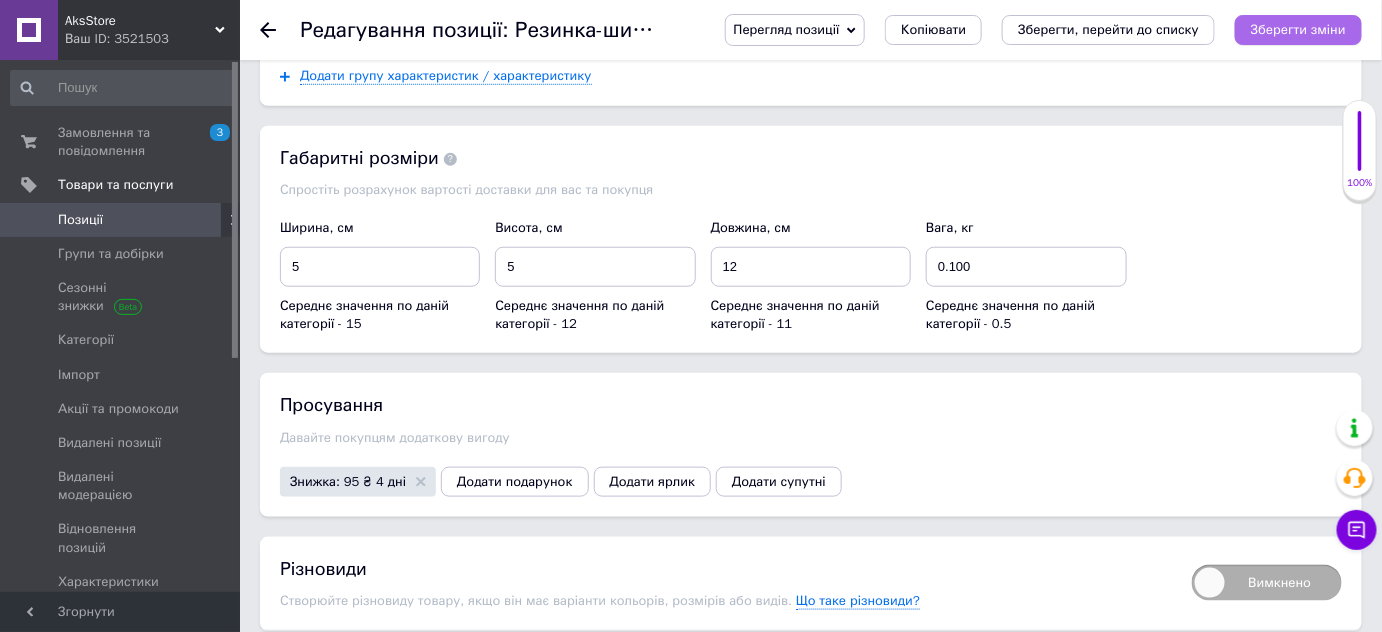click on "Зберегти зміни" at bounding box center [1298, 29] 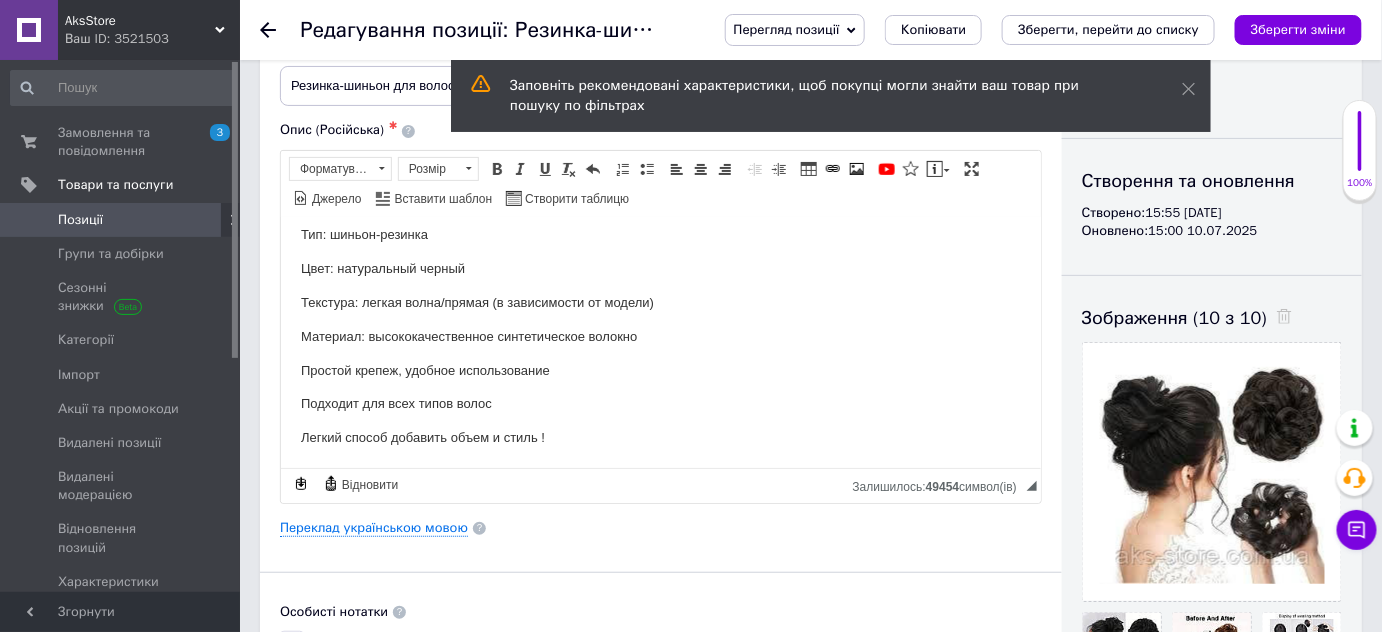 scroll, scrollTop: 90, scrollLeft: 0, axis: vertical 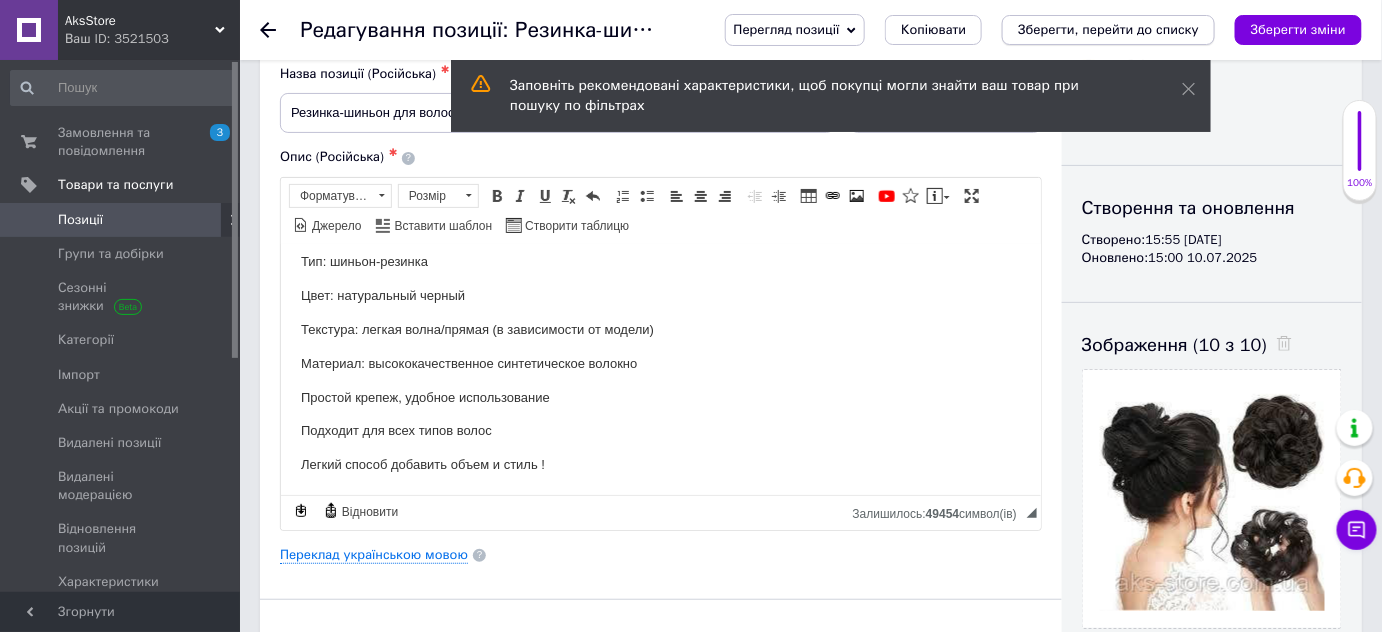 click on "Зберегти, перейти до списку" at bounding box center (1108, 29) 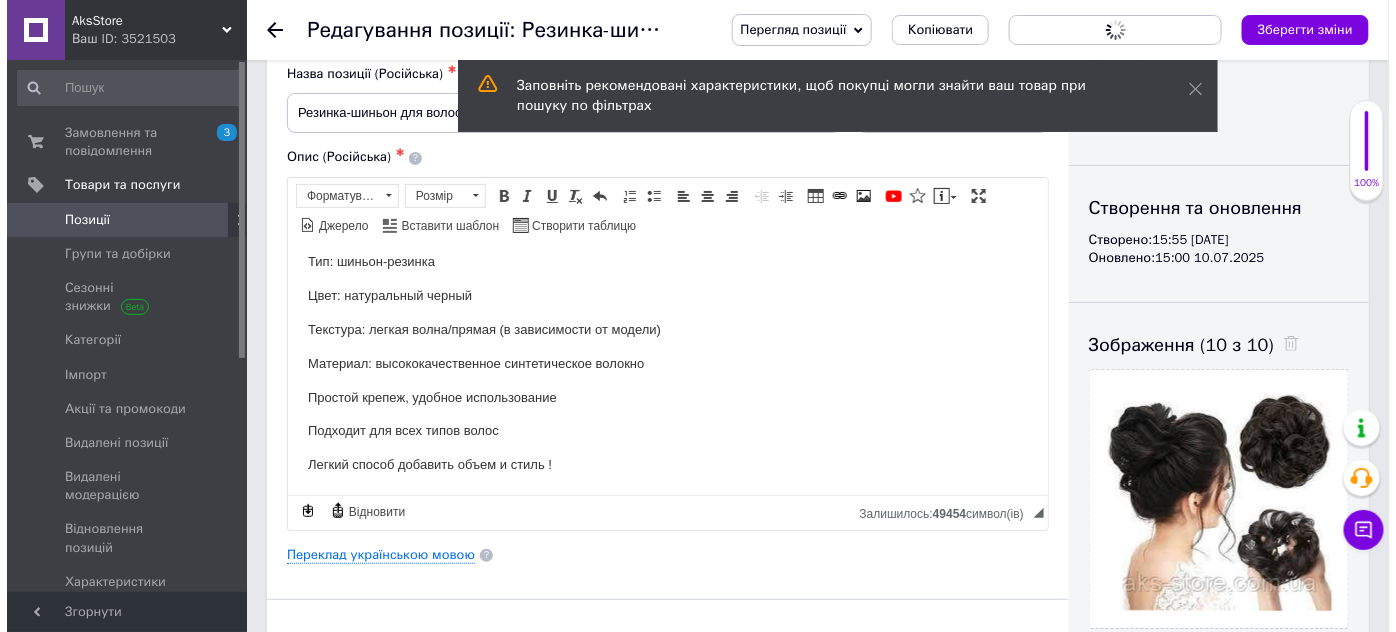 scroll, scrollTop: 0, scrollLeft: 0, axis: both 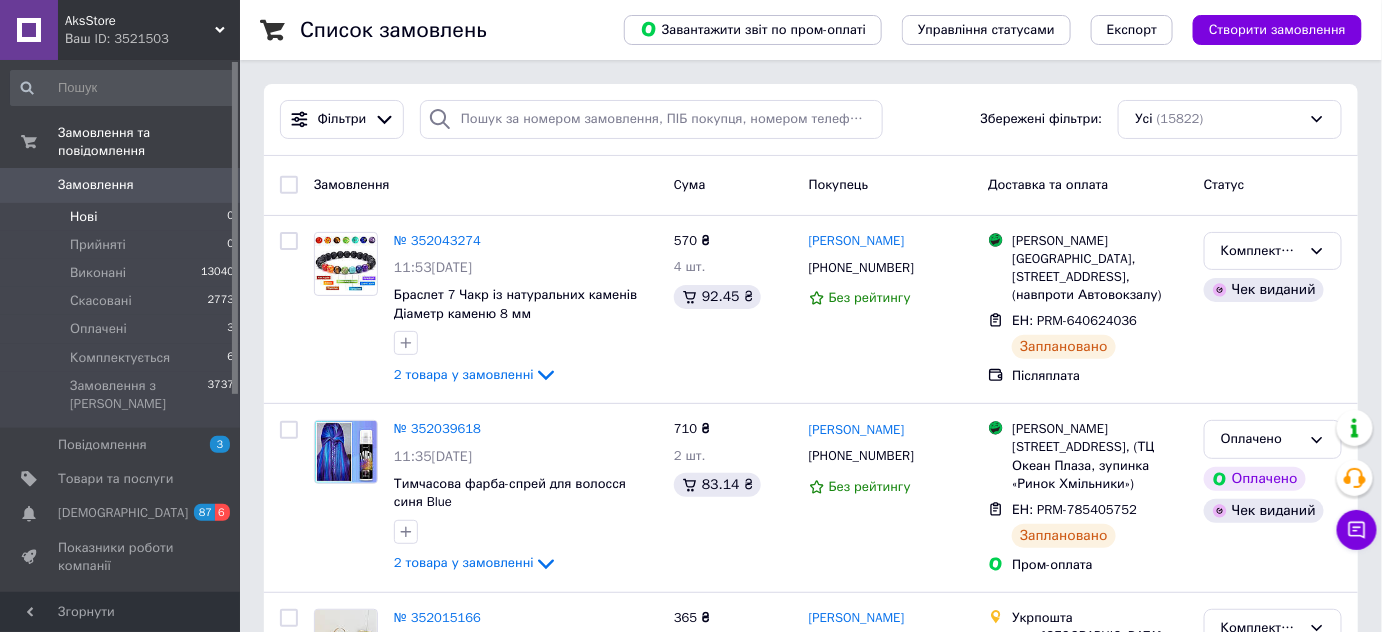 click on "Нові" at bounding box center (83, 217) 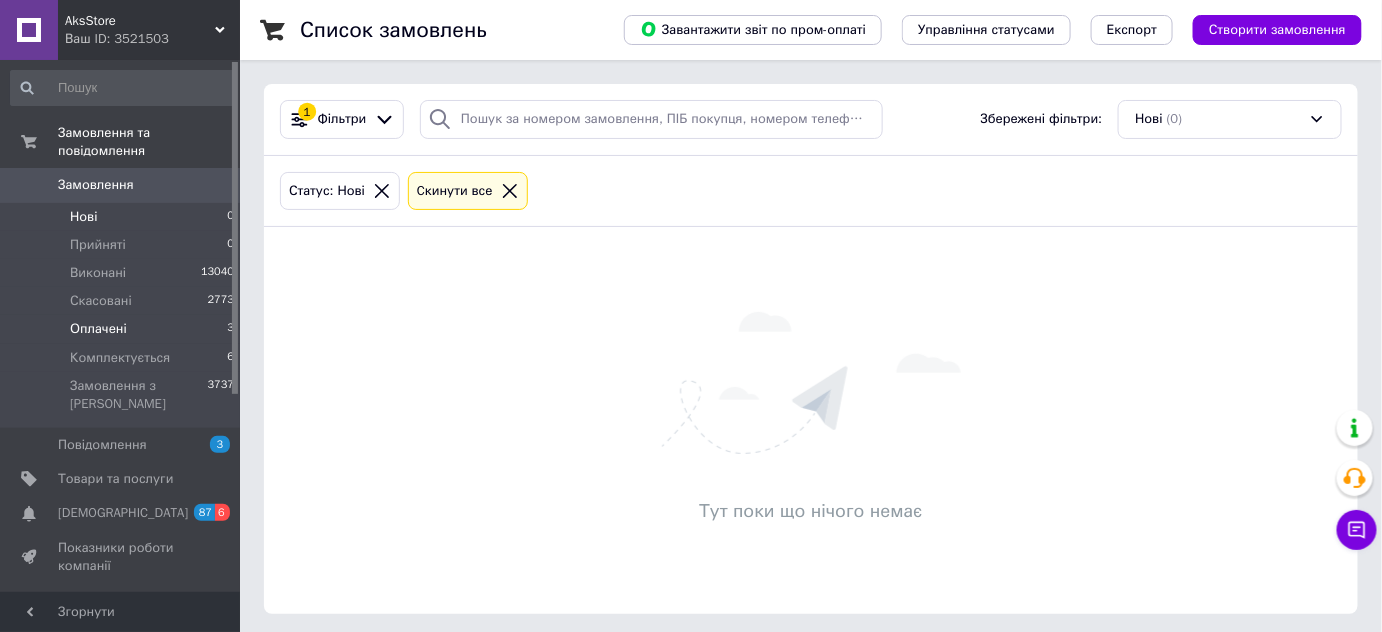 click on "Оплачені" at bounding box center [98, 329] 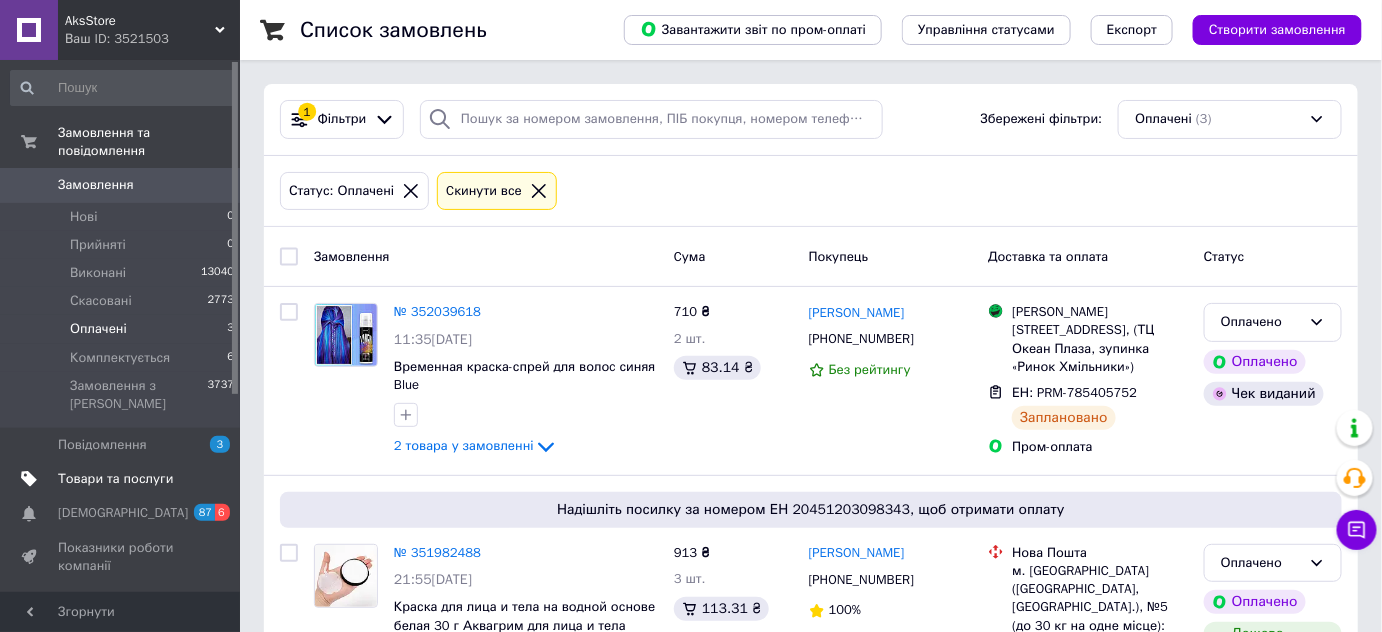 click on "Товари та послуги" at bounding box center [115, 479] 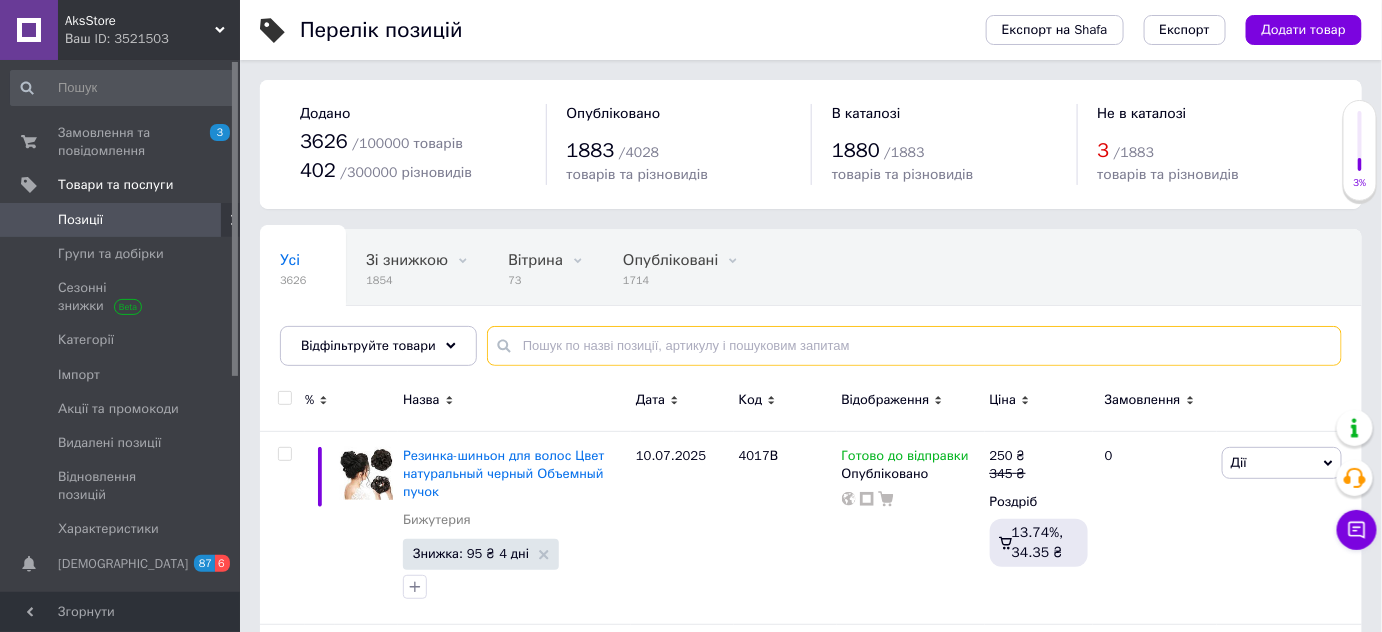 click at bounding box center [914, 346] 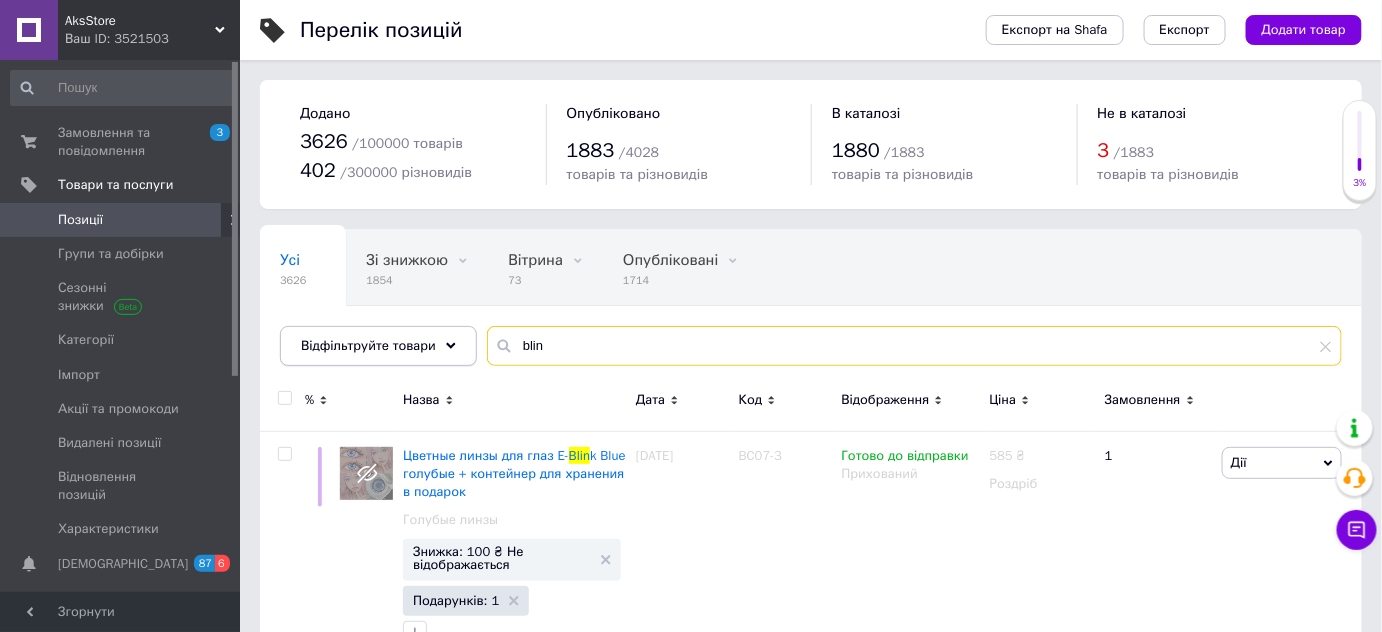 drag, startPoint x: 570, startPoint y: 367, endPoint x: 385, endPoint y: 348, distance: 185.97311 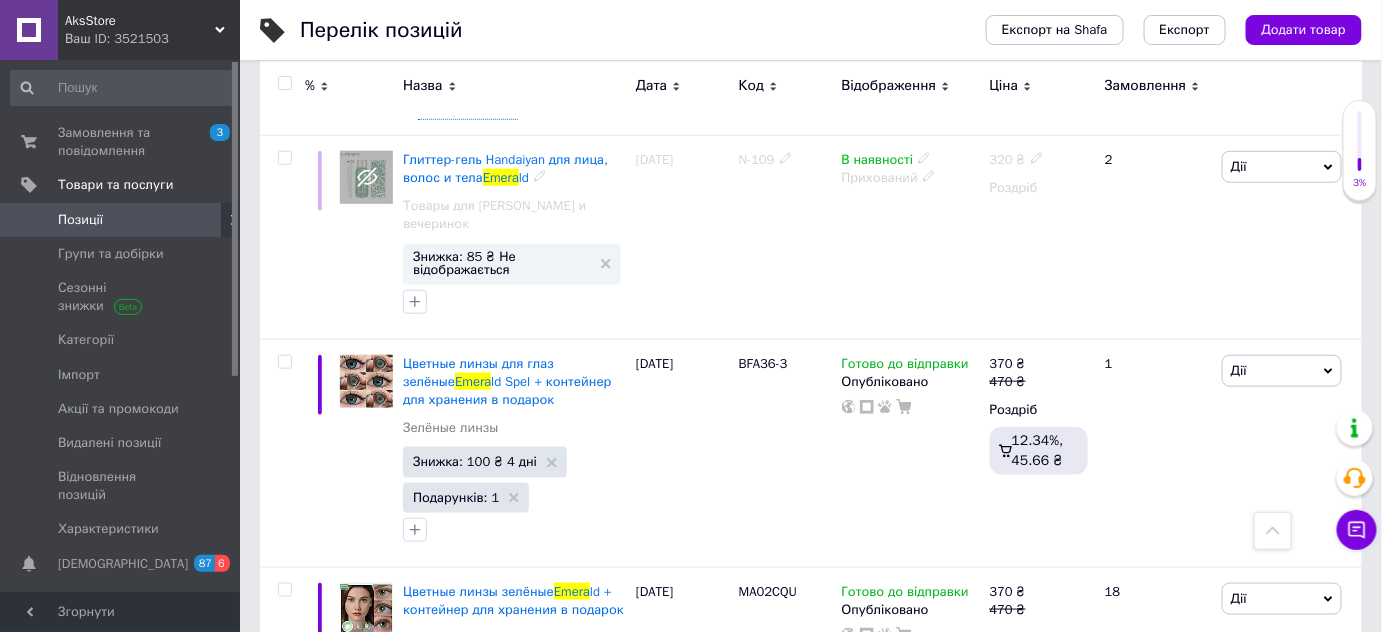 scroll, scrollTop: 545, scrollLeft: 0, axis: vertical 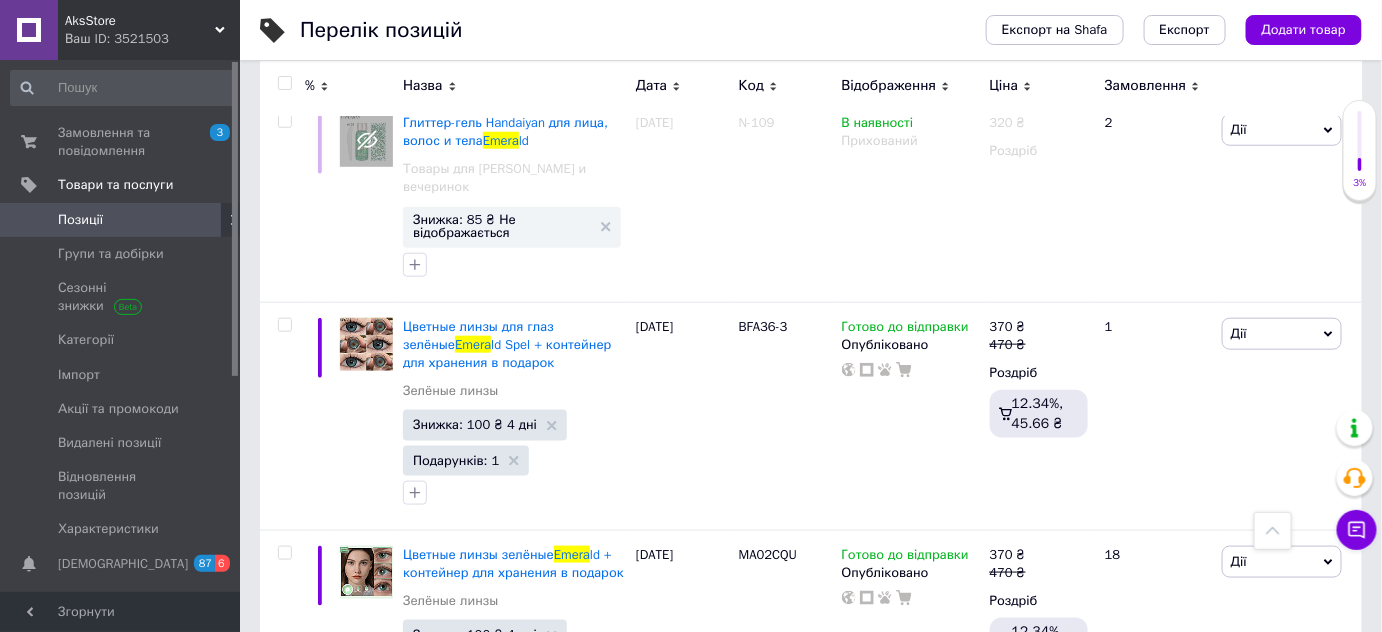 type on "emera" 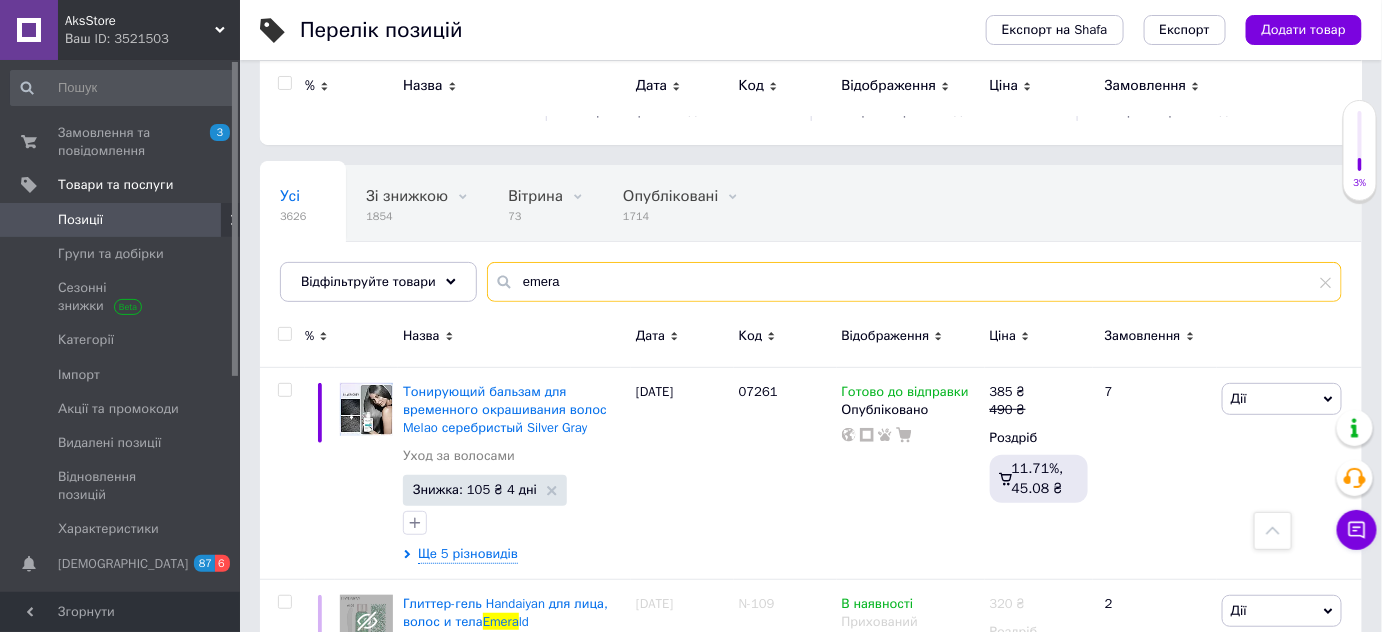 scroll, scrollTop: 0, scrollLeft: 0, axis: both 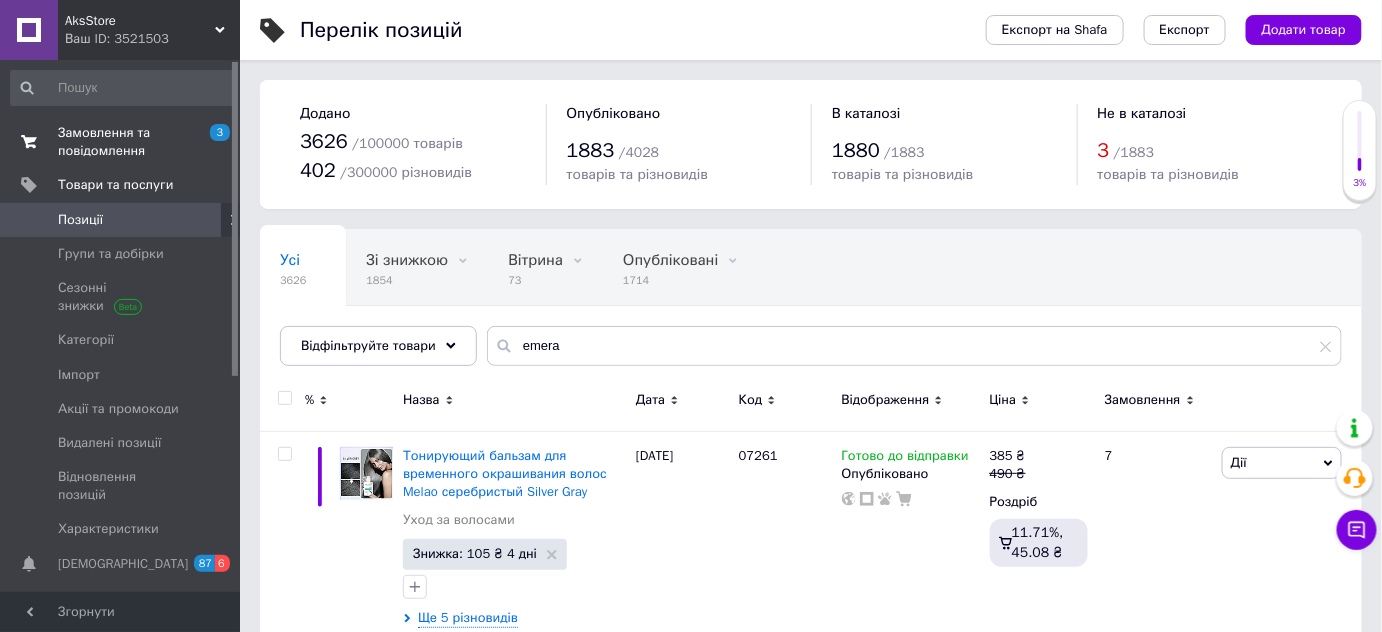 click on "Замовлення та повідомлення" at bounding box center [121, 142] 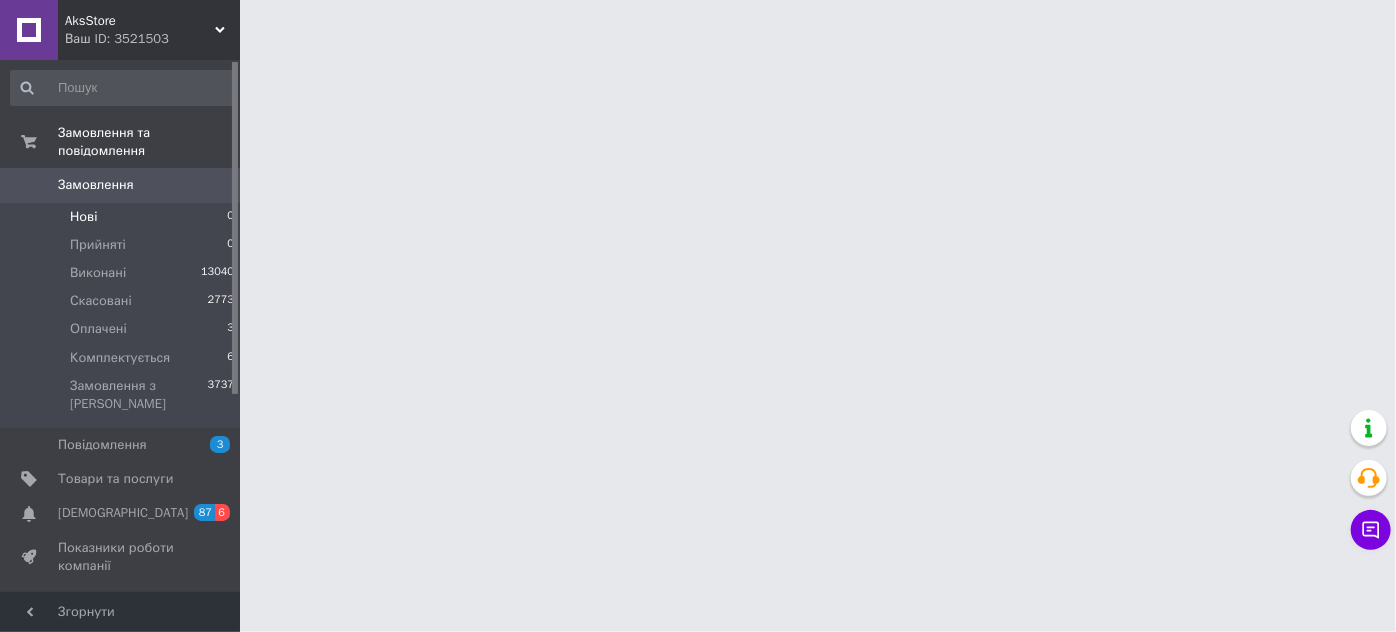 click on "Нові" at bounding box center [83, 217] 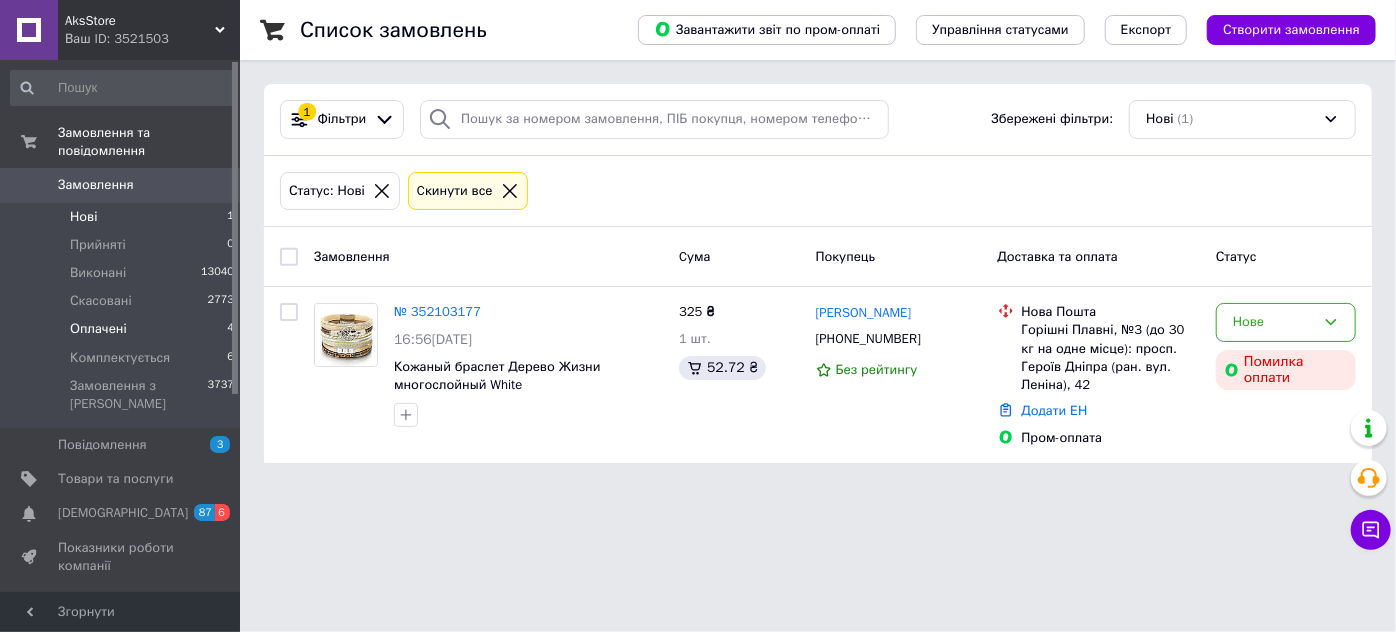 click on "Оплачені 4" at bounding box center [123, 329] 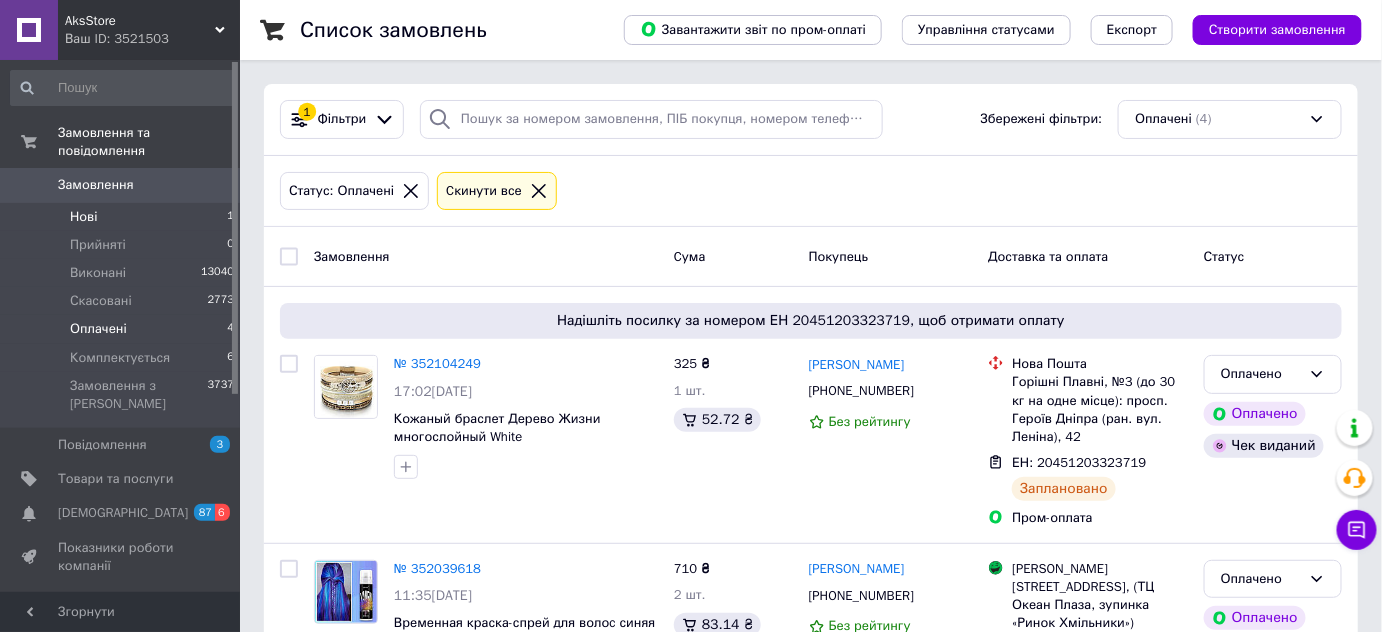 click on "Нові" at bounding box center [83, 217] 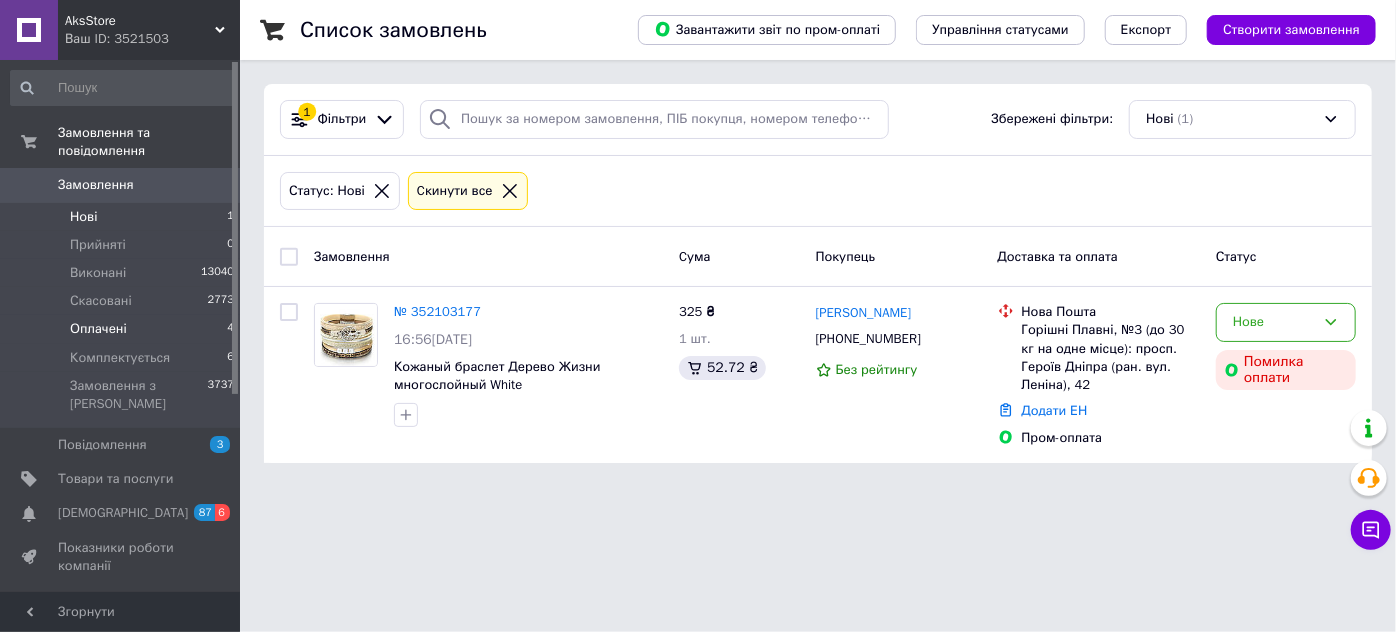 click on "Оплачені" at bounding box center [98, 329] 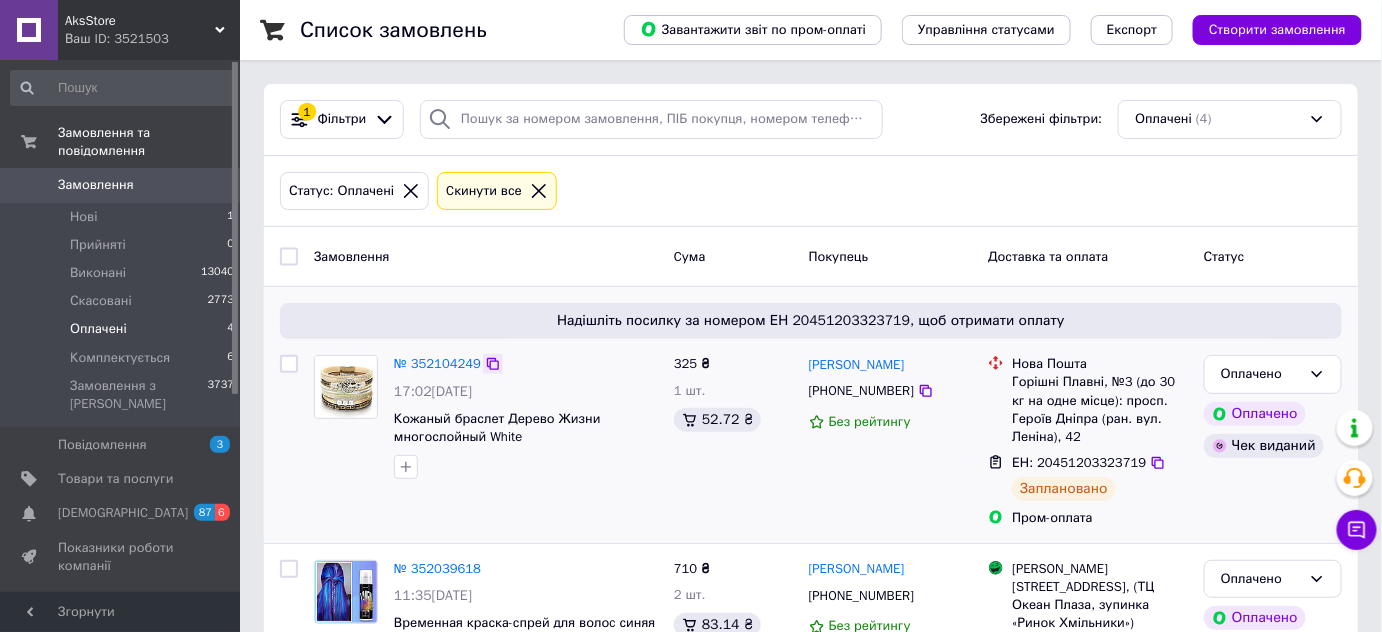 click 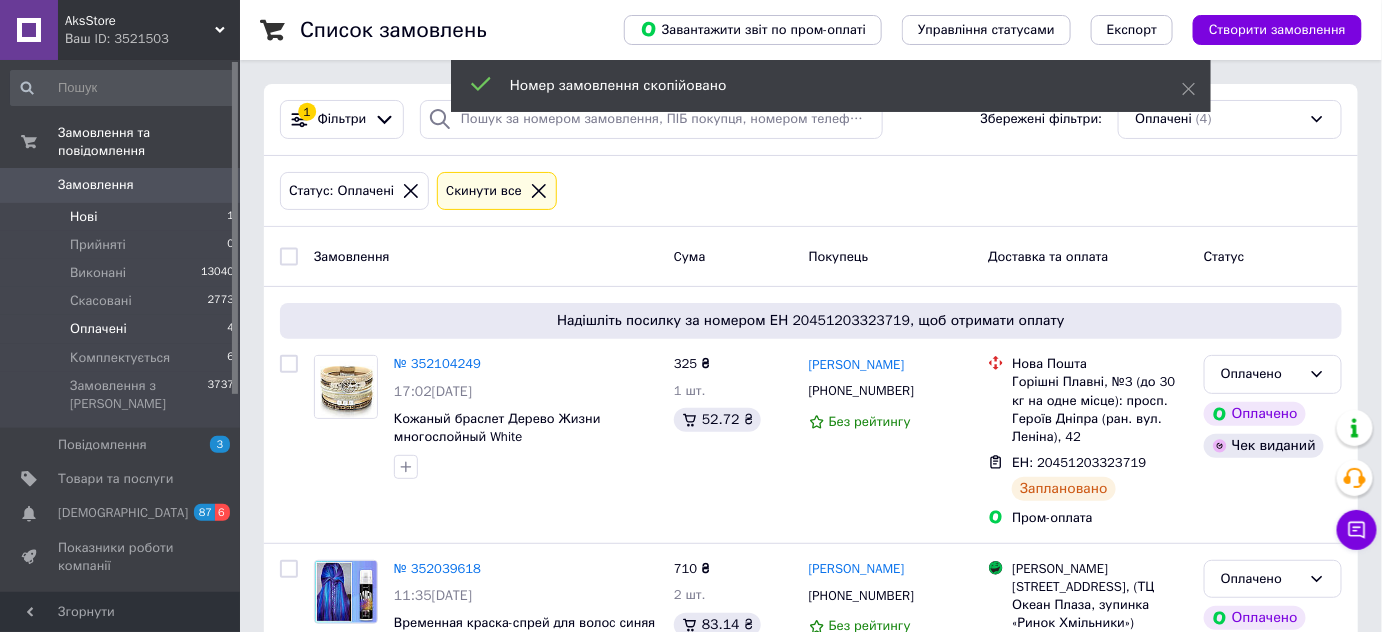 click on "Нові 1" at bounding box center (123, 217) 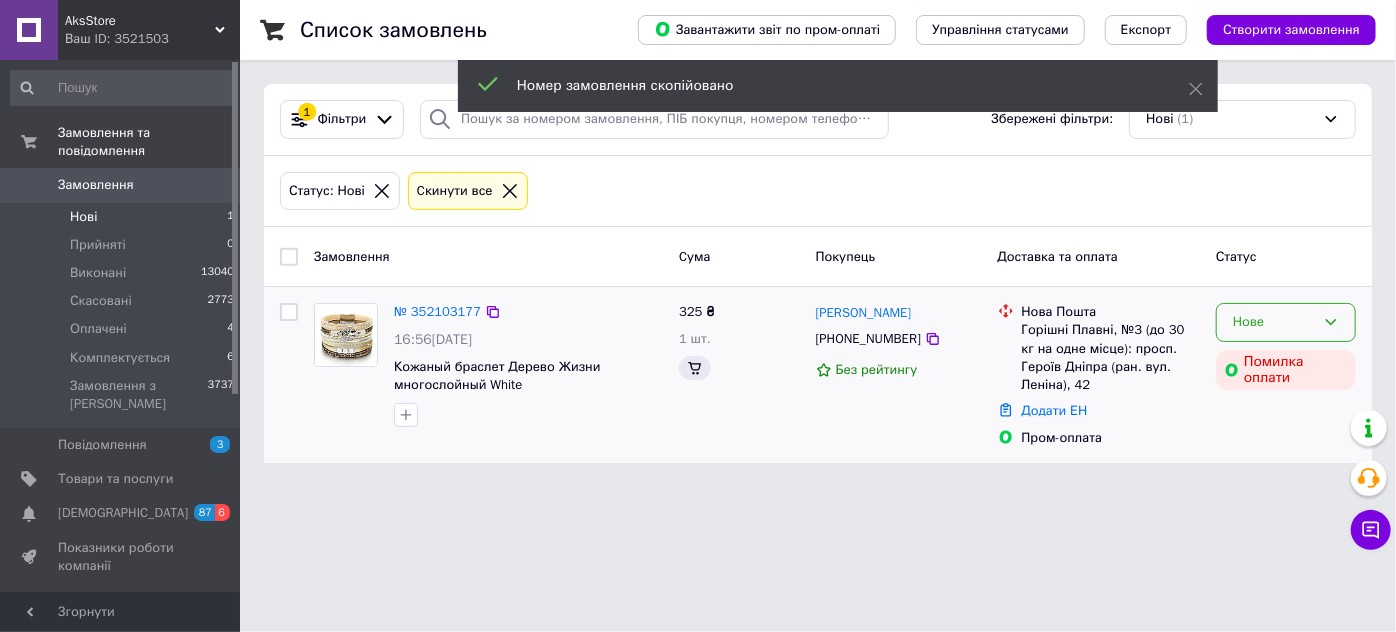 click on "Нове" at bounding box center [1274, 322] 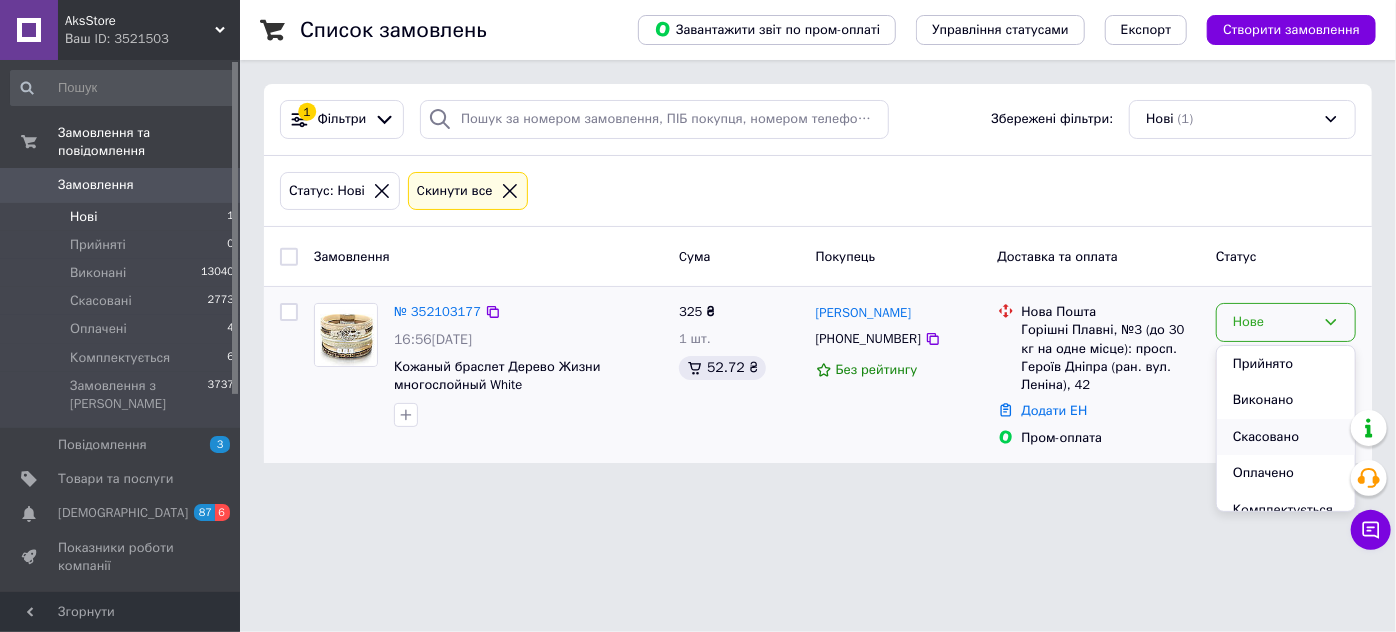 click on "Скасовано" at bounding box center (1286, 437) 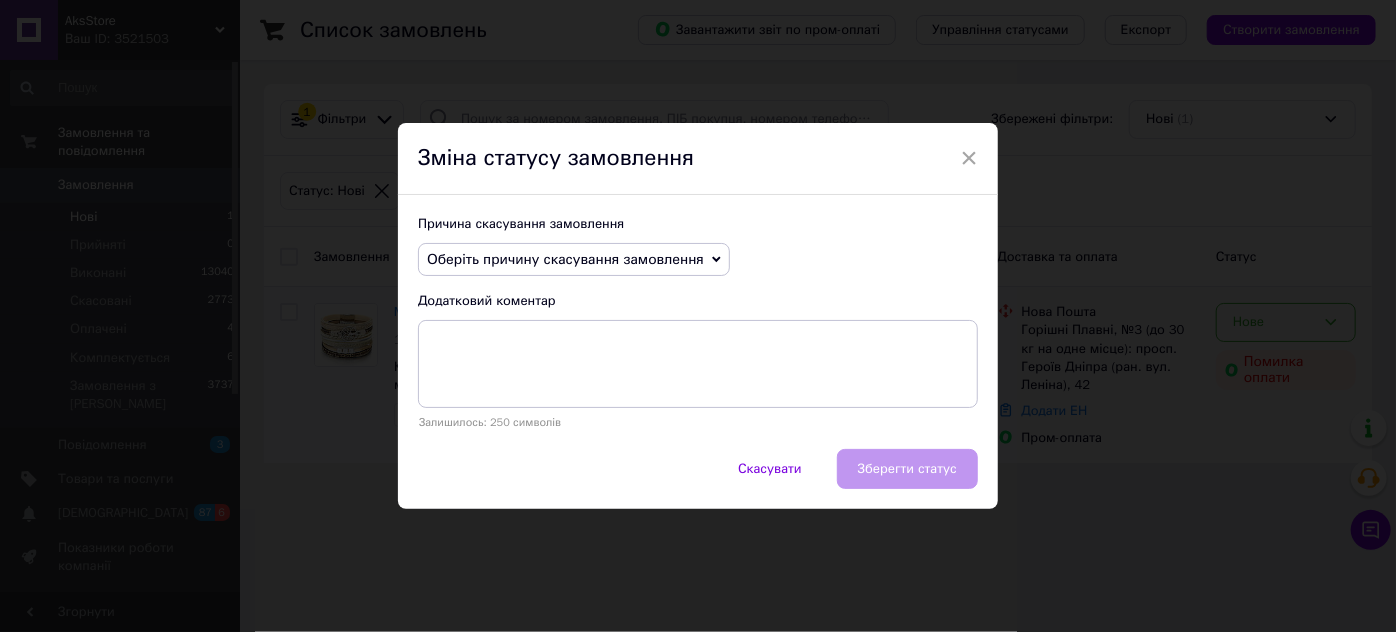 click on "Оберіть причину скасування замовлення" at bounding box center [565, 259] 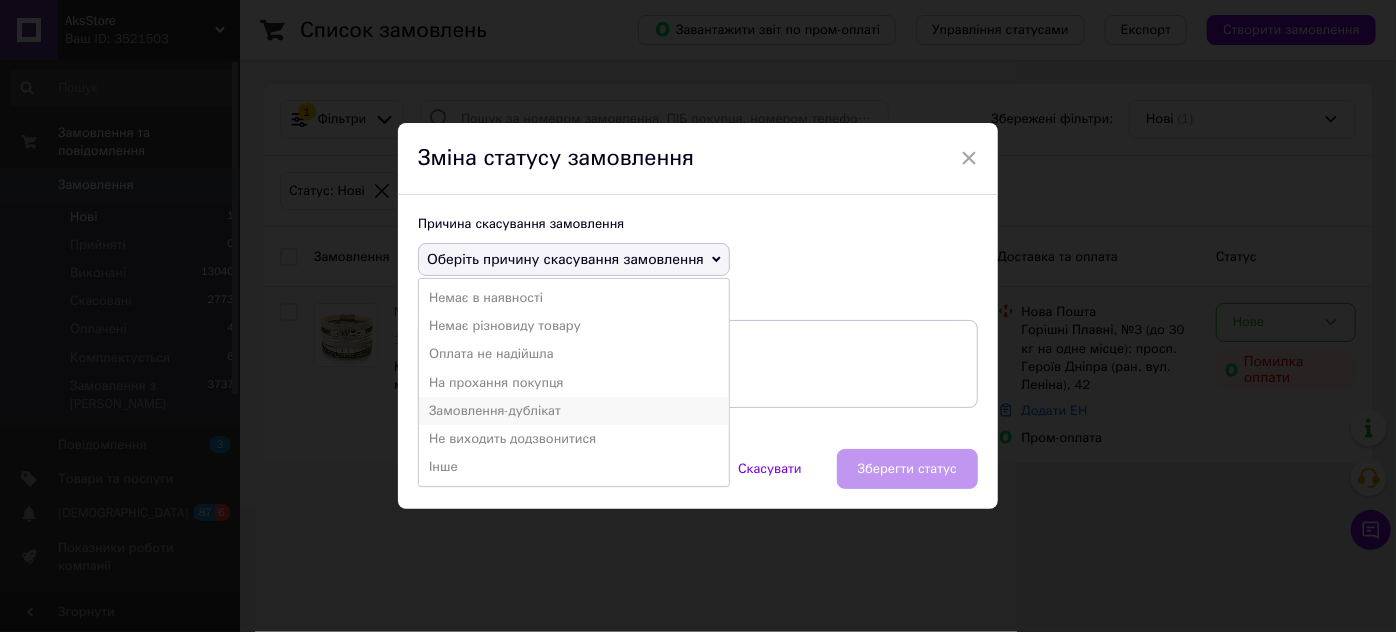 click on "Замовлення-дублікат" at bounding box center [574, 411] 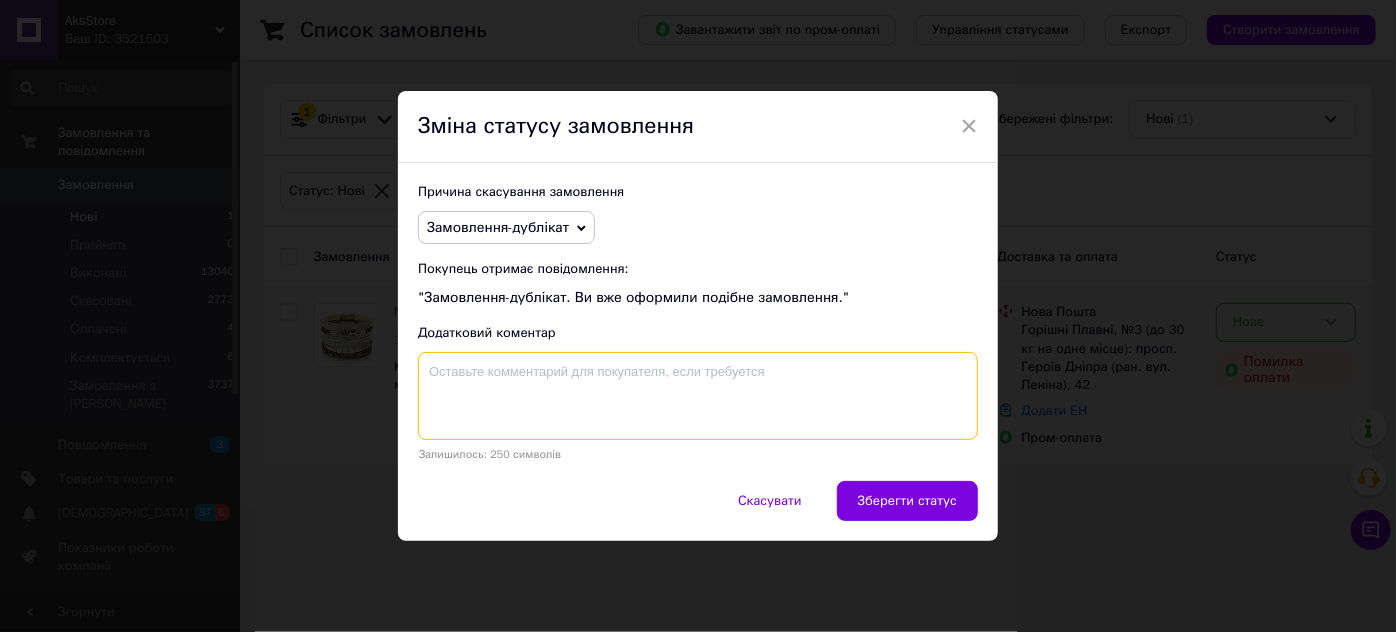 click at bounding box center [698, 396] 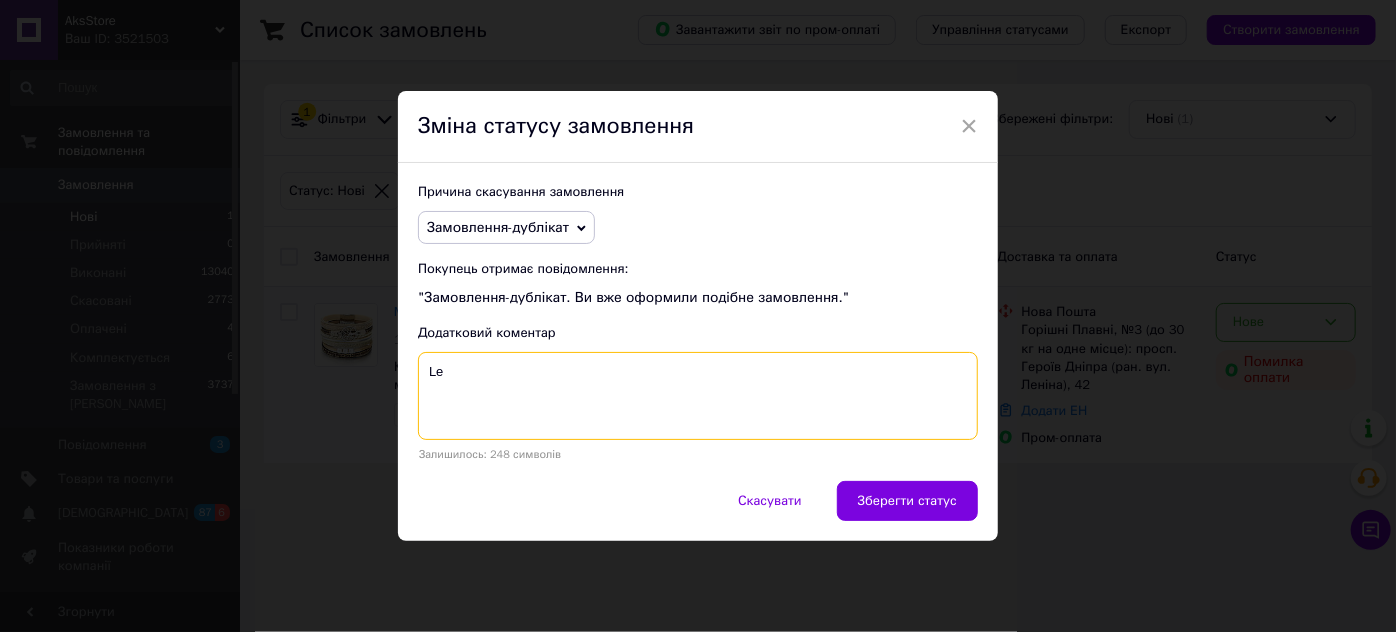 type on "L" 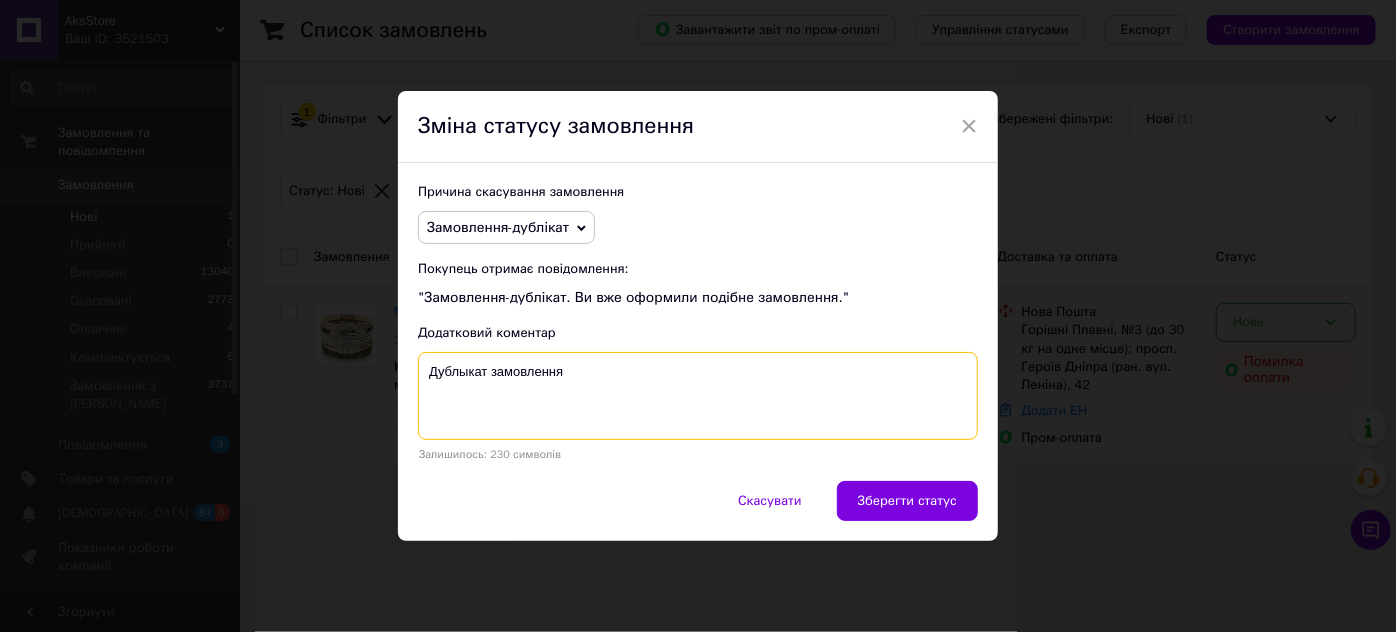 paste on "352104249" 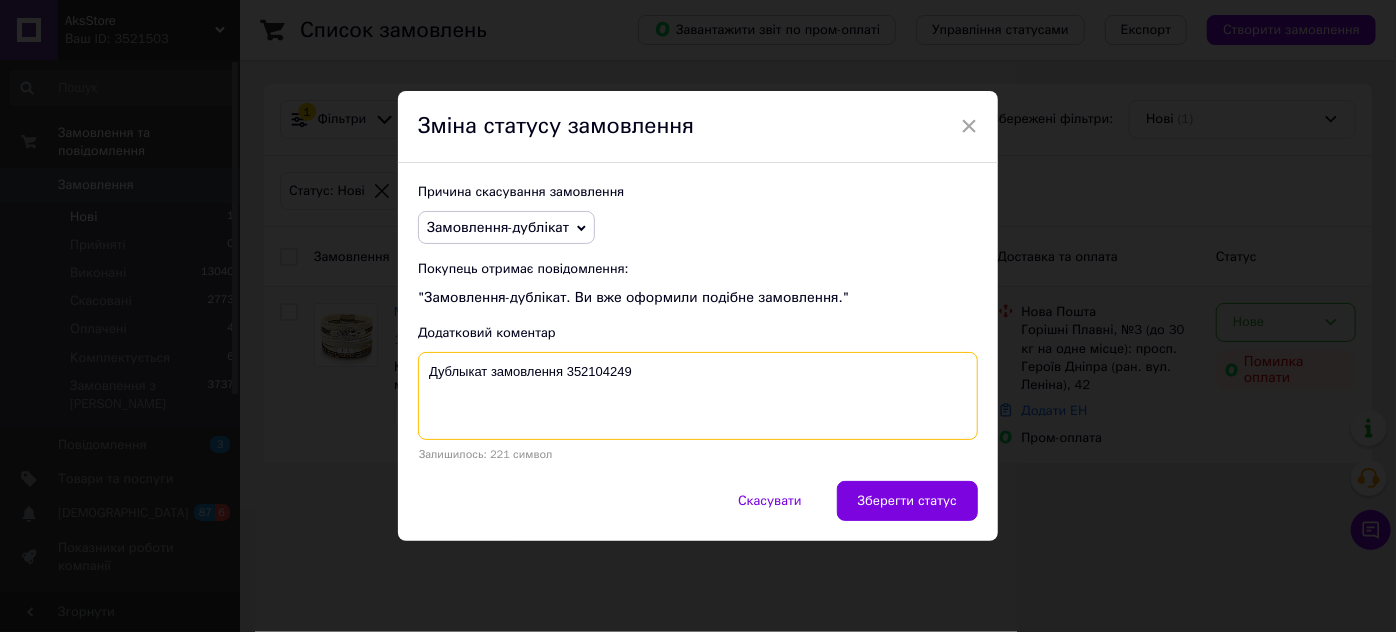 click on "Дублыкат замовлення 352104249" at bounding box center [698, 396] 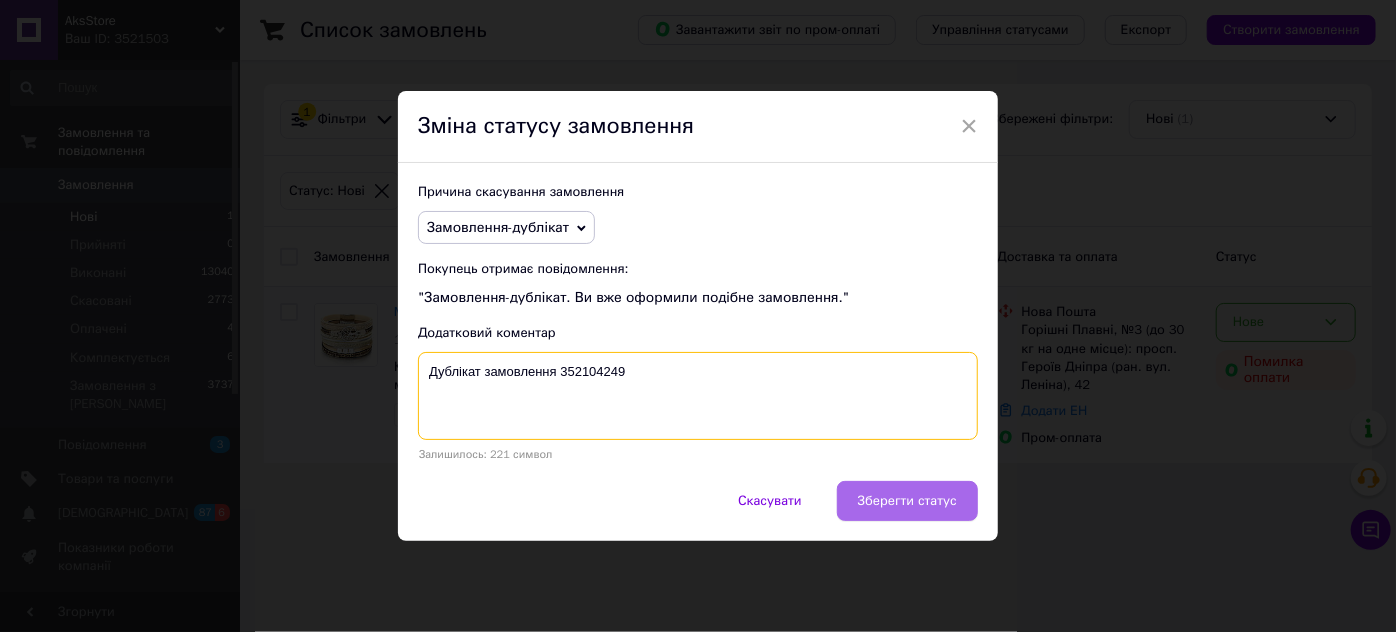 type on "Дублікат замовлення 352104249" 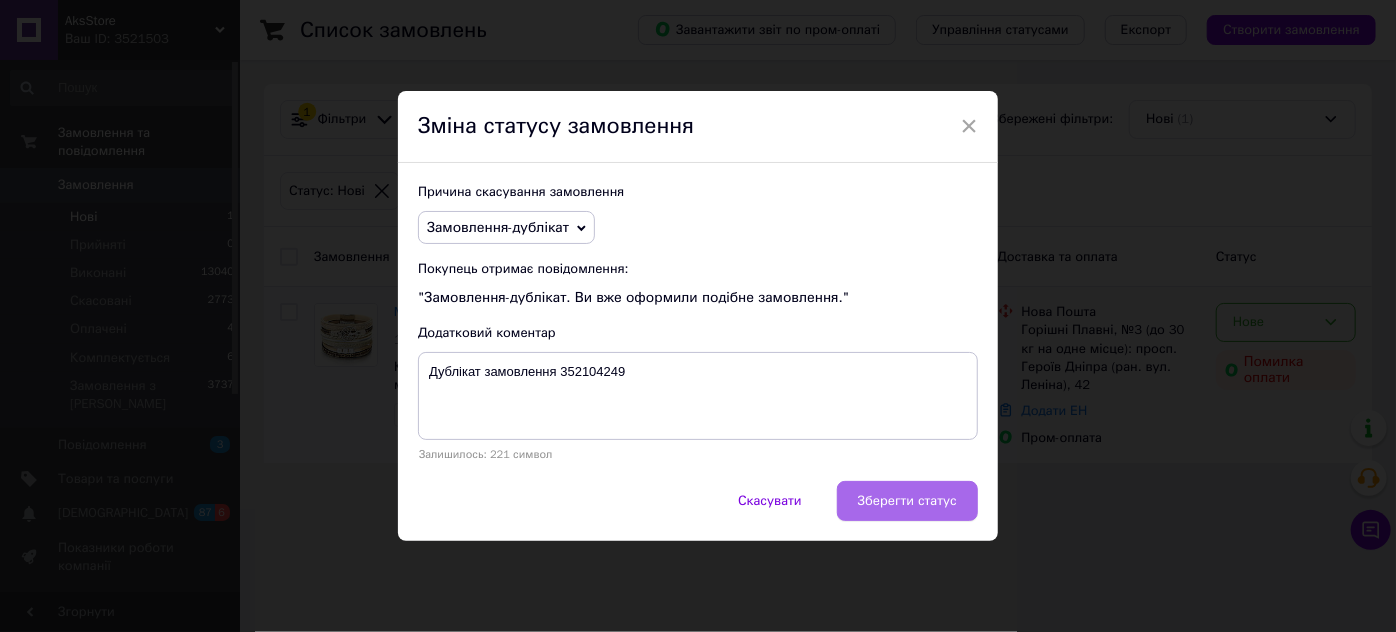 click on "Зберегти статус" at bounding box center [907, 501] 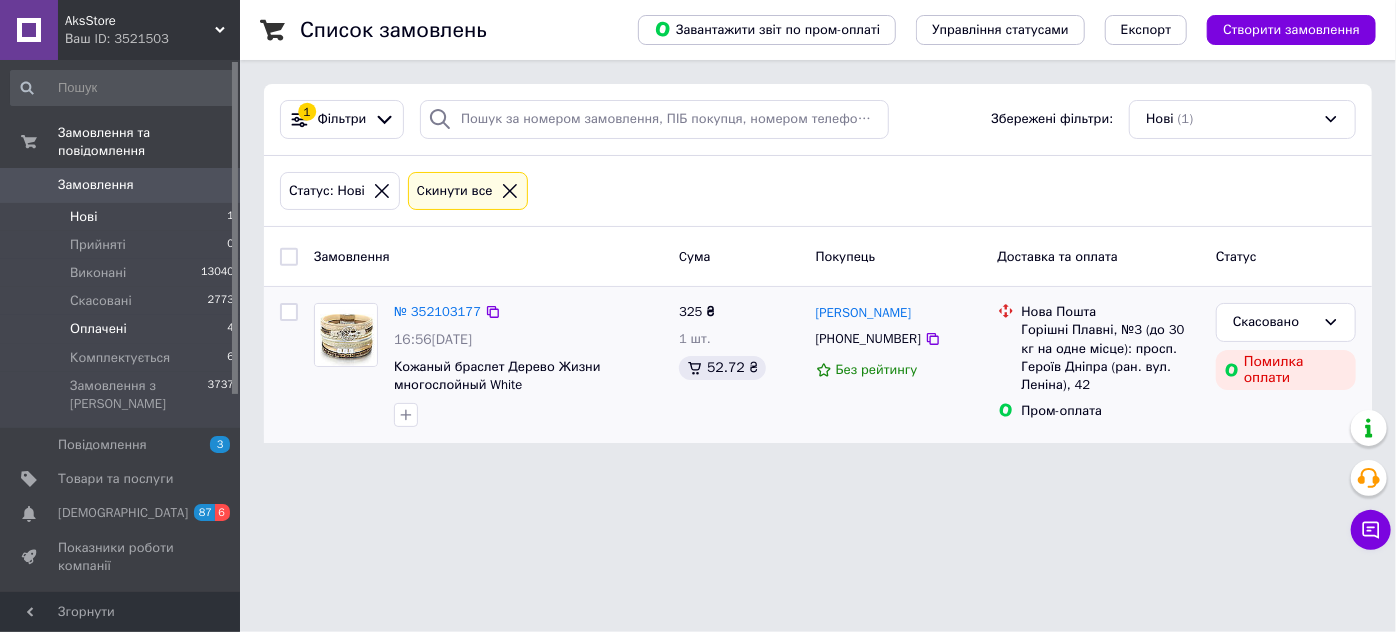 click on "Оплачені" at bounding box center [98, 329] 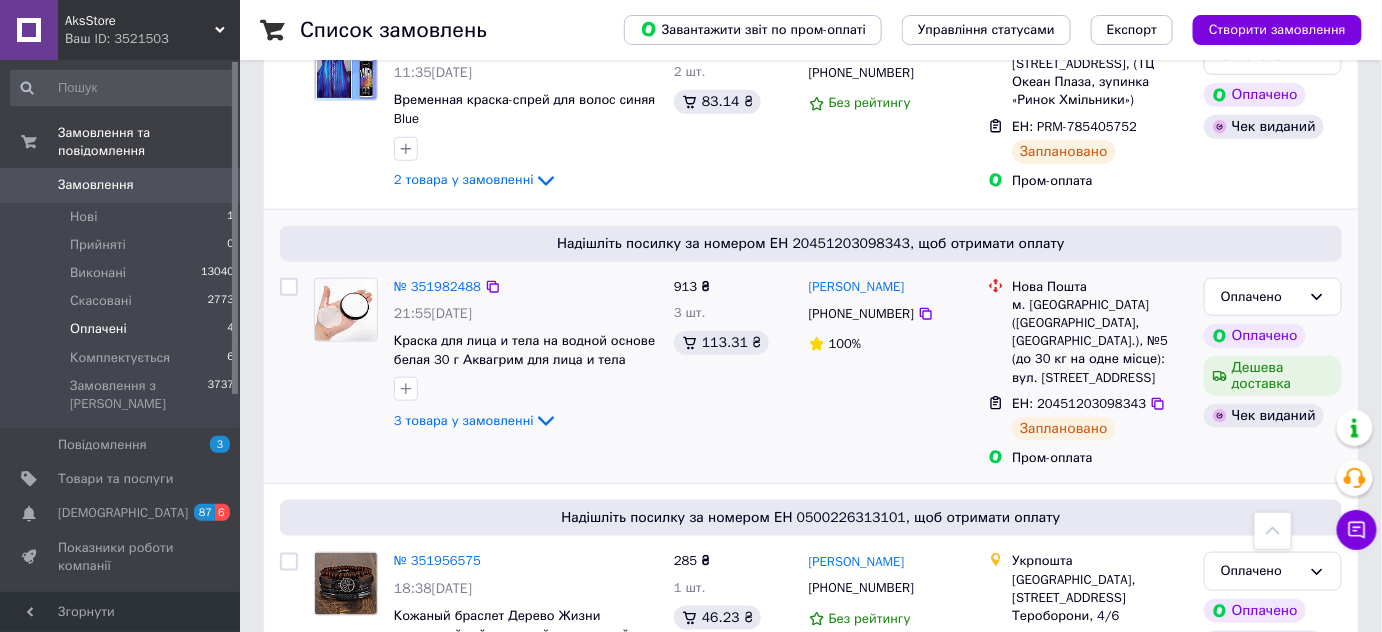 scroll, scrollTop: 618, scrollLeft: 0, axis: vertical 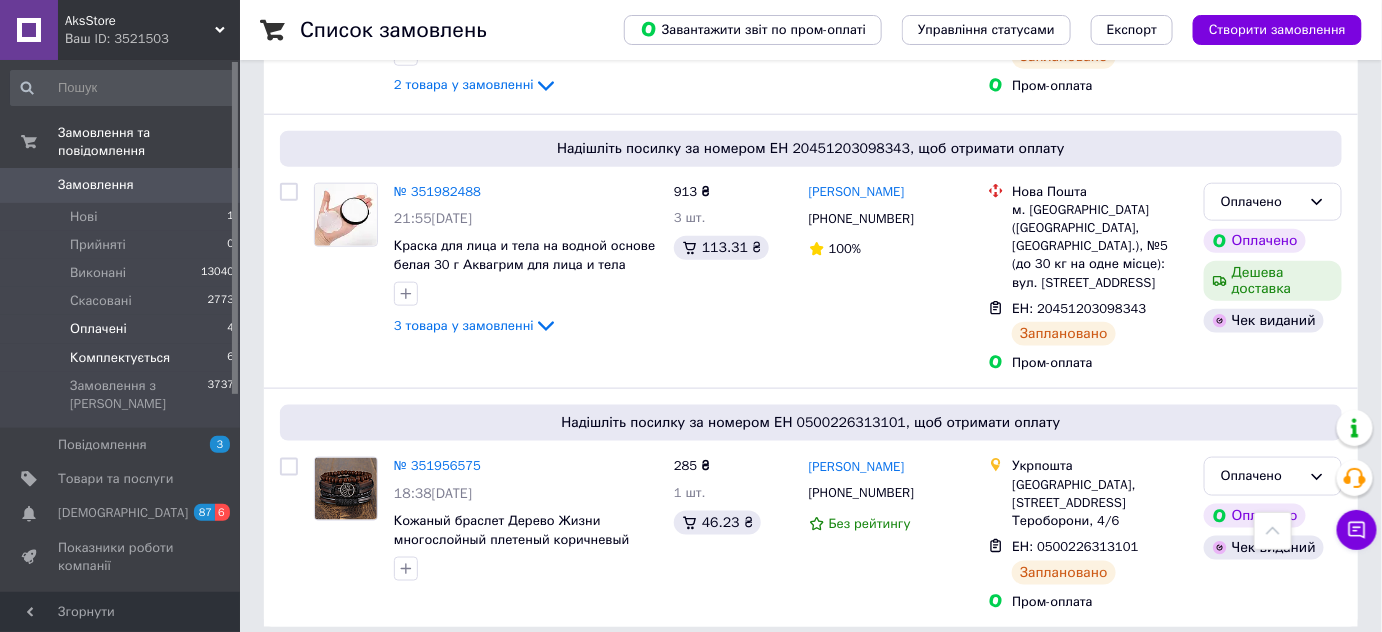 click on "Комплектується" at bounding box center [120, 358] 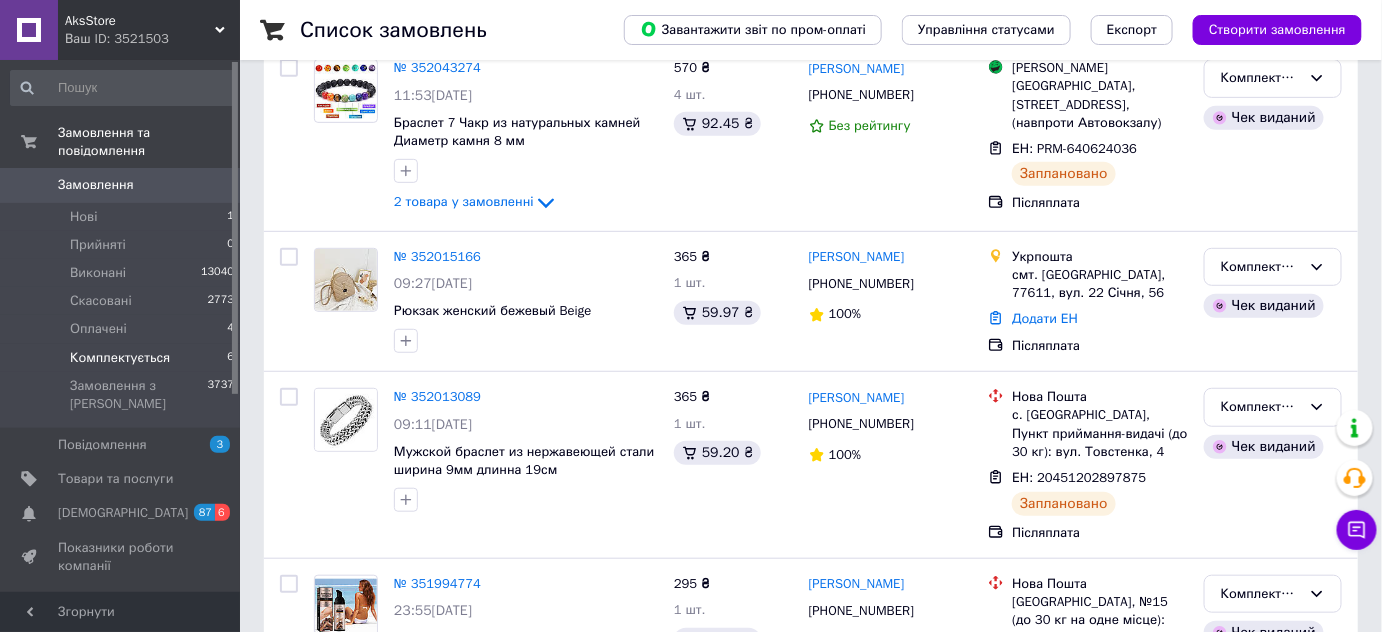 scroll, scrollTop: 272, scrollLeft: 0, axis: vertical 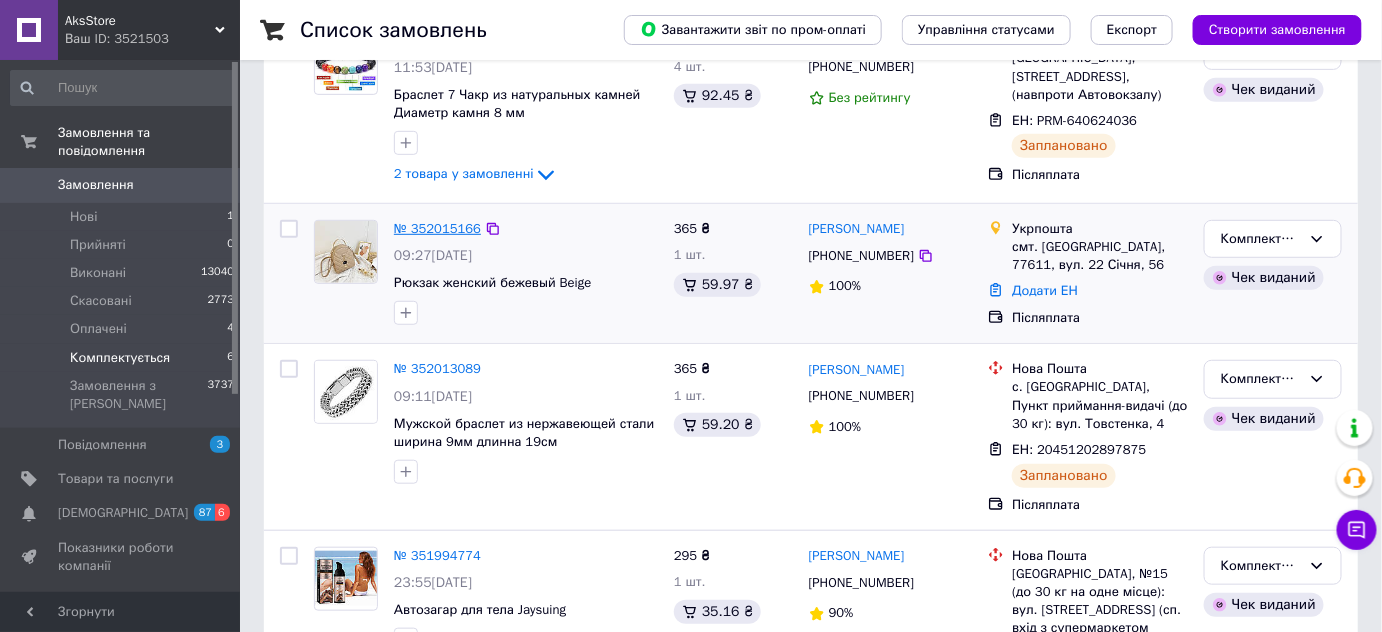 click on "№ 352015166" at bounding box center [437, 228] 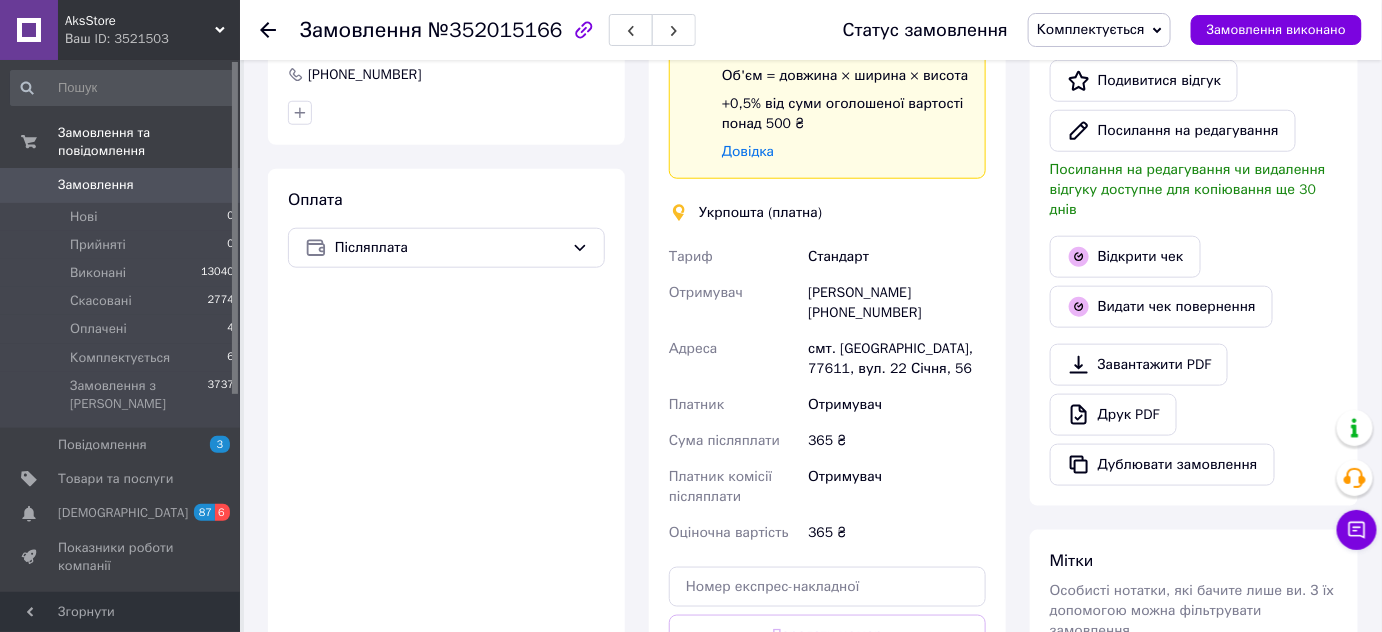 scroll, scrollTop: 636, scrollLeft: 0, axis: vertical 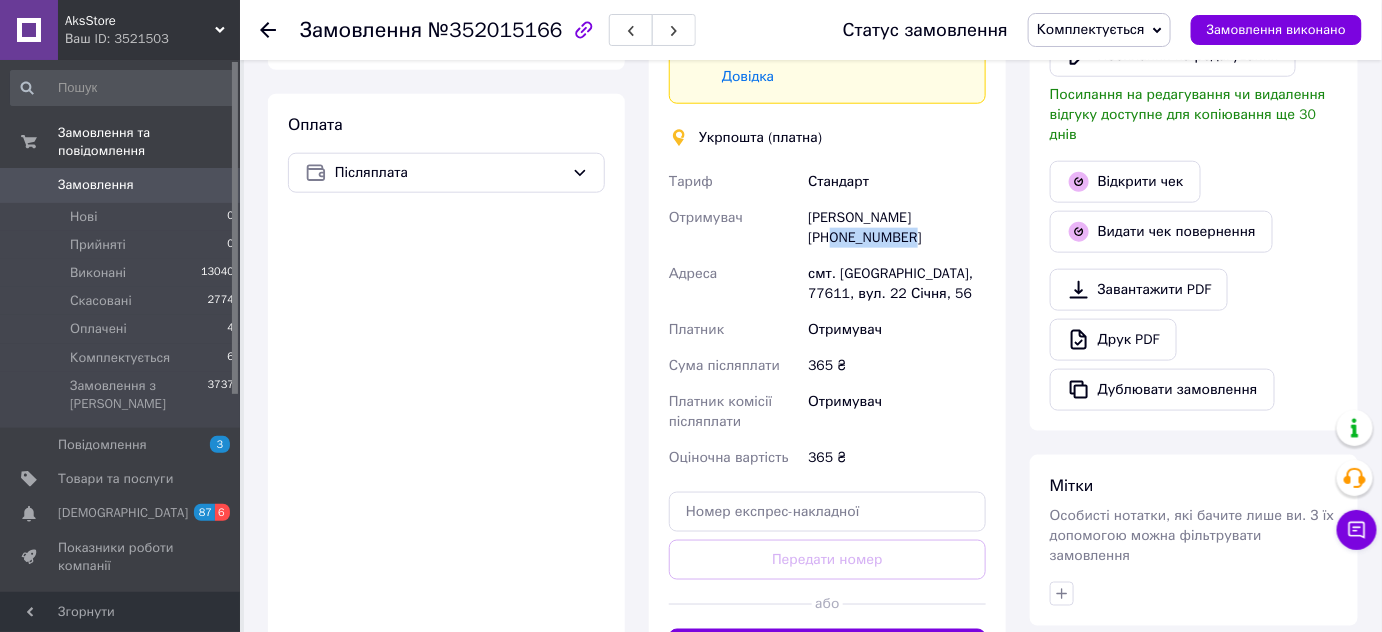 drag, startPoint x: 840, startPoint y: 399, endPoint x: 938, endPoint y: 404, distance: 98.12747 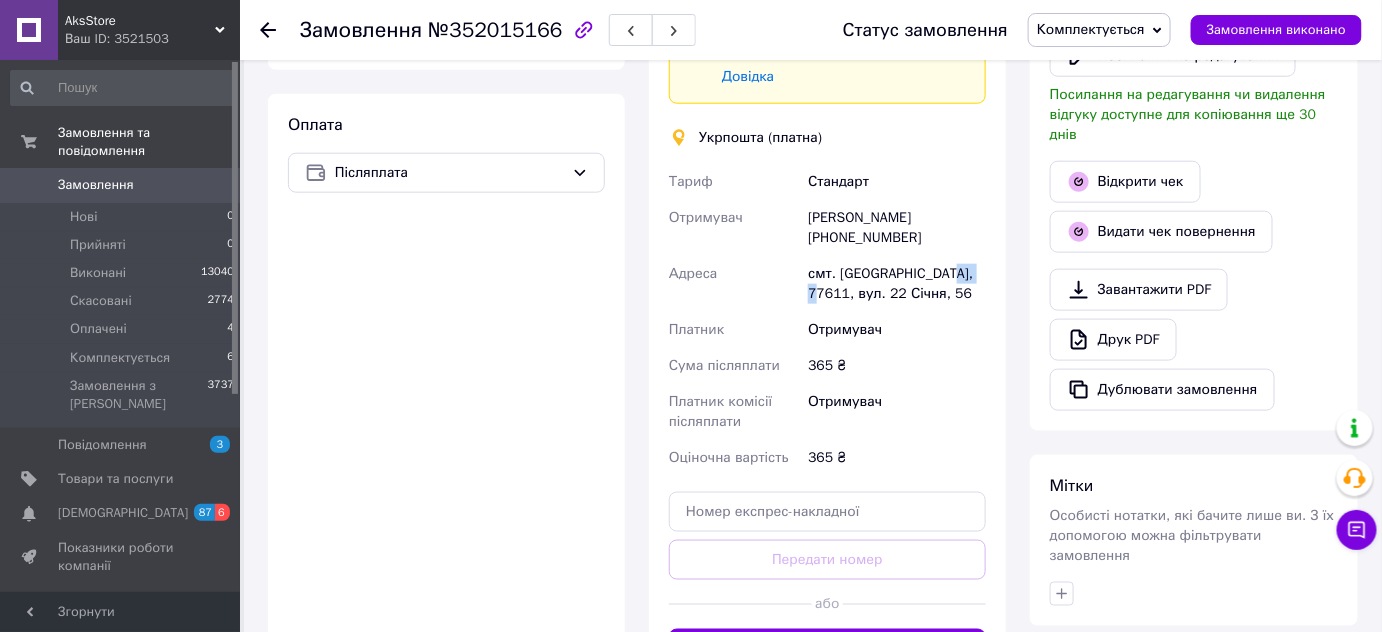 drag, startPoint x: 853, startPoint y: 468, endPoint x: 816, endPoint y: 470, distance: 37.054016 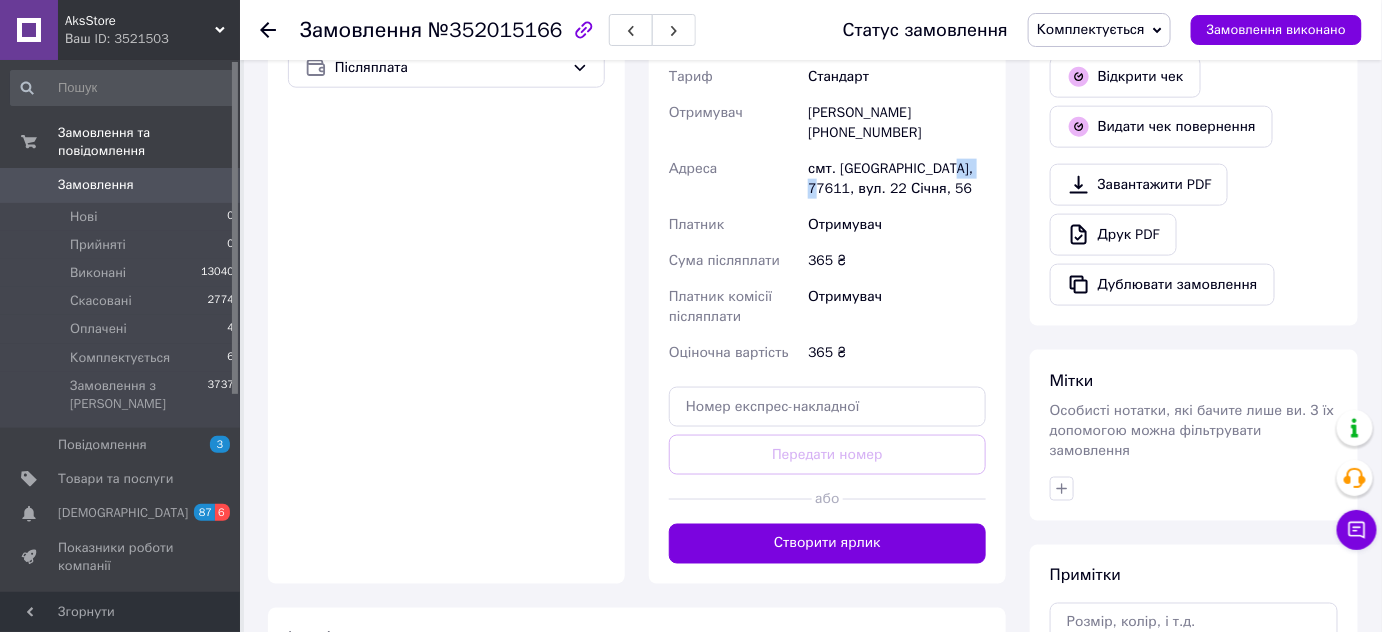 scroll, scrollTop: 818, scrollLeft: 0, axis: vertical 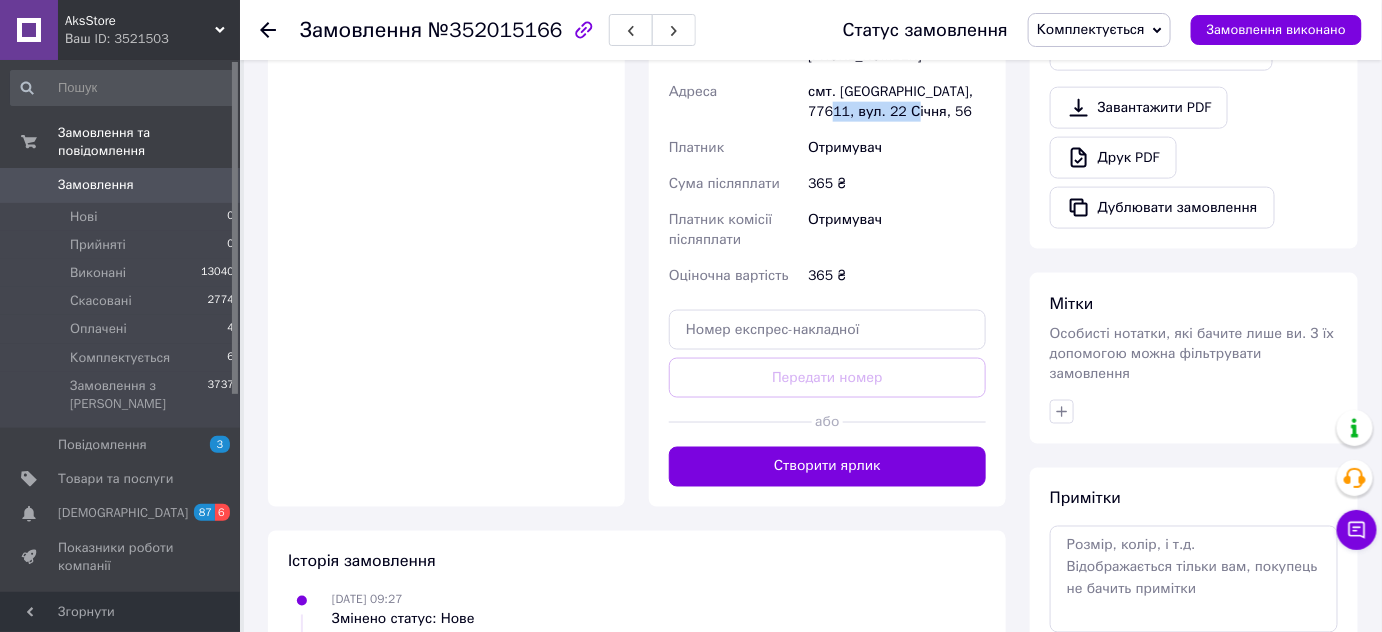 drag, startPoint x: 867, startPoint y: 287, endPoint x: 966, endPoint y: 292, distance: 99.12618 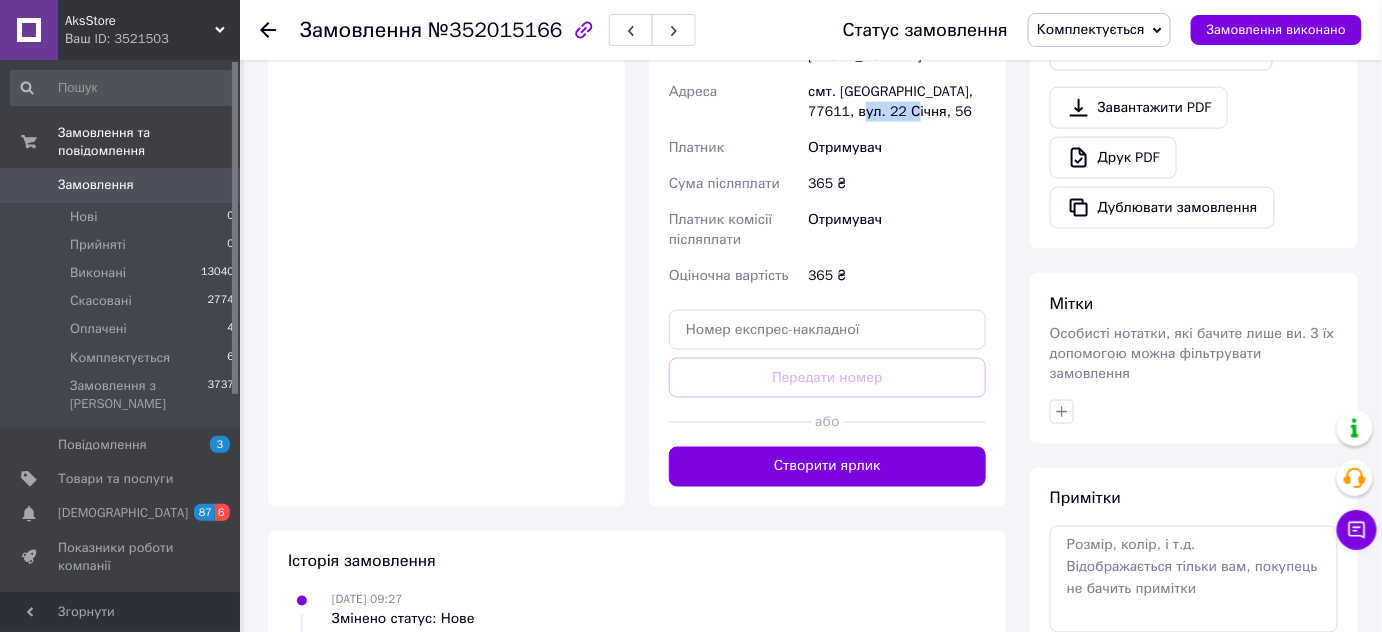 drag, startPoint x: 903, startPoint y: 281, endPoint x: 966, endPoint y: 287, distance: 63.28507 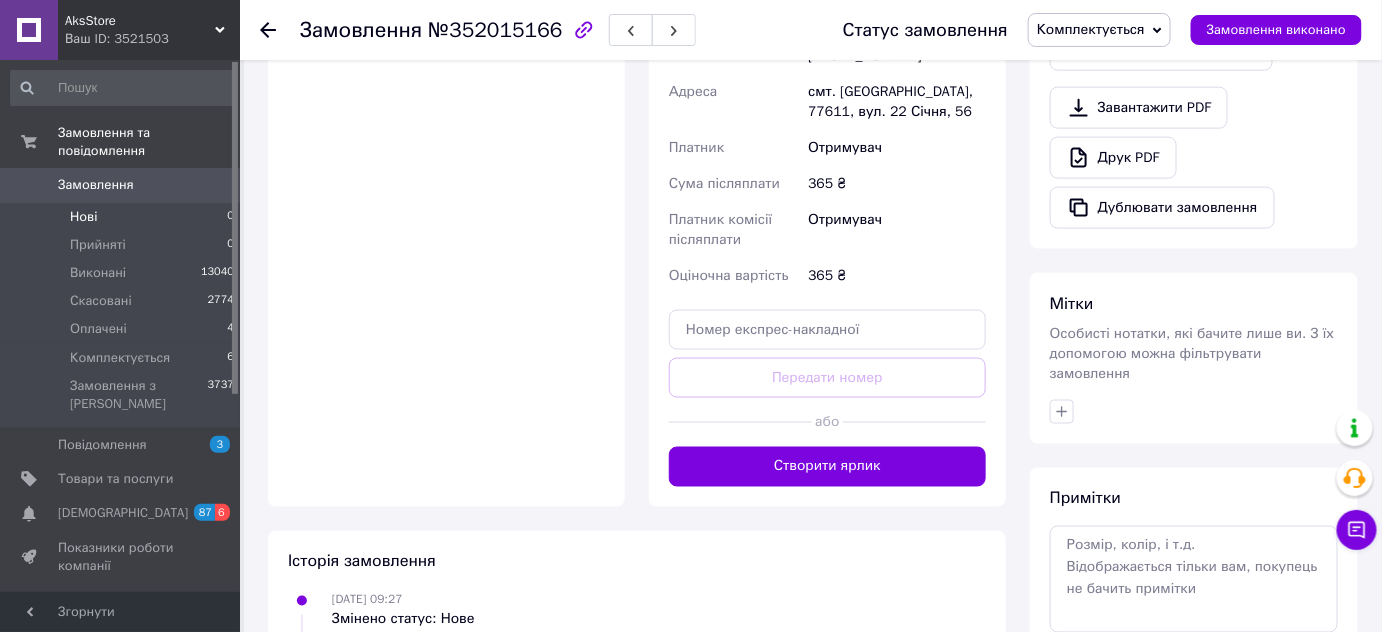 click on "Нові 0" at bounding box center (123, 217) 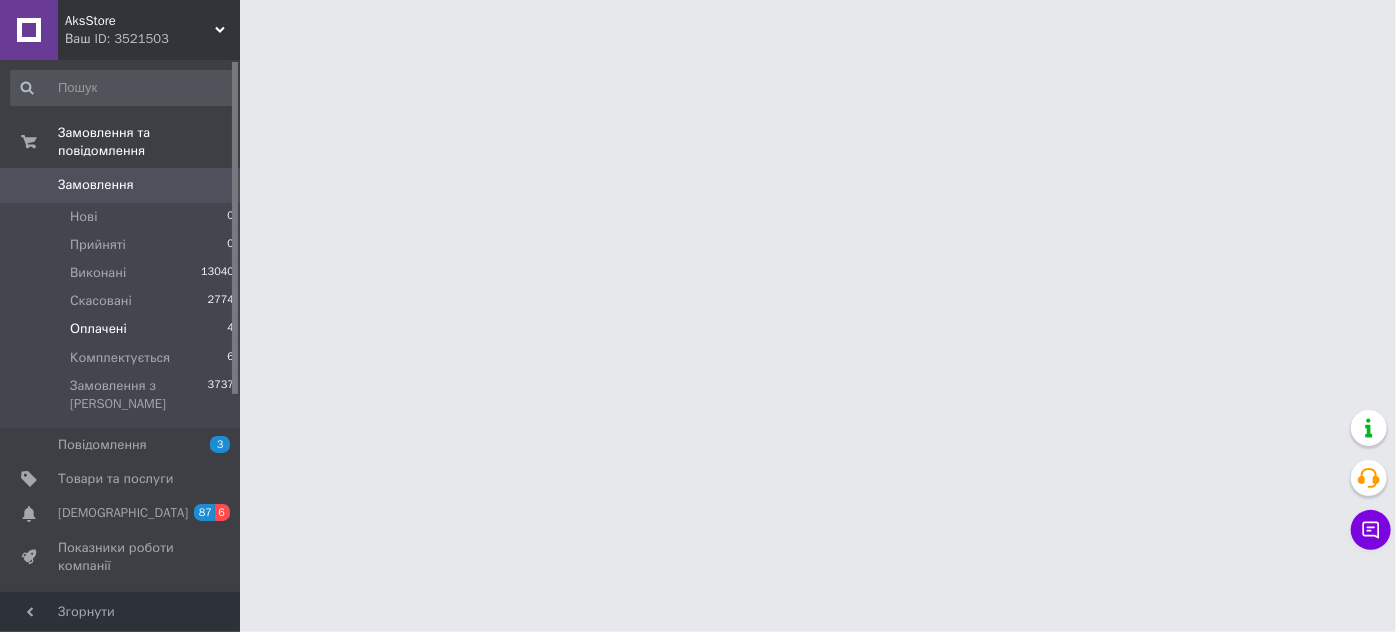 click on "Оплачені" at bounding box center (98, 329) 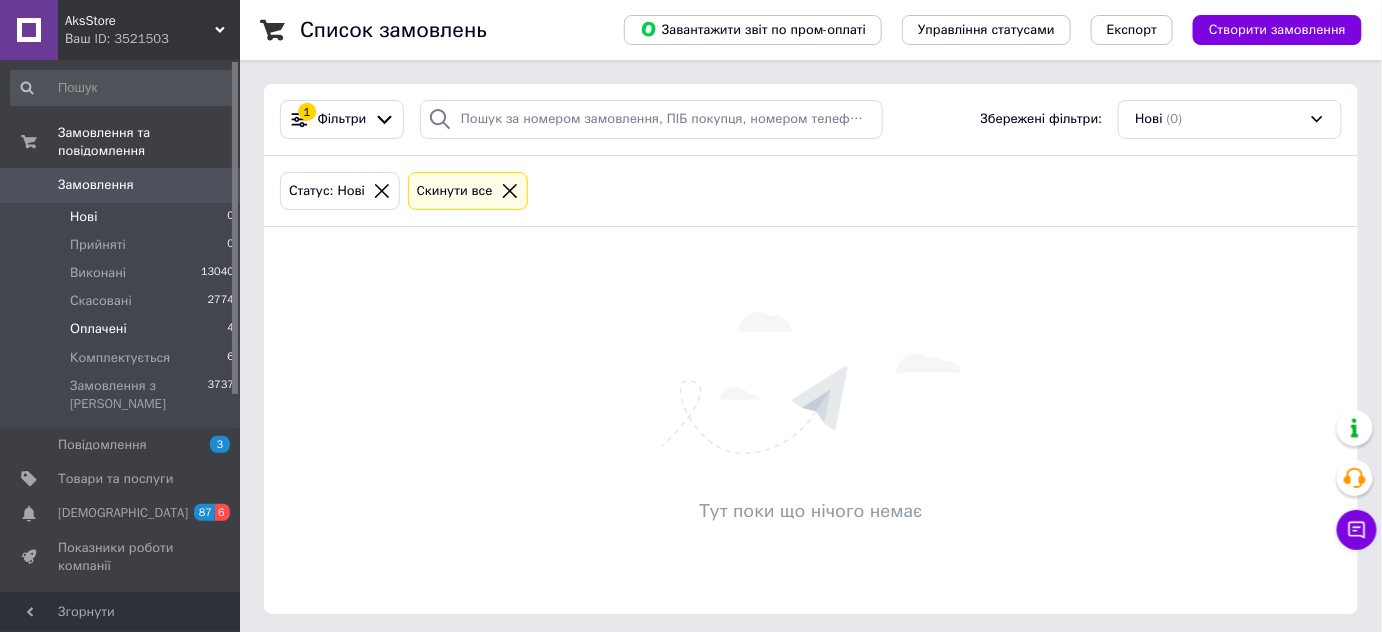 click on "Оплачені" at bounding box center [98, 329] 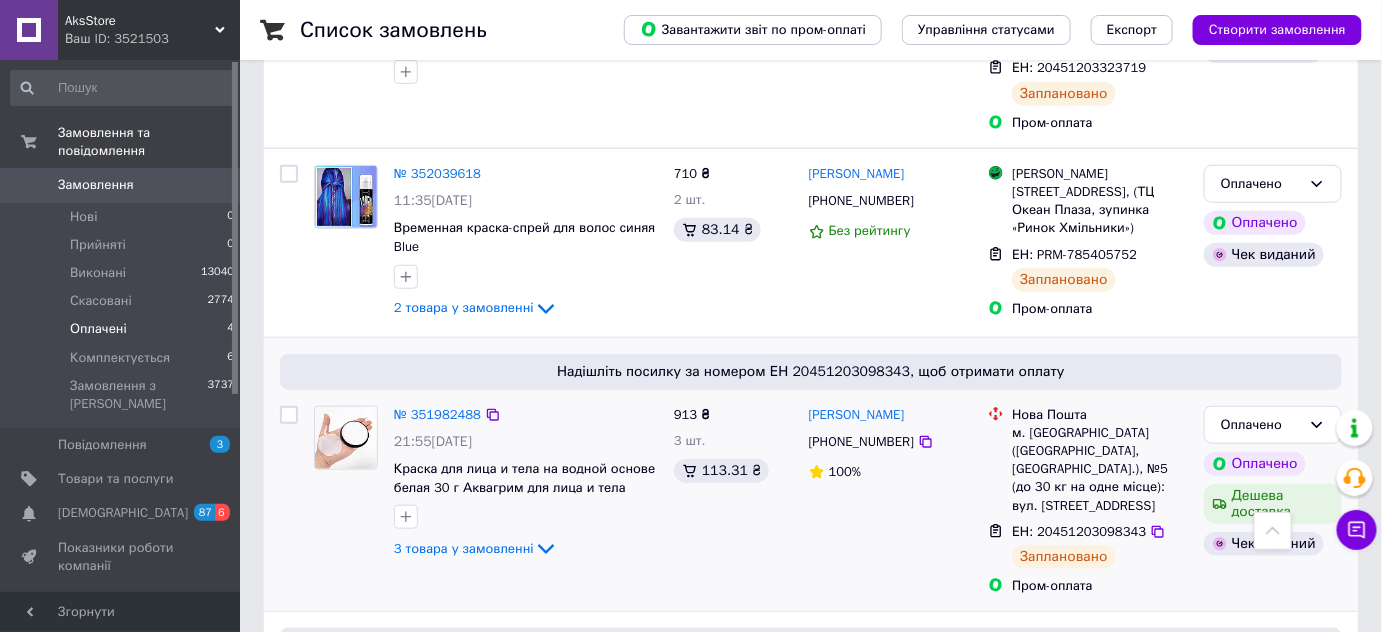 scroll, scrollTop: 618, scrollLeft: 0, axis: vertical 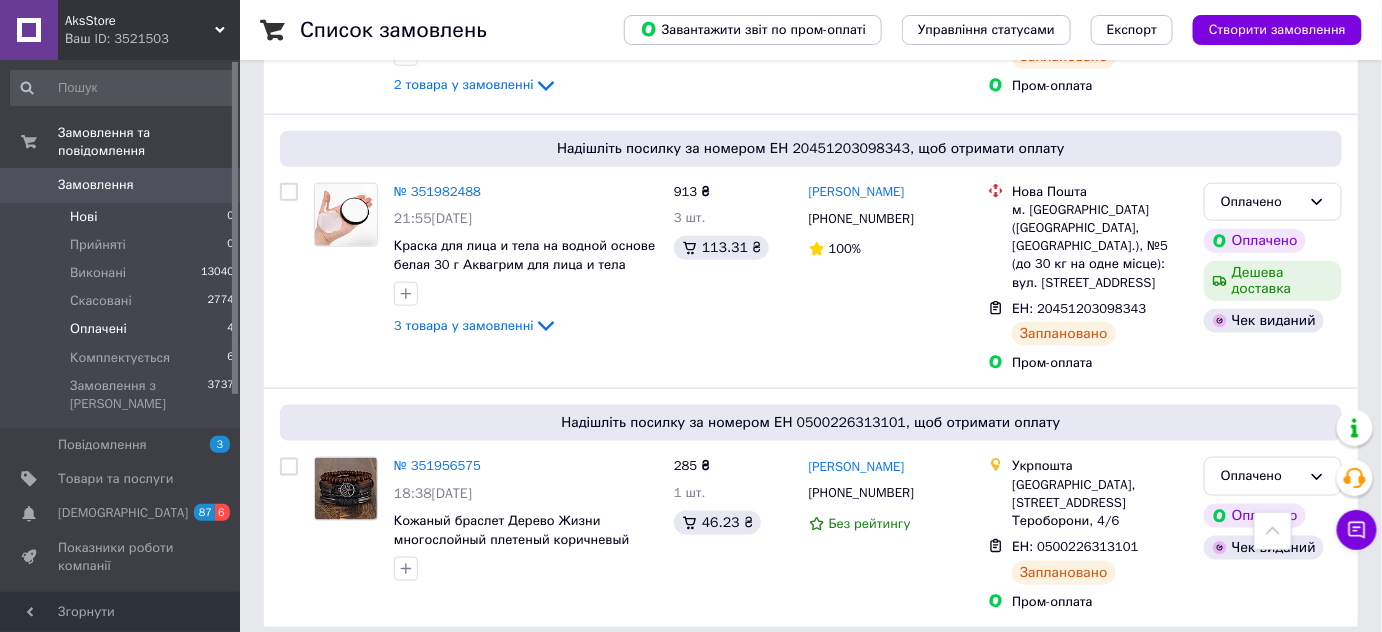 click on "Нові 0" at bounding box center [123, 217] 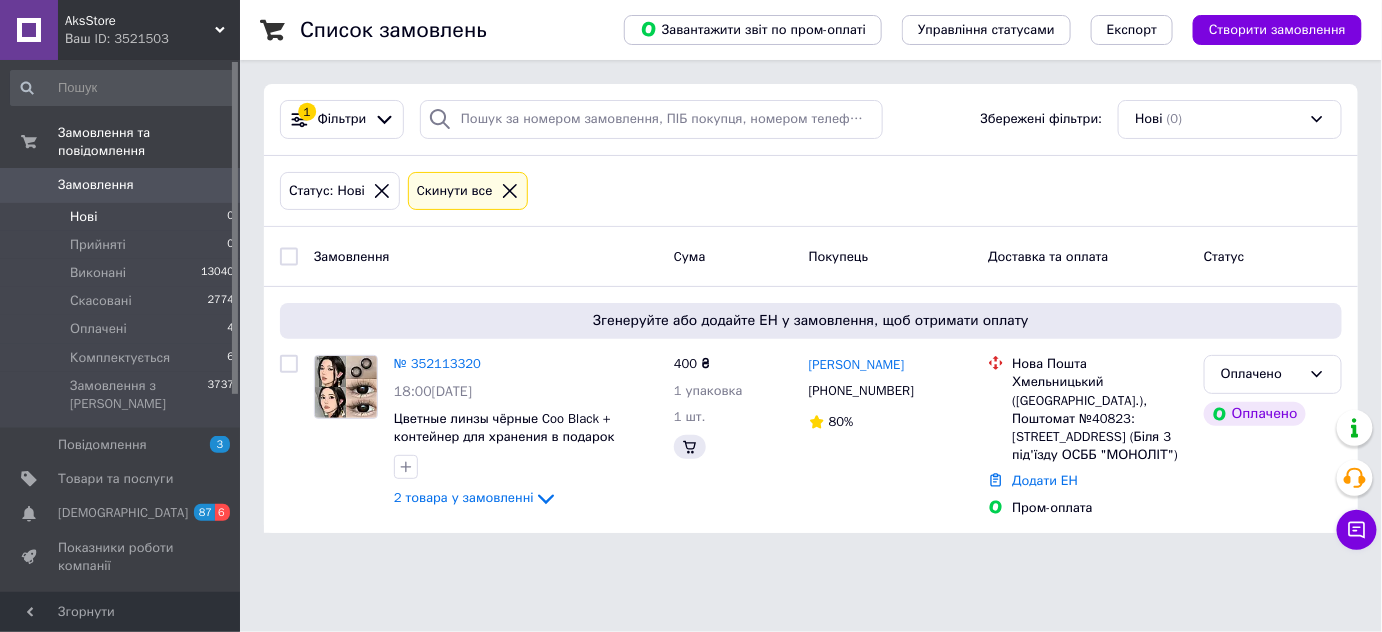 scroll, scrollTop: 0, scrollLeft: 0, axis: both 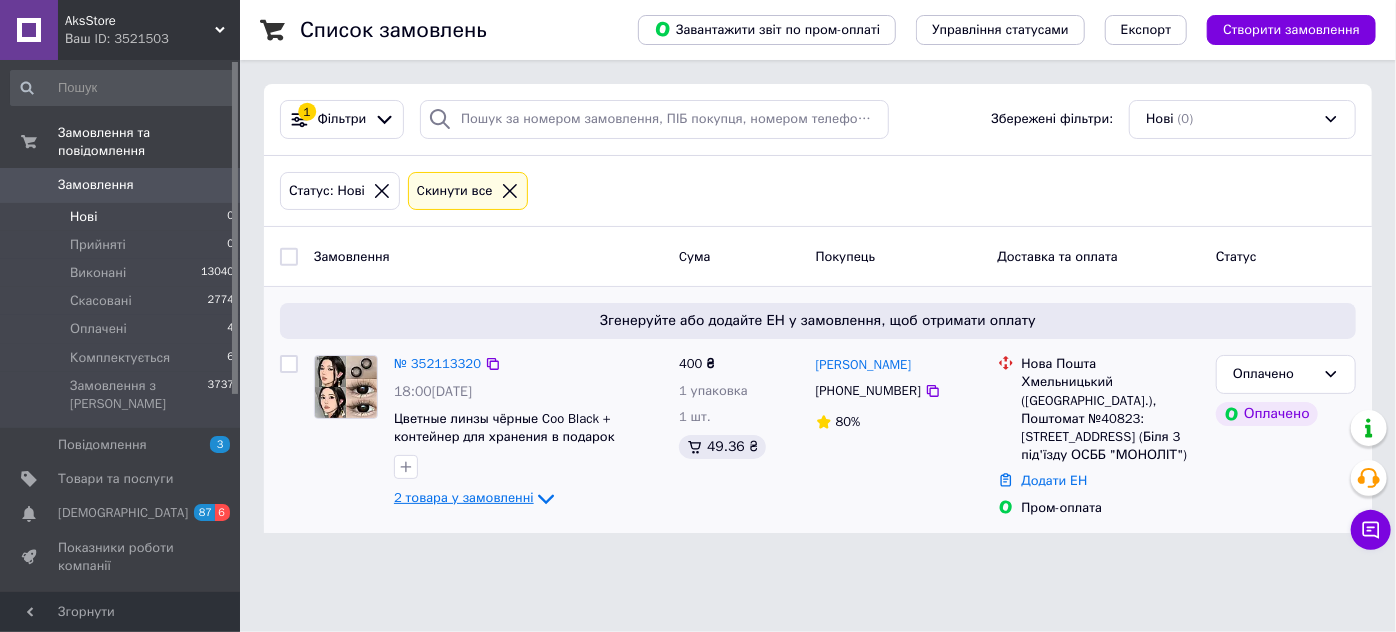 click 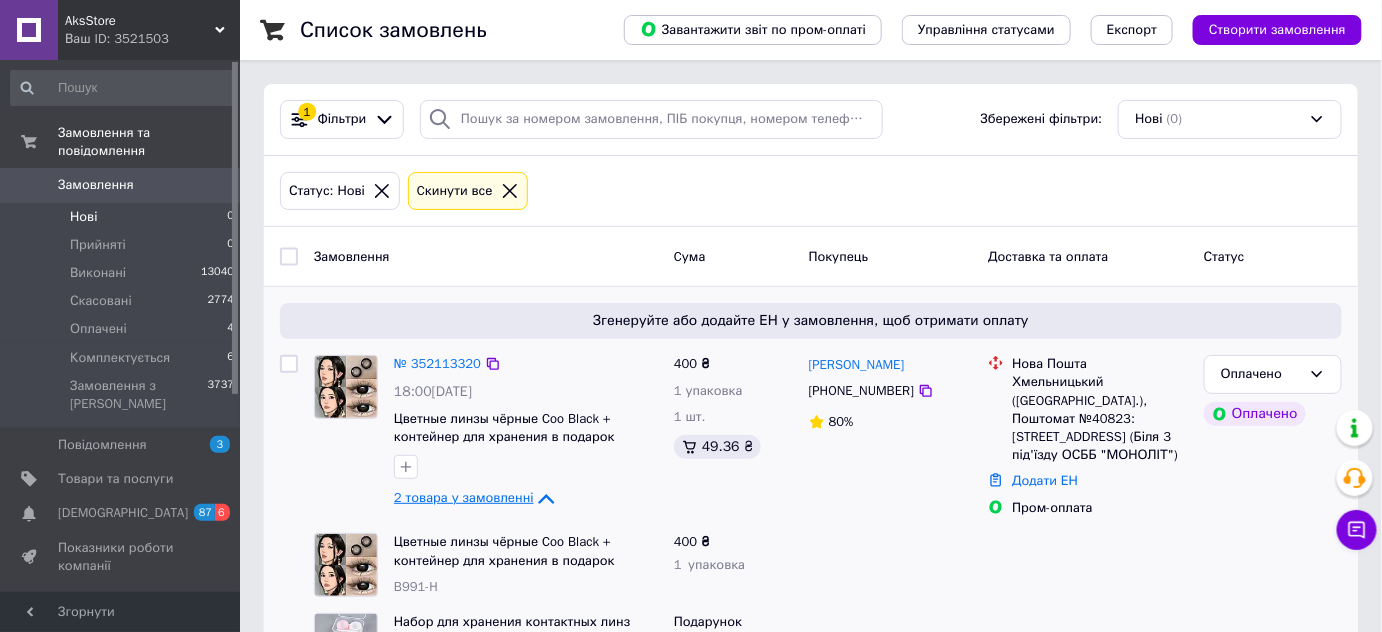 click on "Нові" at bounding box center (83, 217) 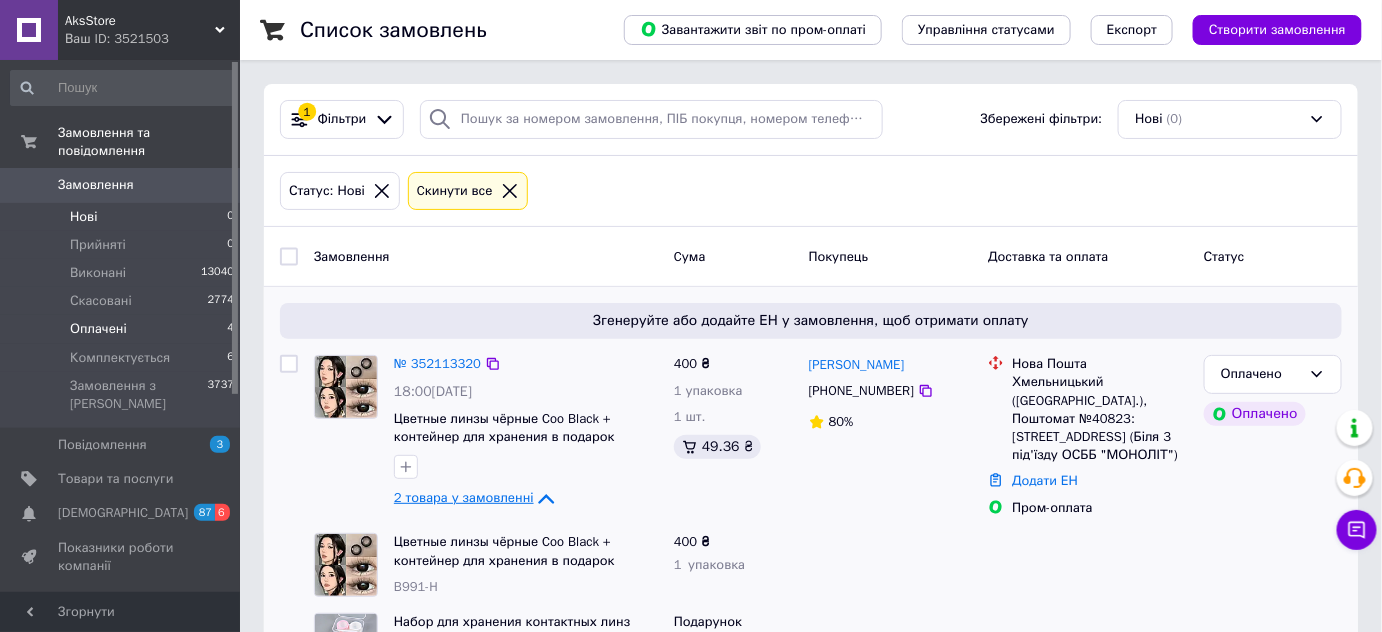 click on "Оплачені" at bounding box center [98, 329] 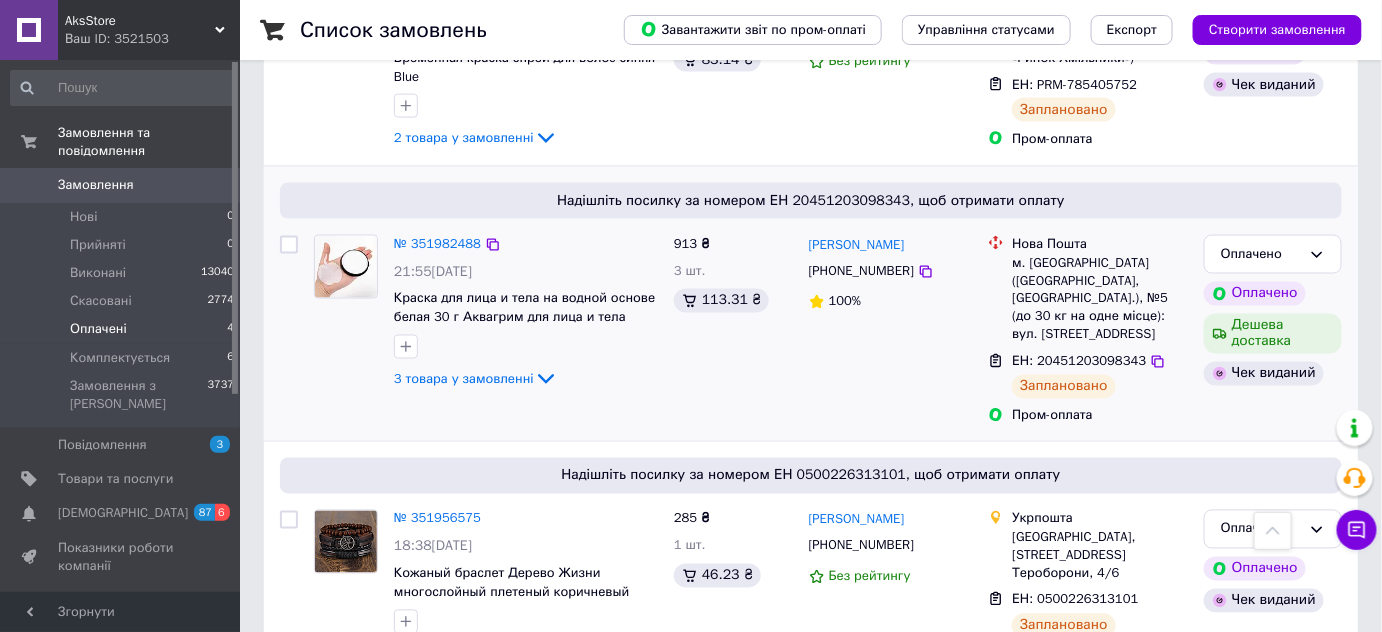 scroll, scrollTop: 1030, scrollLeft: 0, axis: vertical 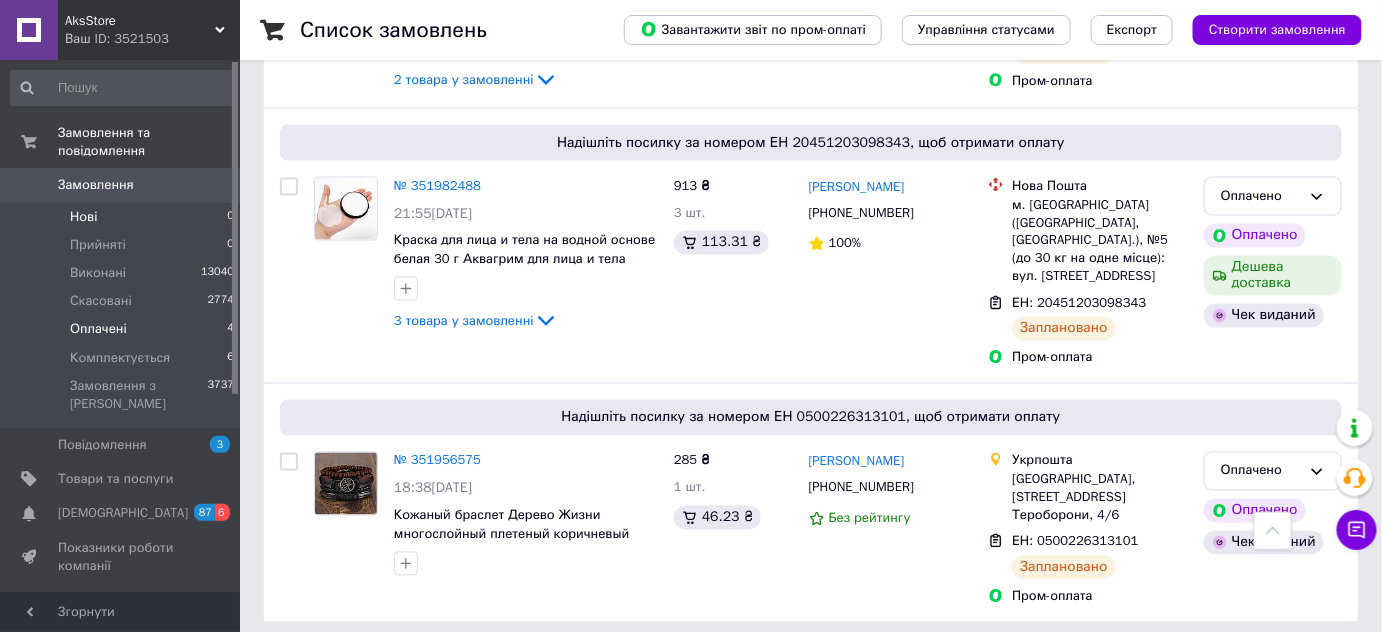 click on "Нові" at bounding box center [83, 217] 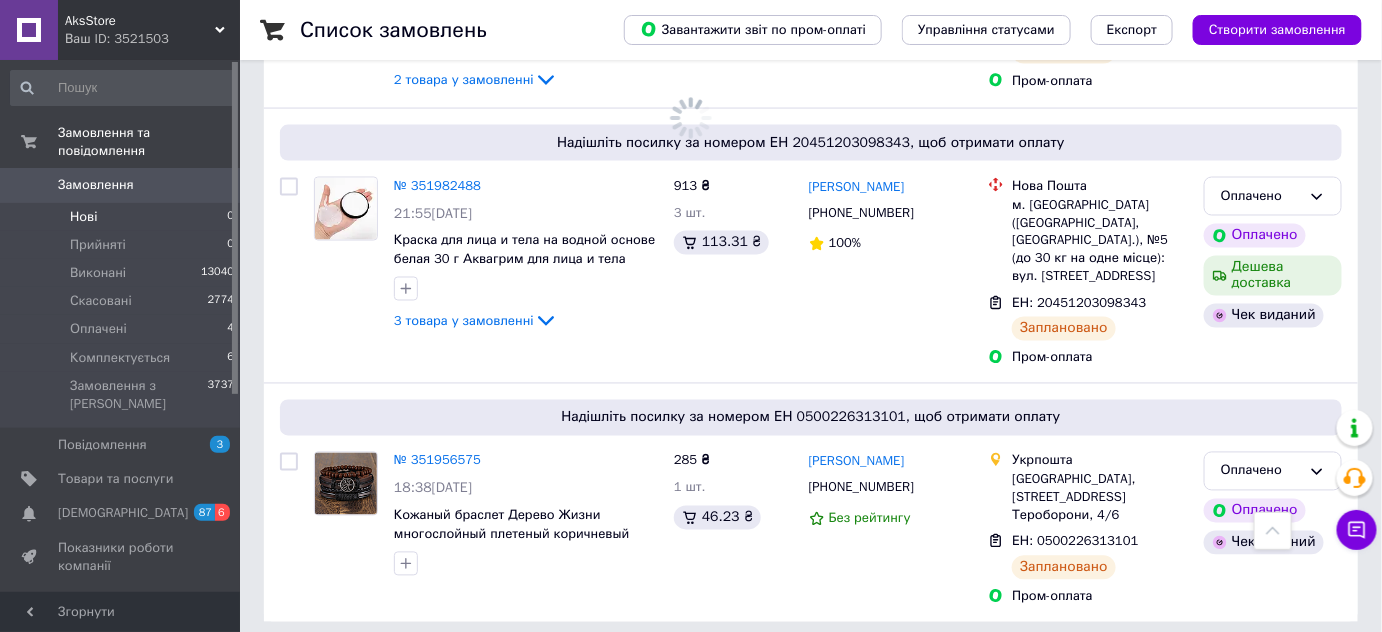 scroll, scrollTop: 0, scrollLeft: 0, axis: both 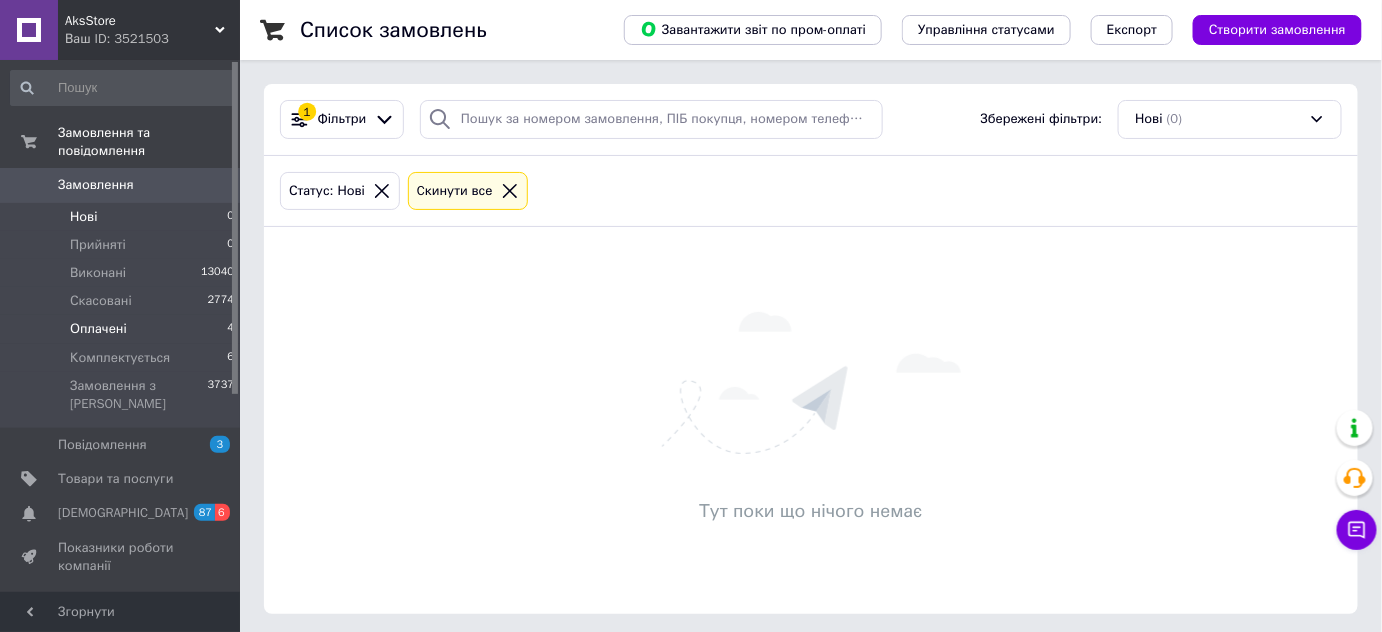 click on "Оплачені 4" at bounding box center [123, 329] 